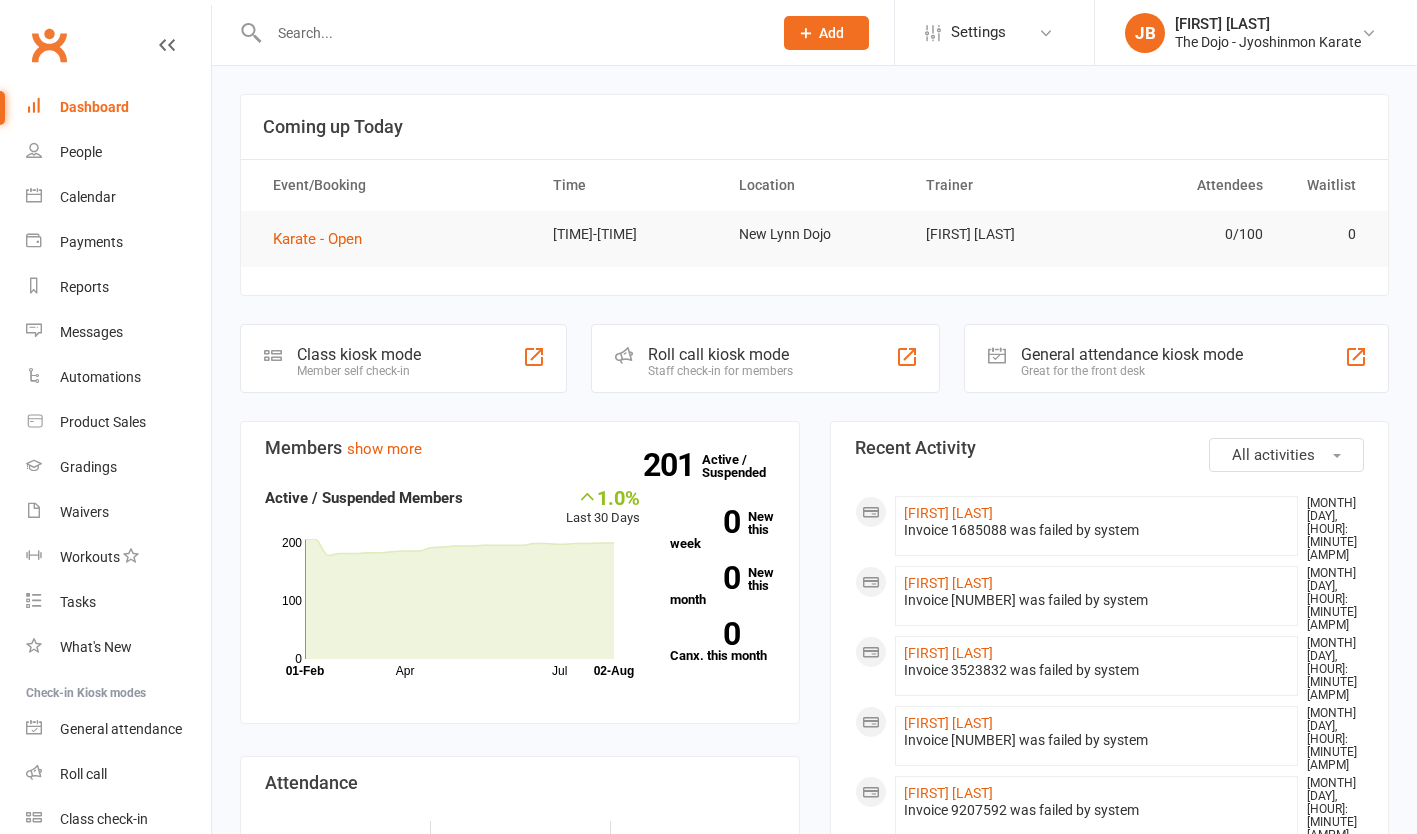 scroll, scrollTop: 0, scrollLeft: 0, axis: both 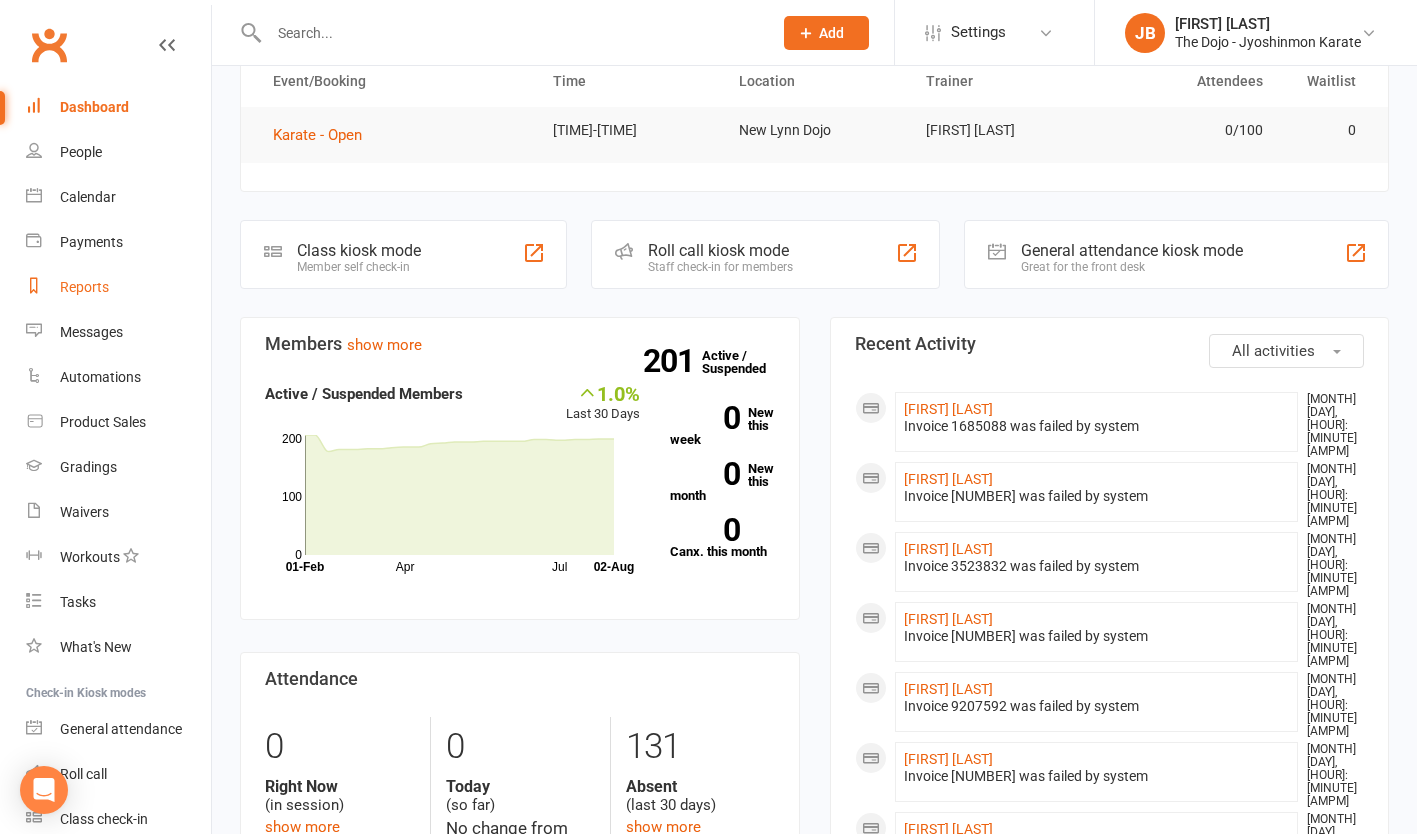 click on "Reports" at bounding box center (118, 287) 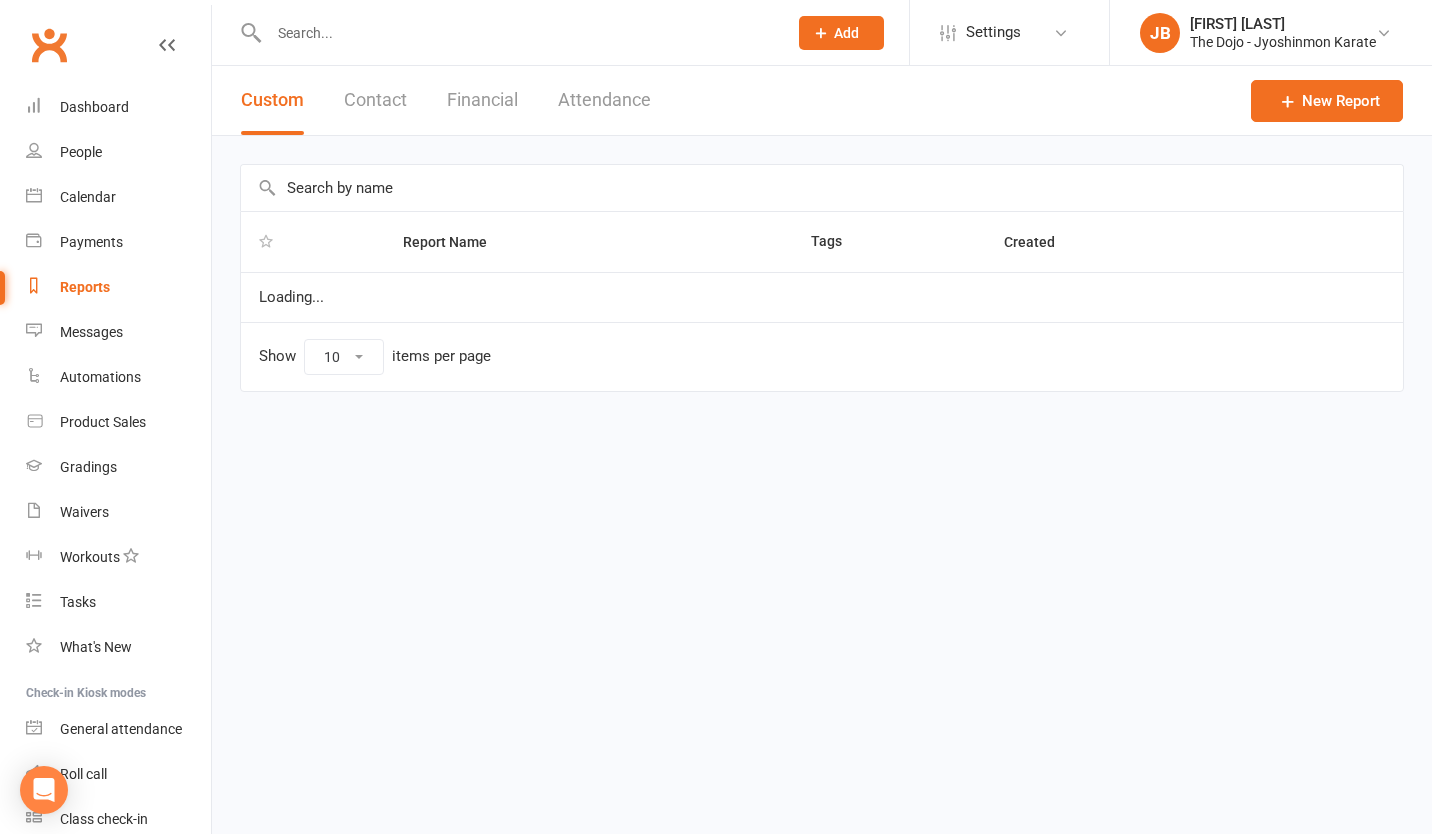 select on "100" 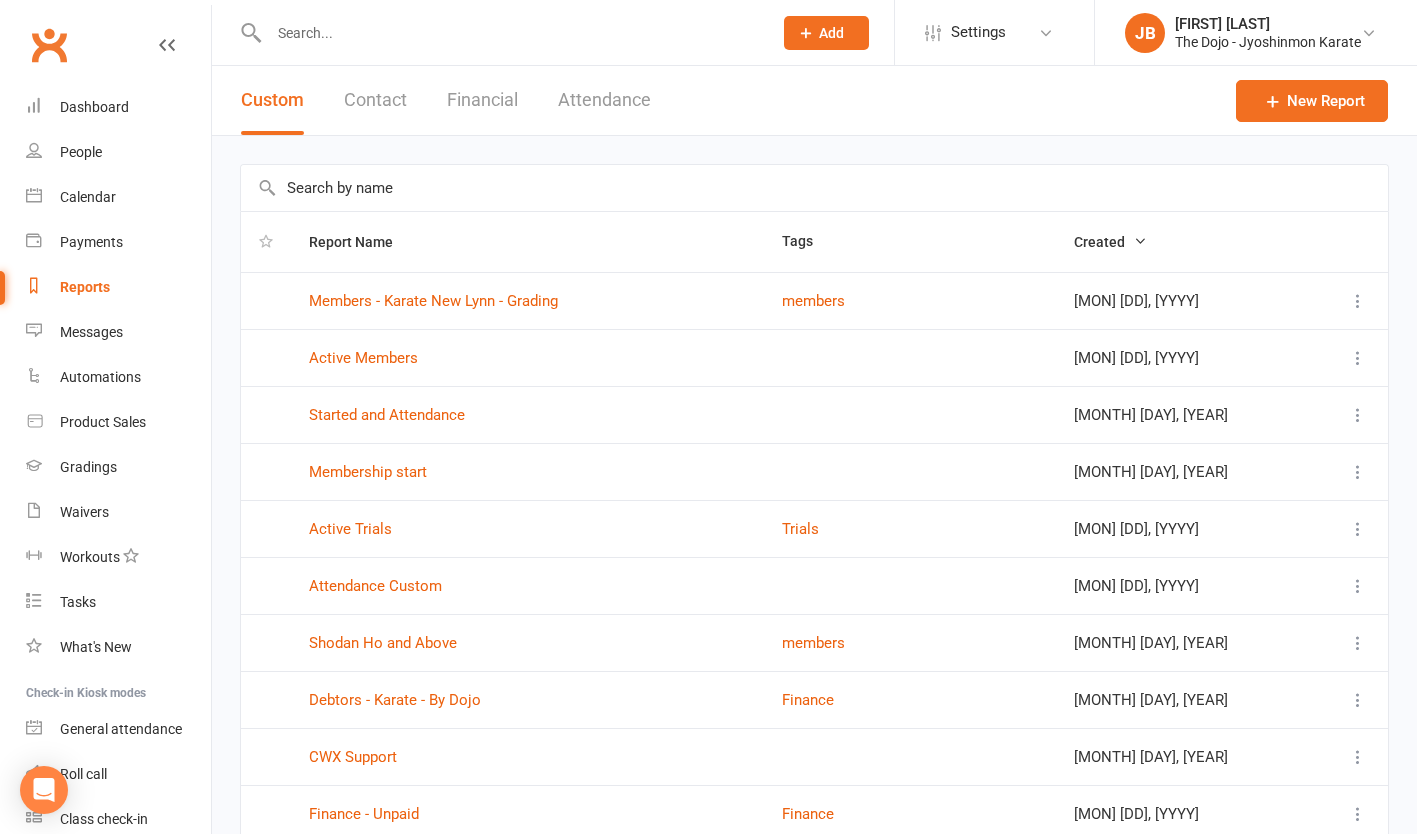 click at bounding box center (499, 32) 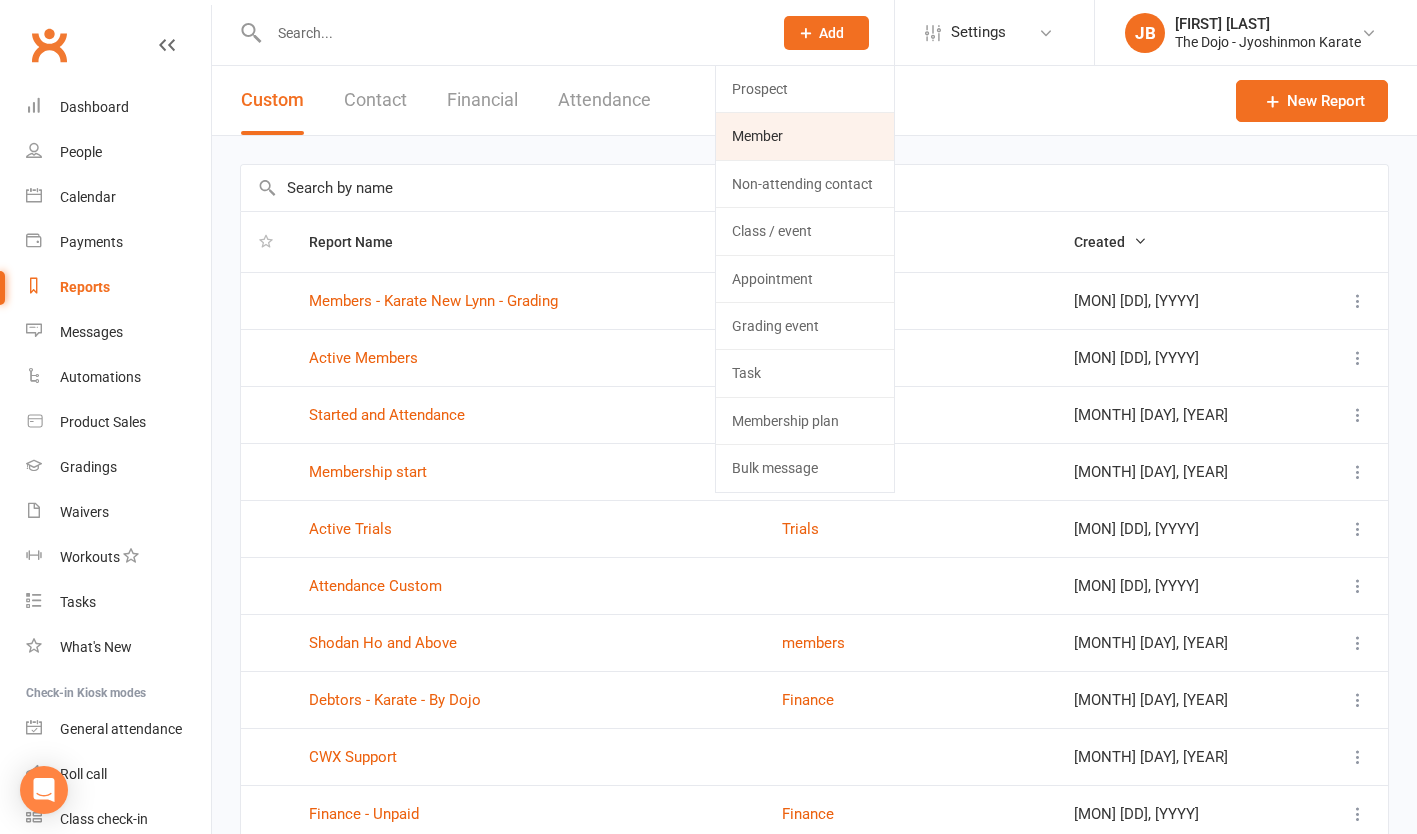 click on "Member" 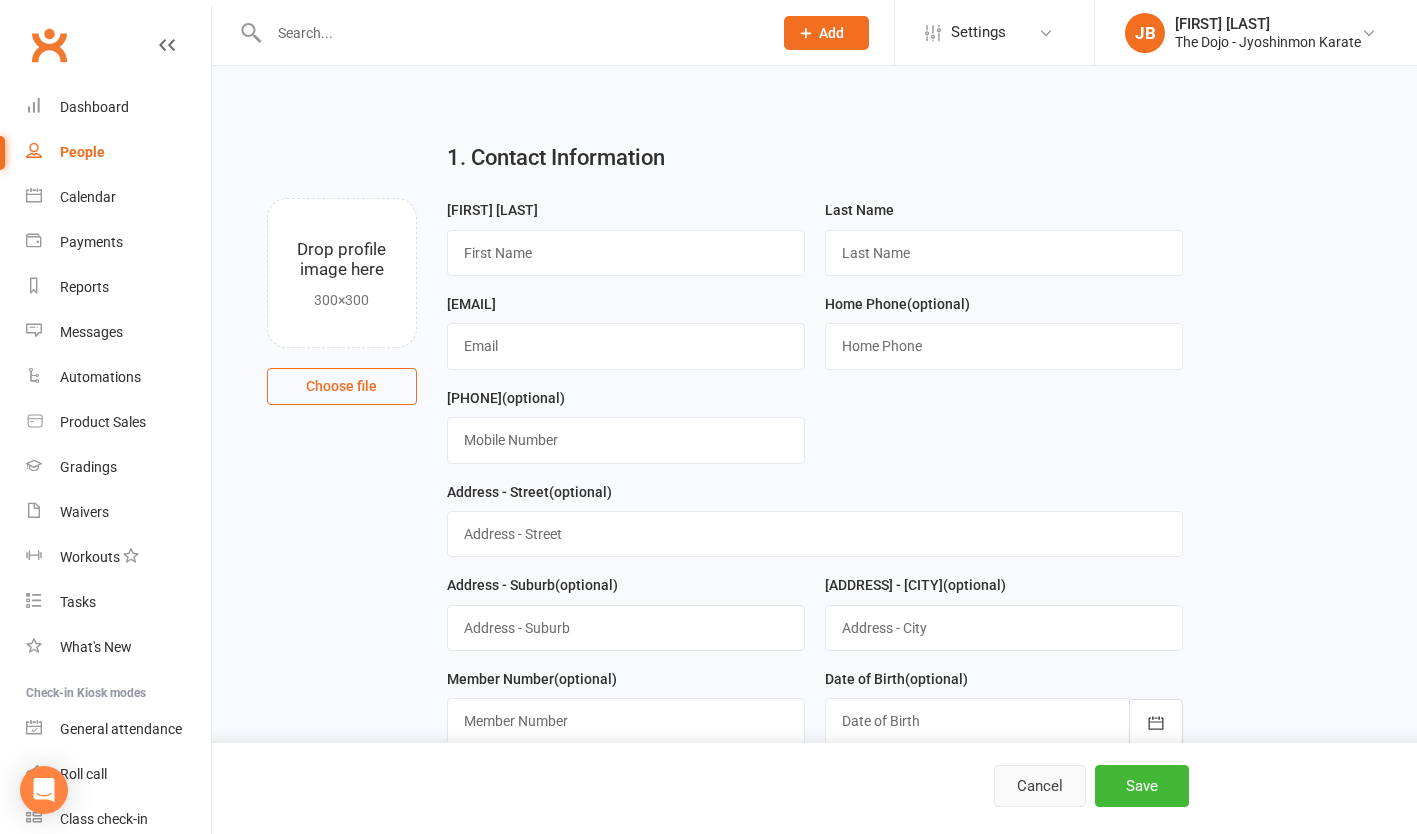 click on "Cancel" at bounding box center [1040, 786] 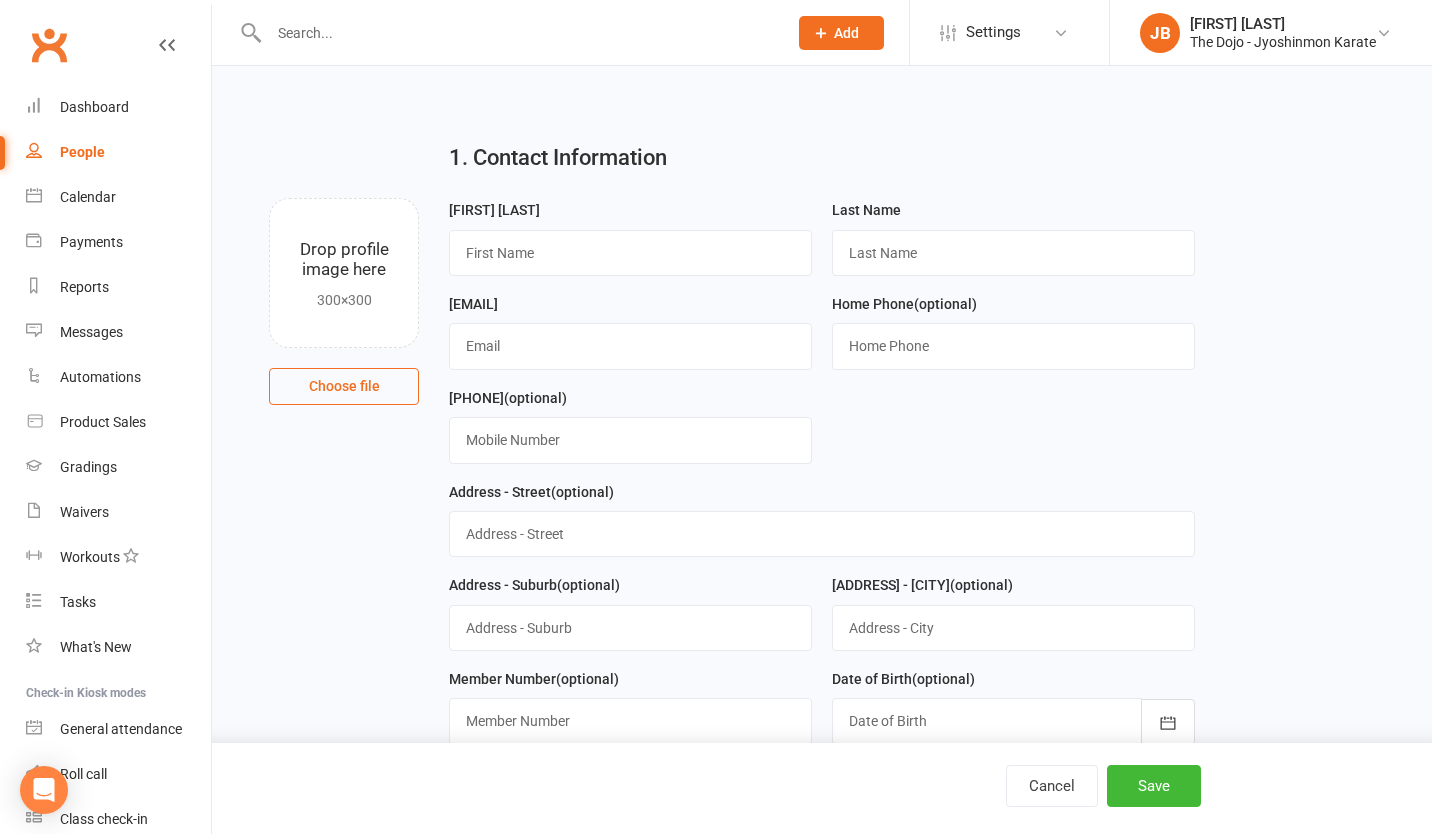 select on "100" 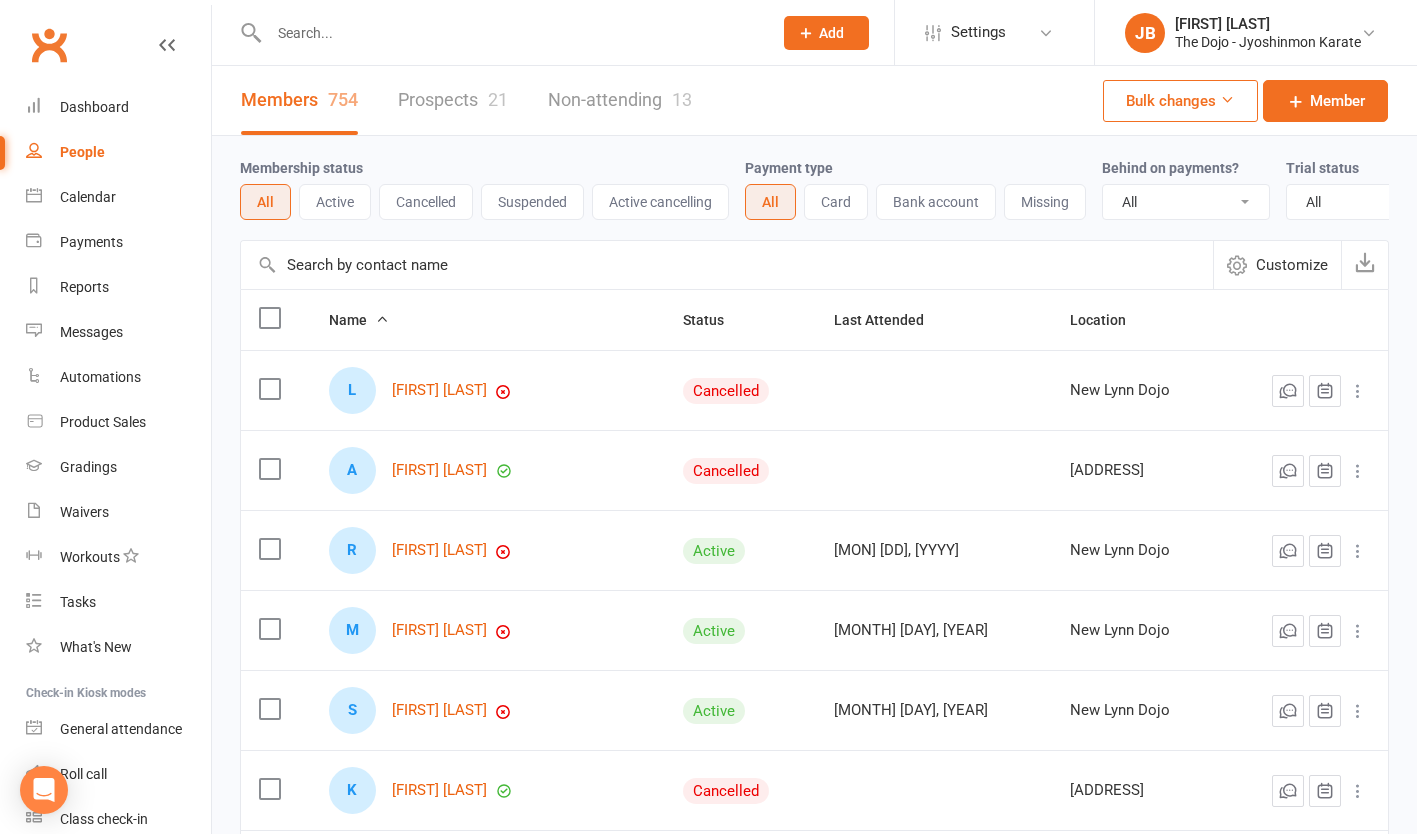 click at bounding box center [510, 33] 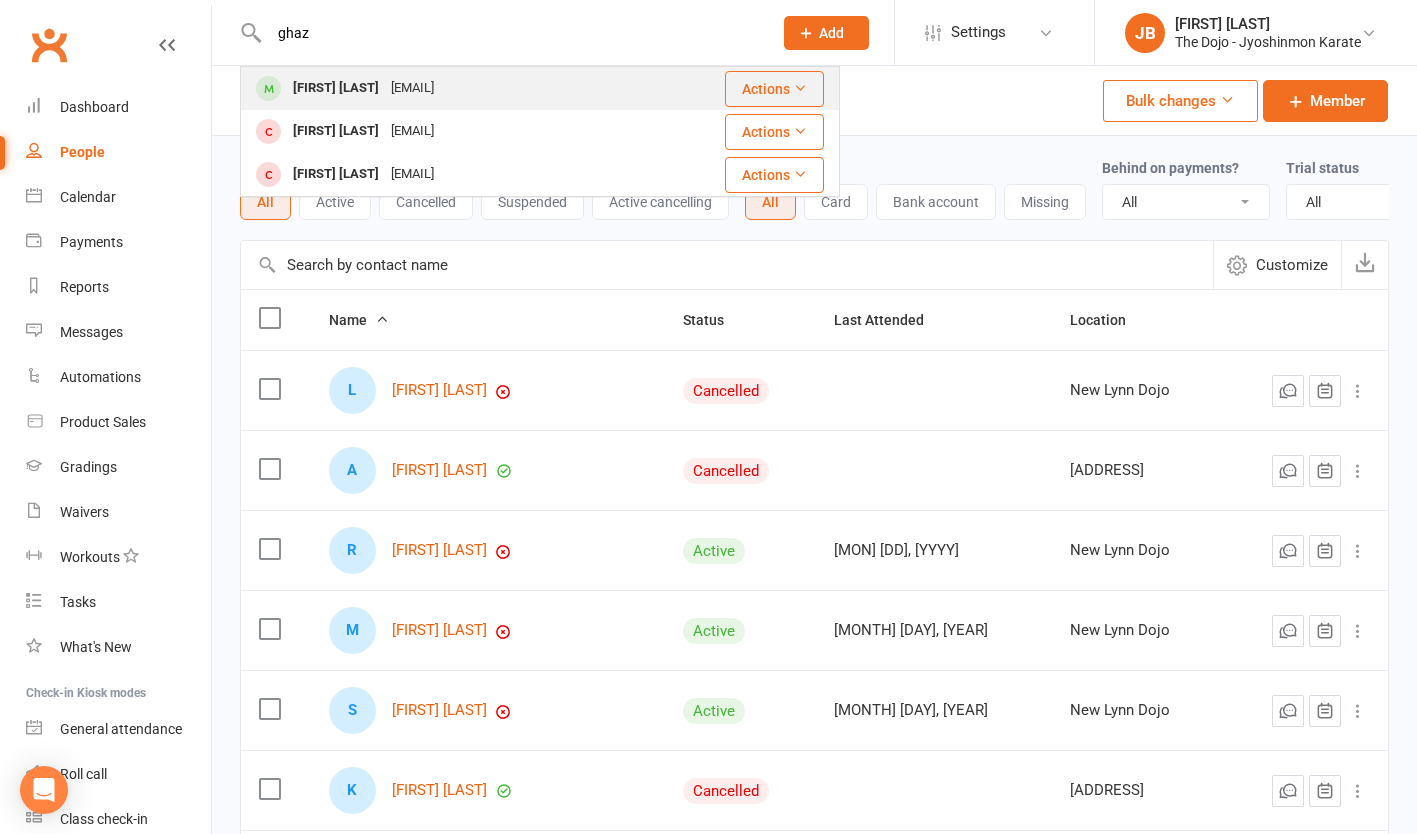 type on "ghaz" 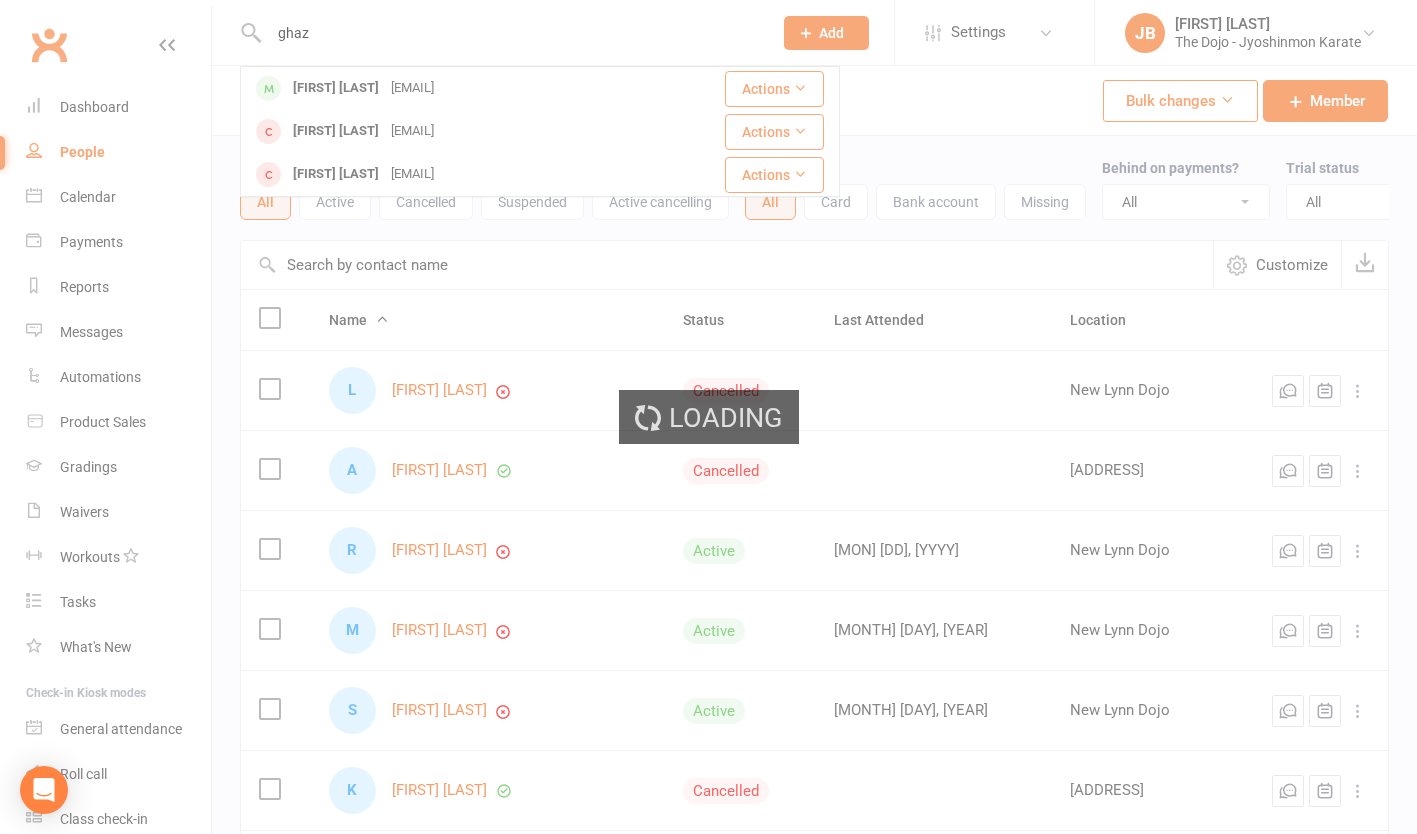 type 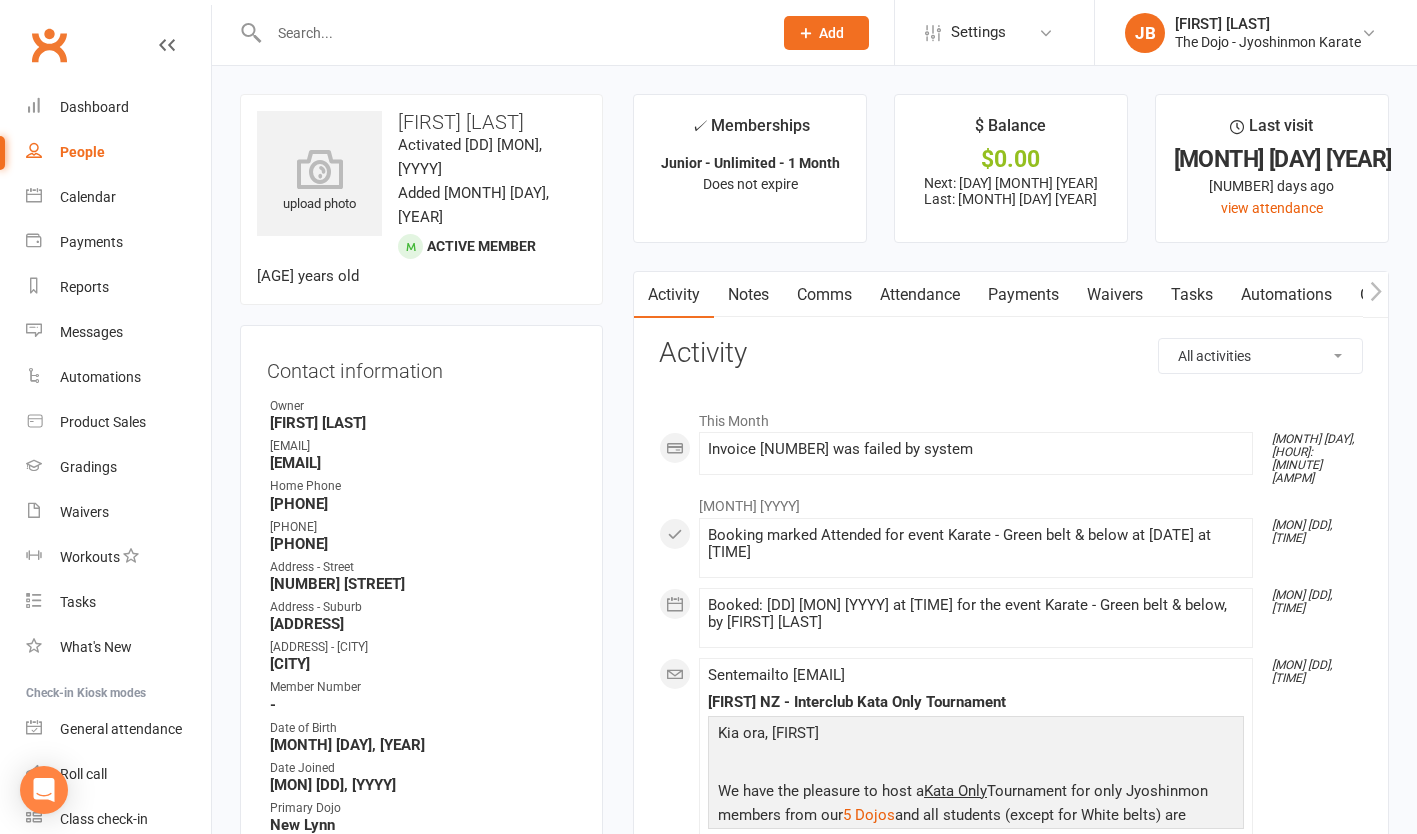 click on "Attendance" at bounding box center [920, 295] 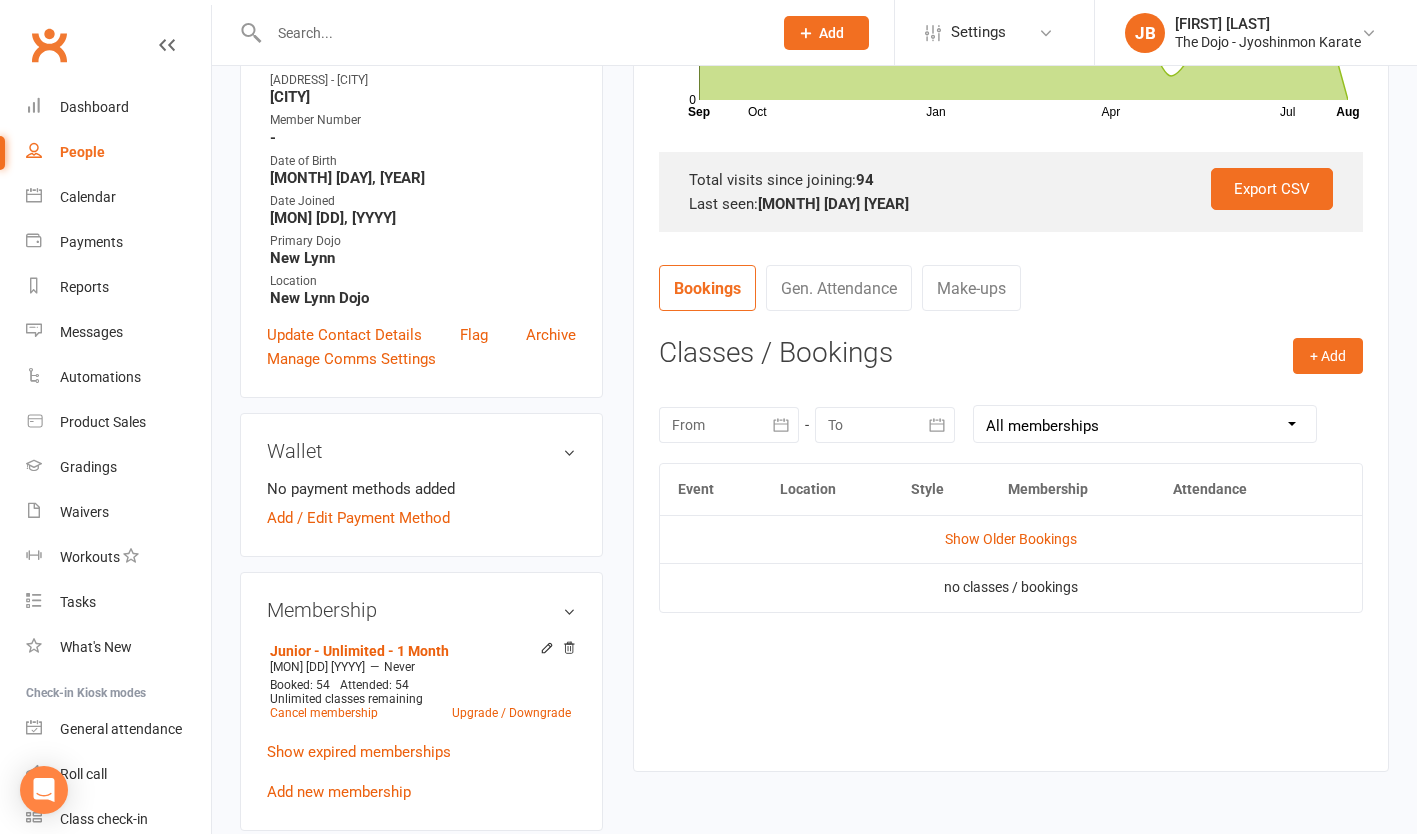 scroll, scrollTop: 569, scrollLeft: 0, axis: vertical 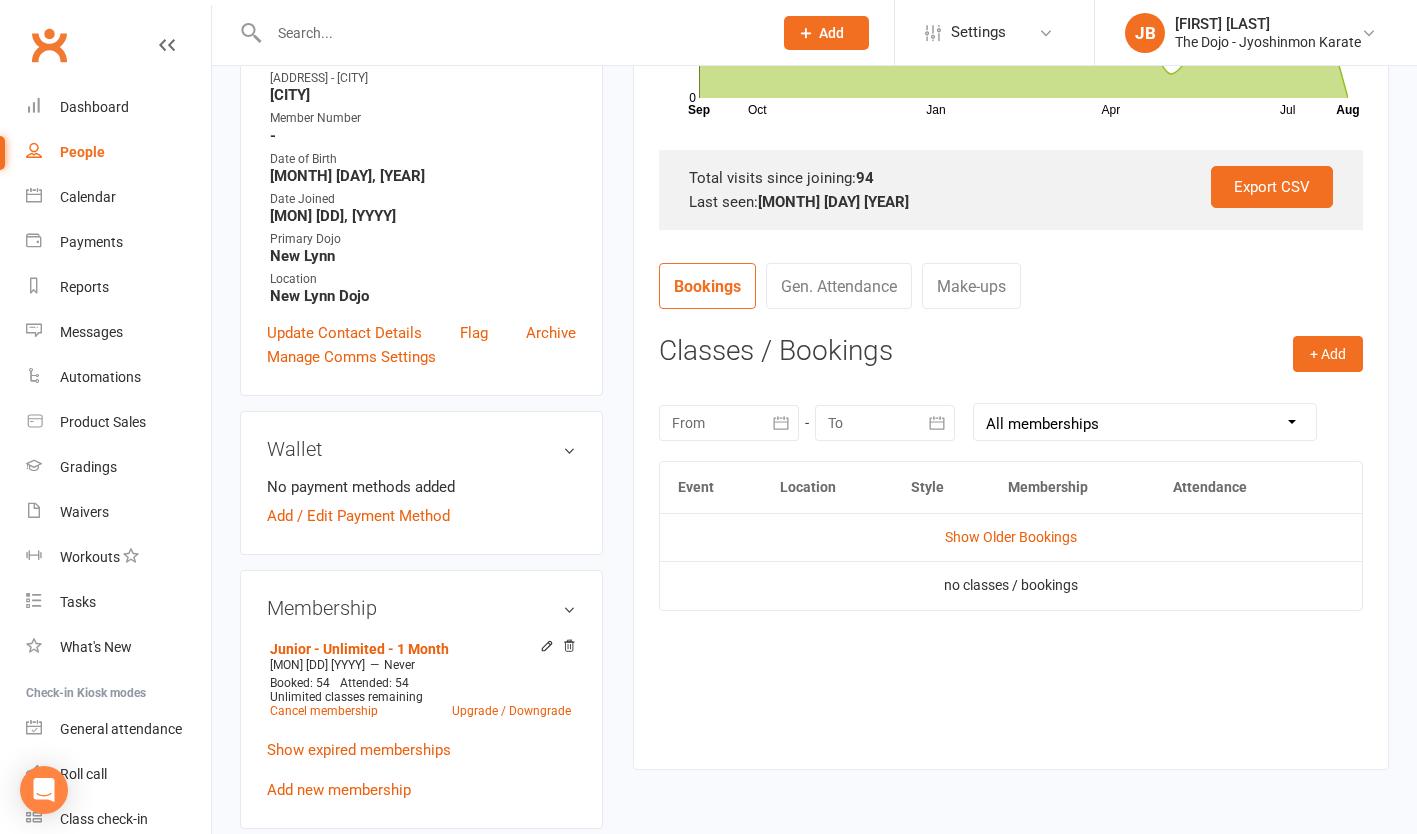 click on "Gen. Attendance" at bounding box center (839, 286) 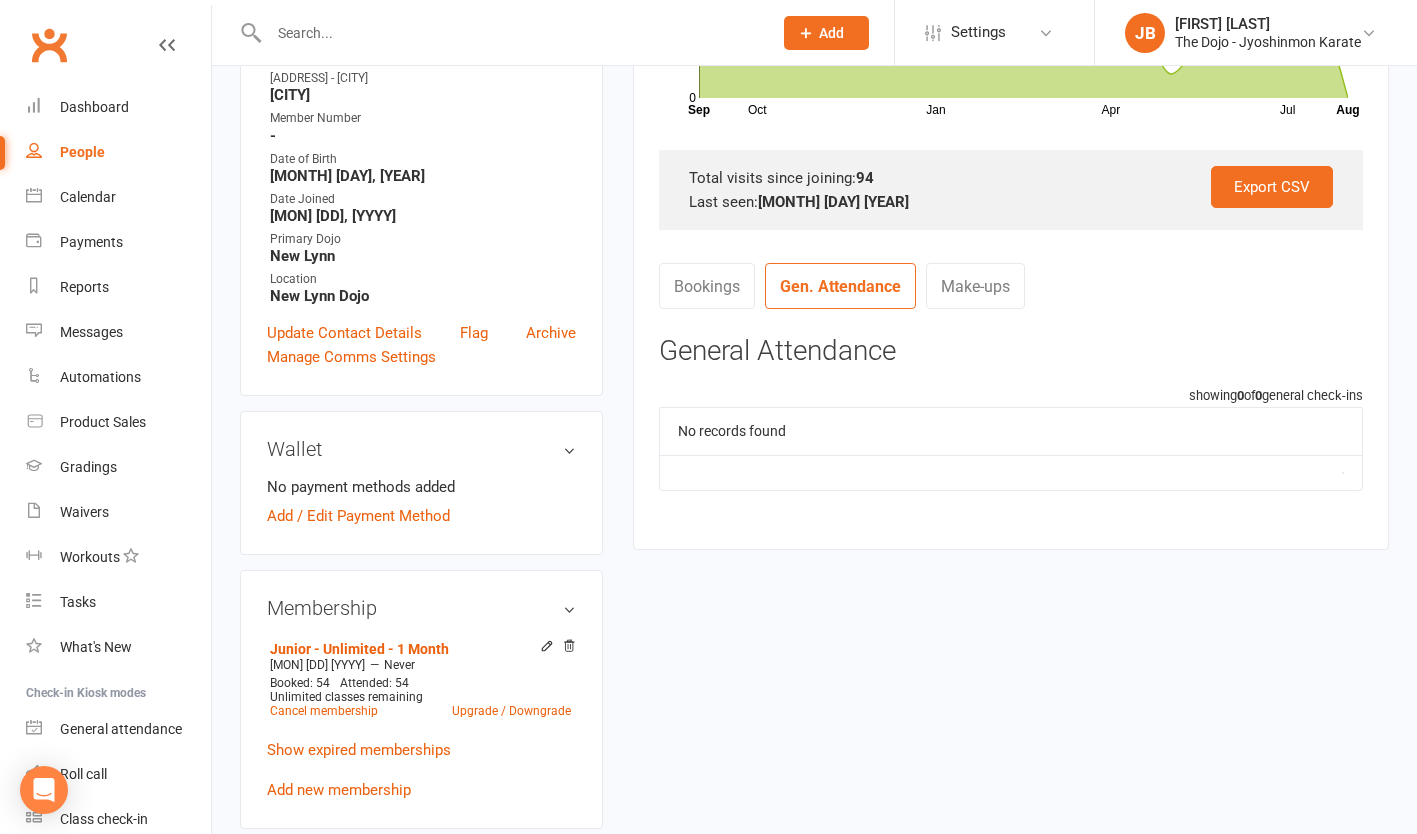 click on "Bookings" at bounding box center [707, 286] 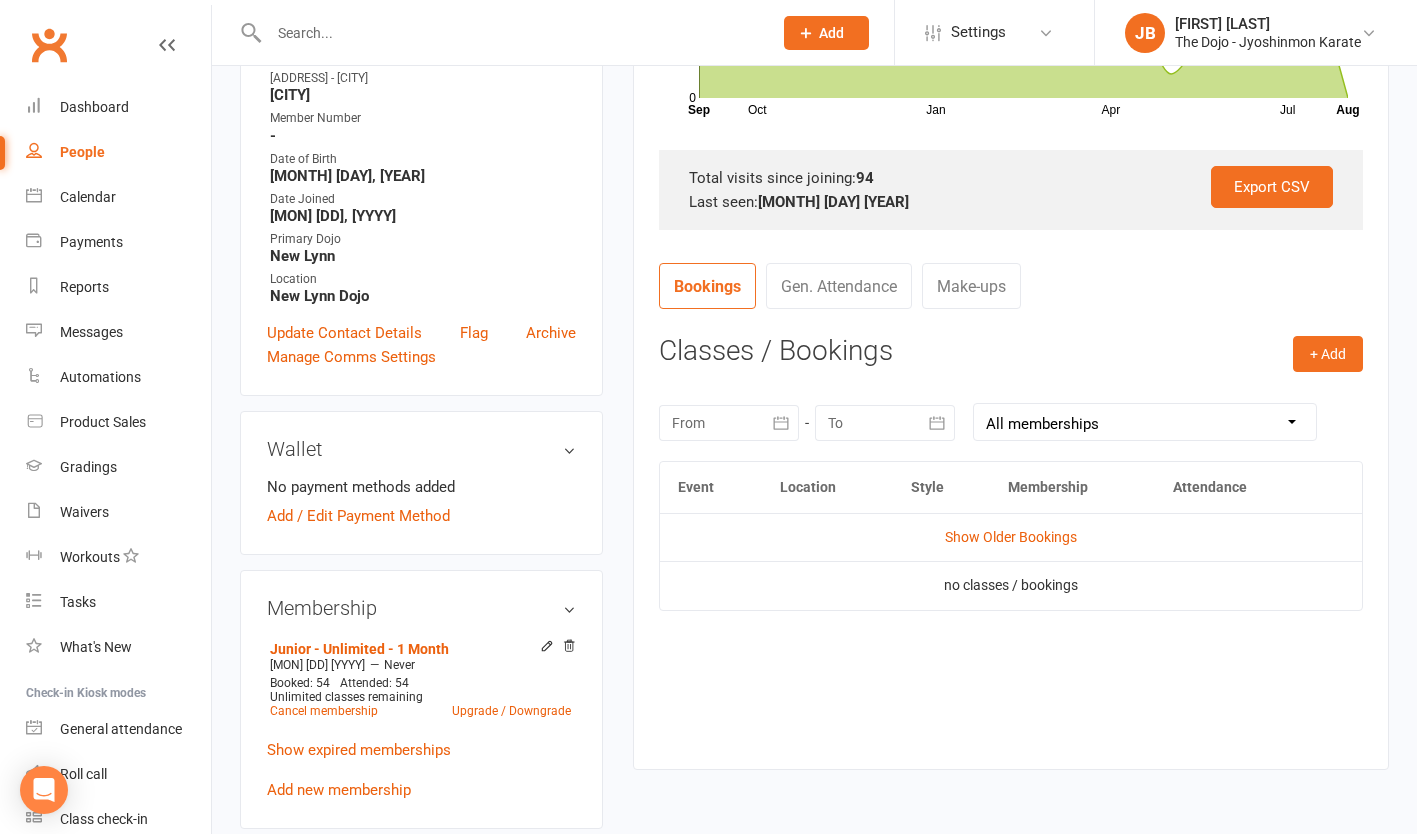 click 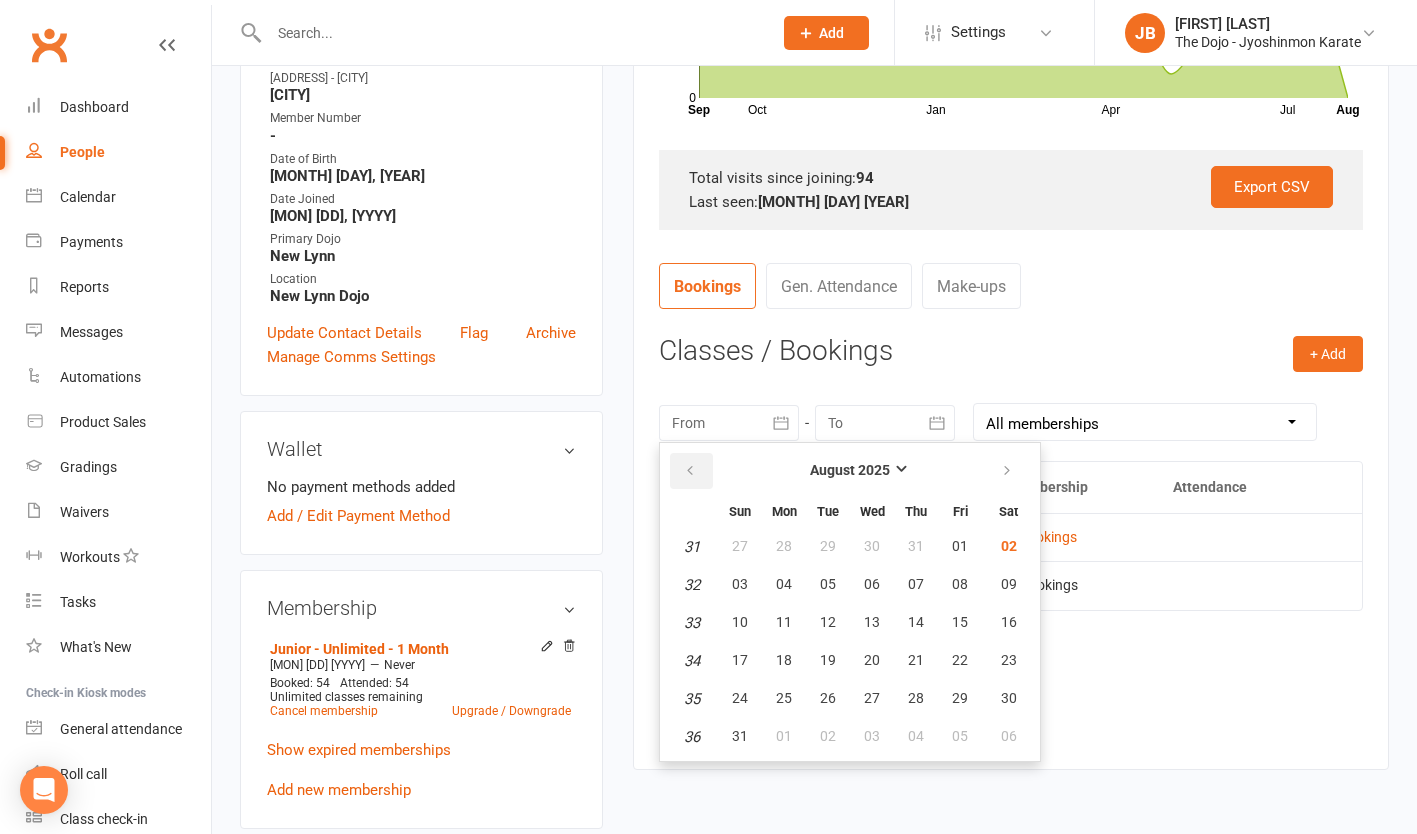 click at bounding box center (690, 471) 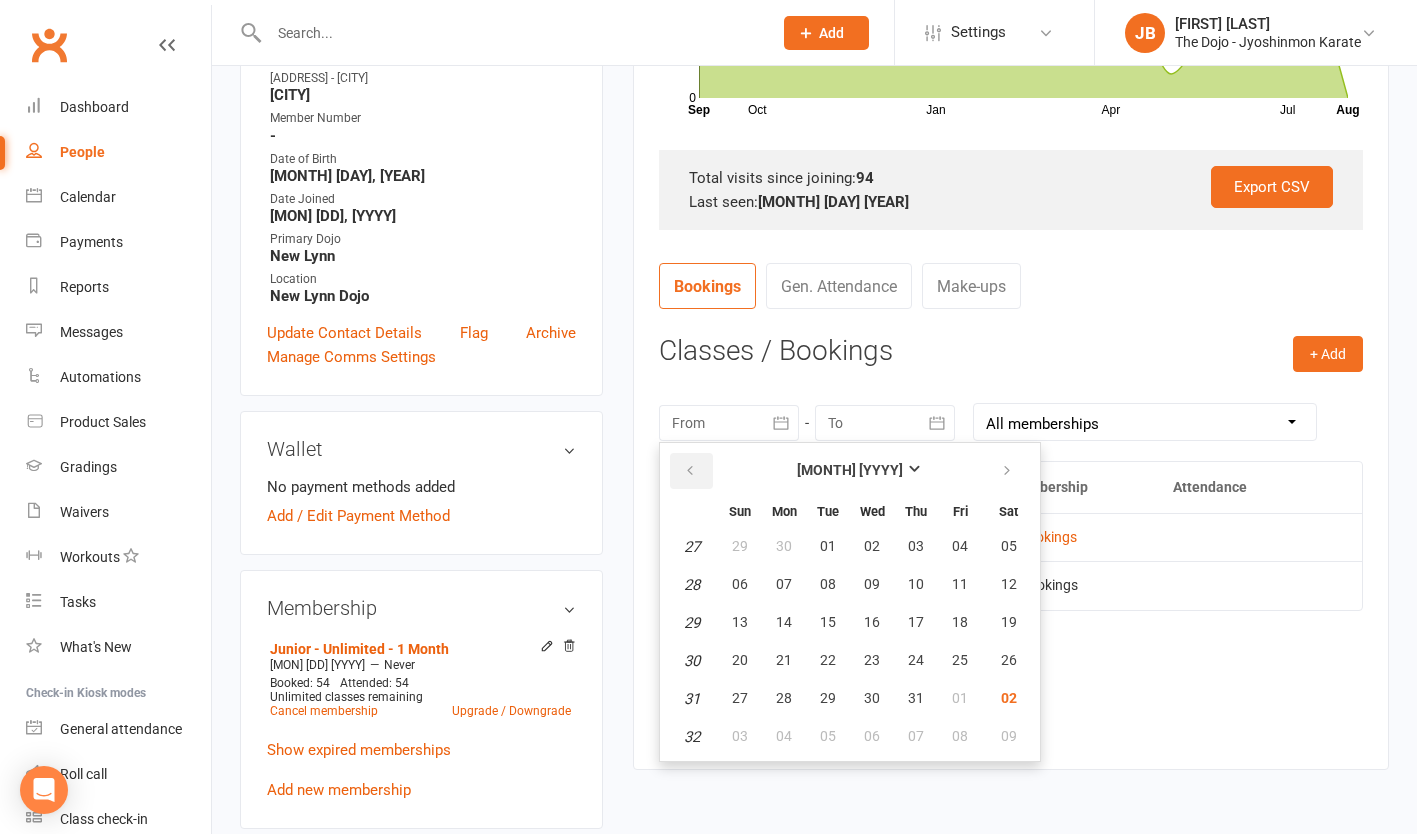 click at bounding box center (690, 471) 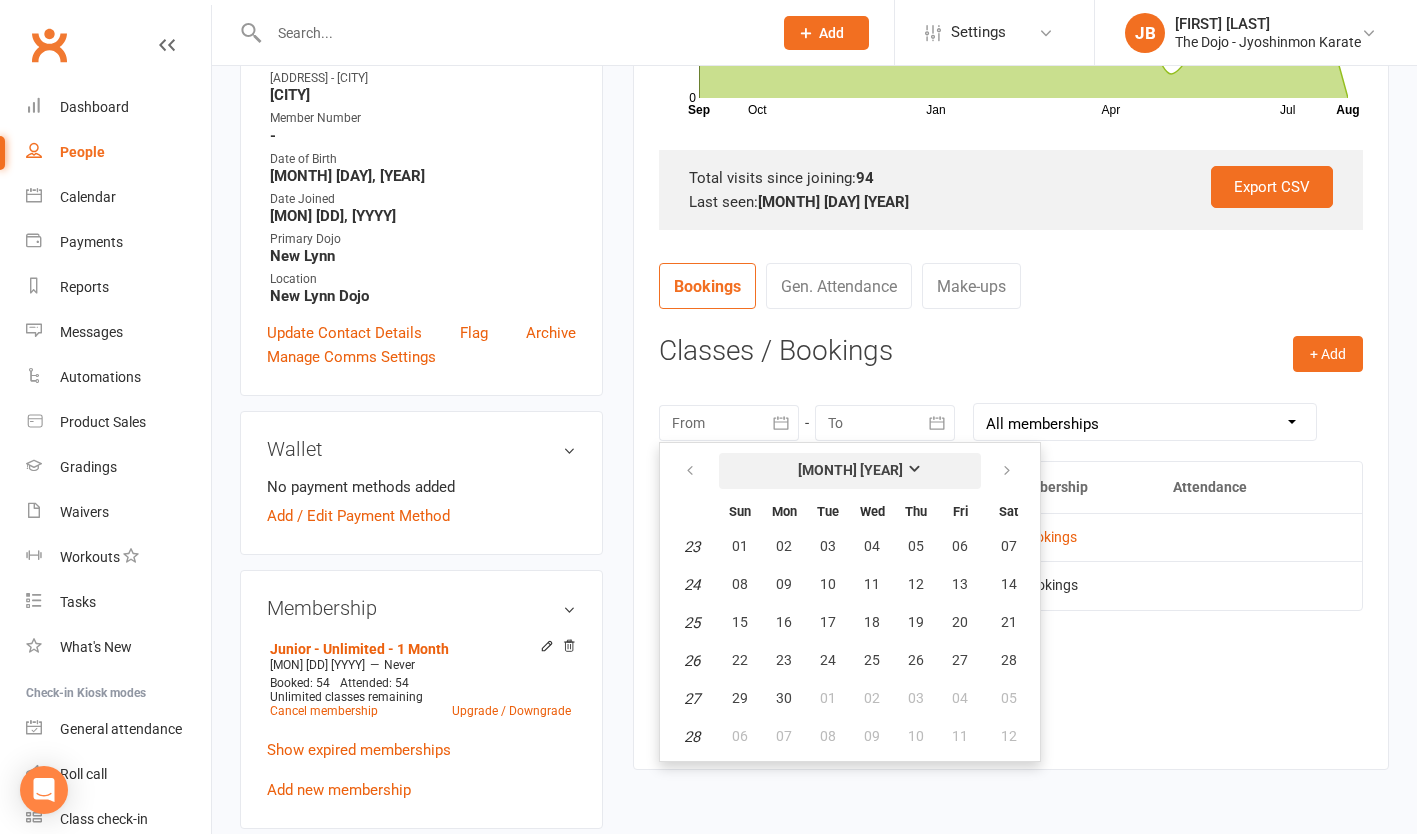 click on "June 2025" at bounding box center (850, 470) 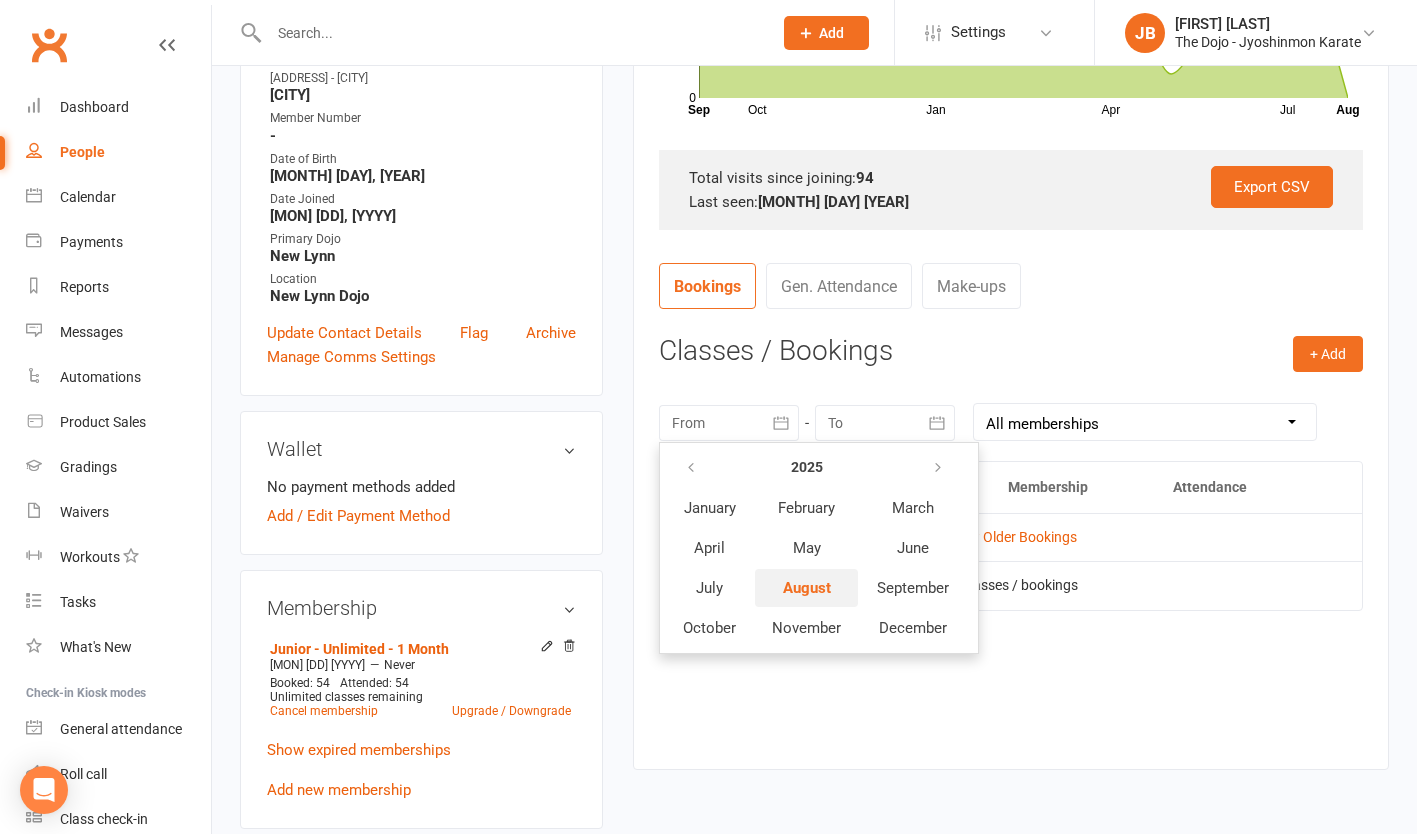 click on "August" at bounding box center [807, 588] 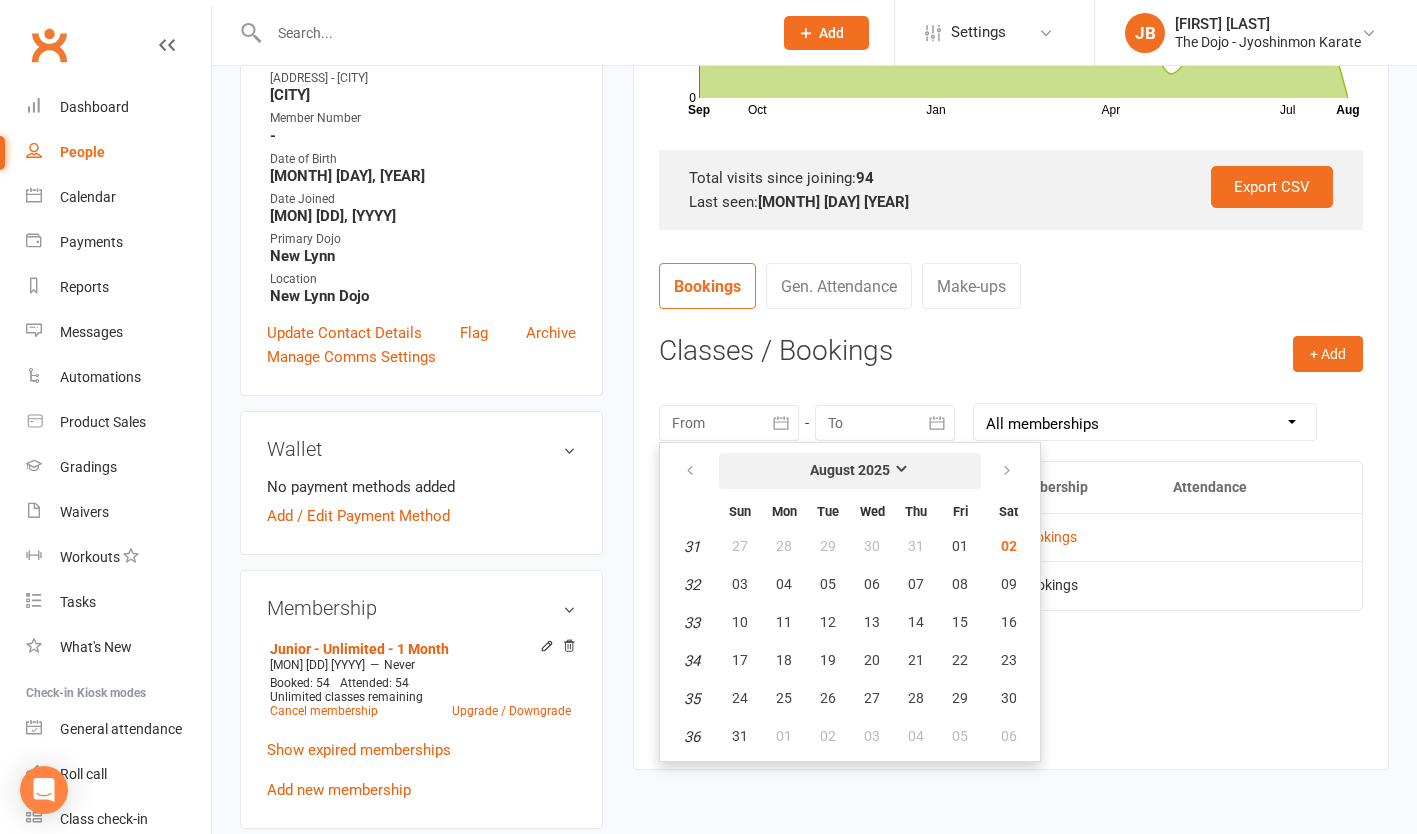 click on "[MONTH] [YEAR]" at bounding box center (850, 470) 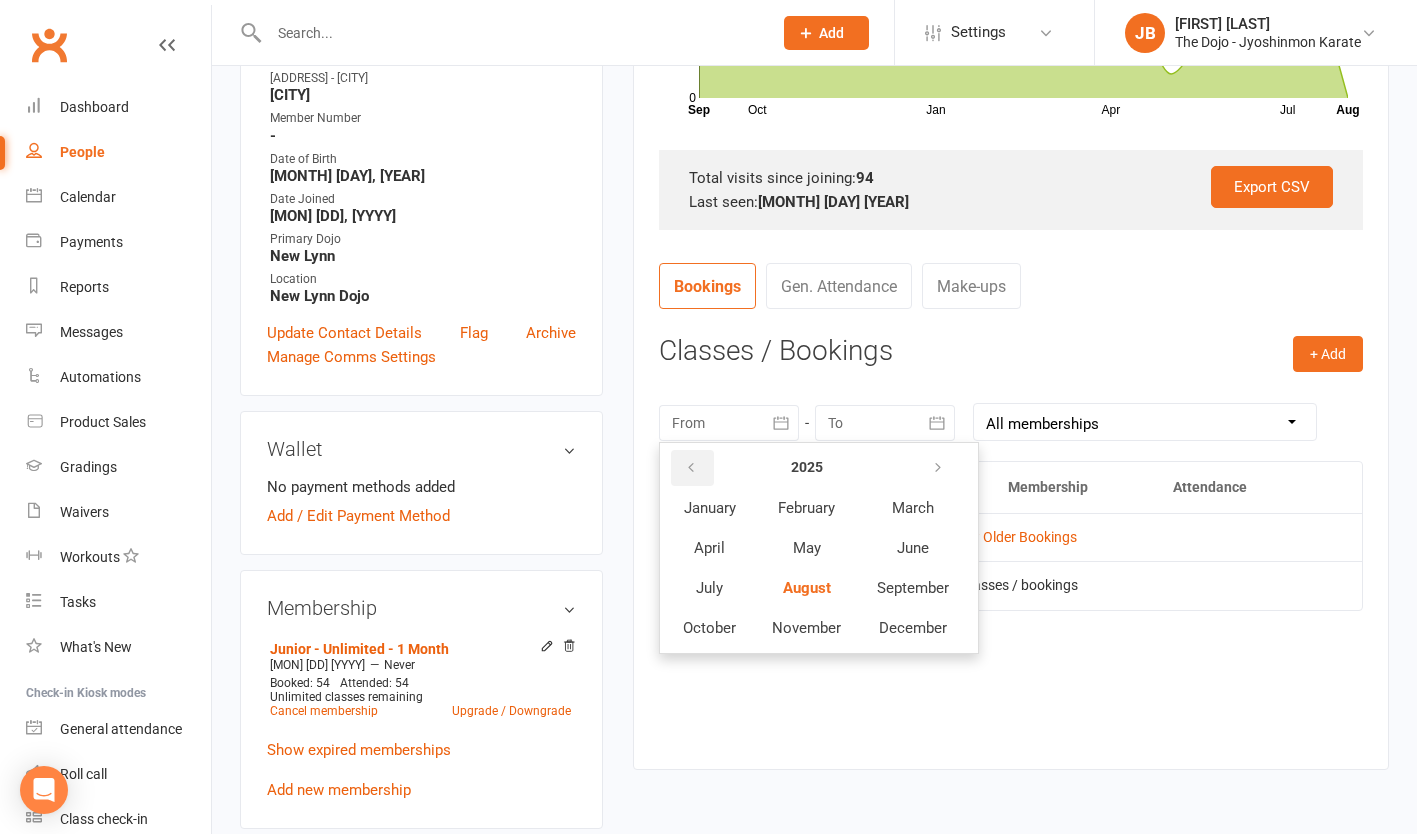 click at bounding box center (692, 468) 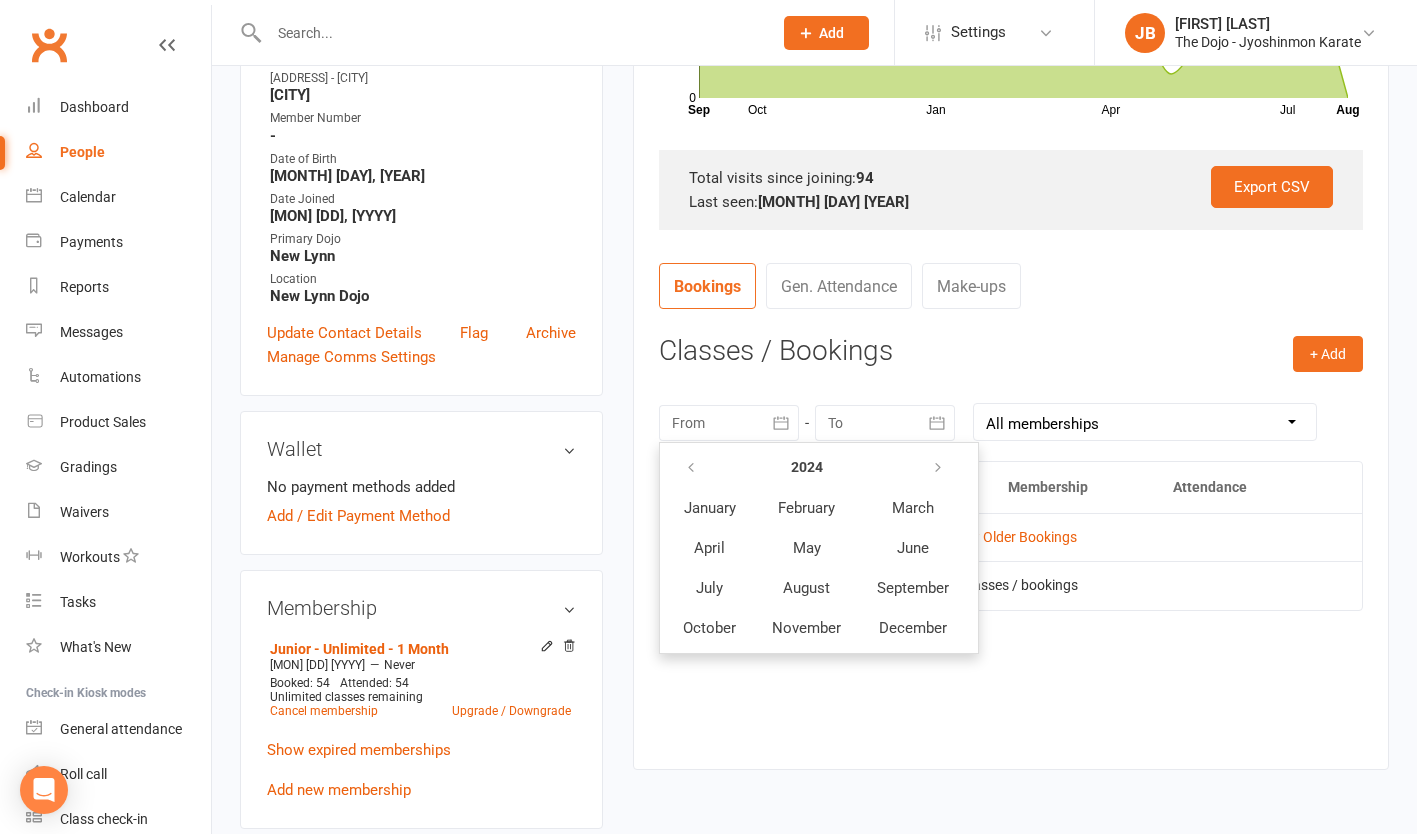 click on "Classes / Bookings" at bounding box center (1011, 351) 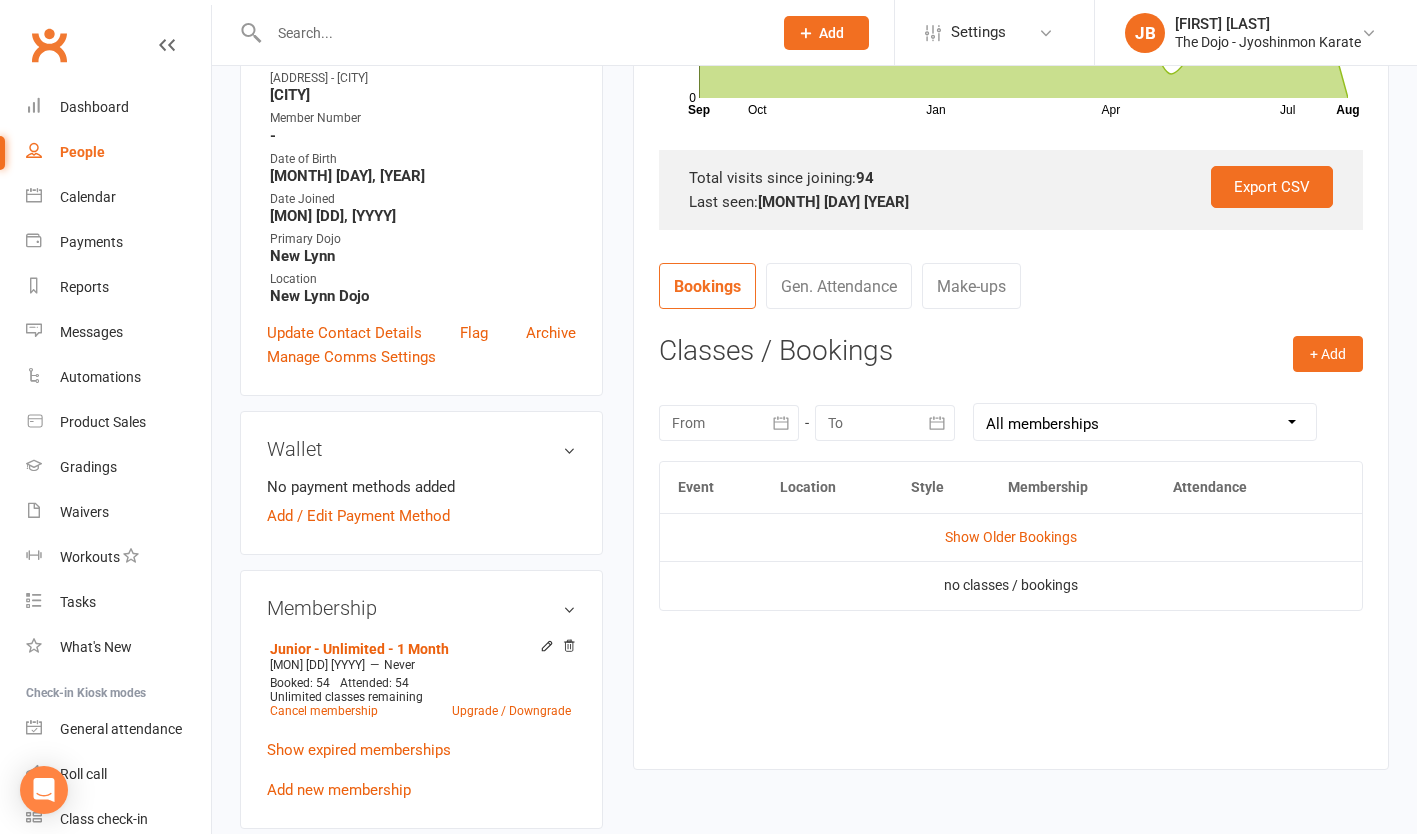 click 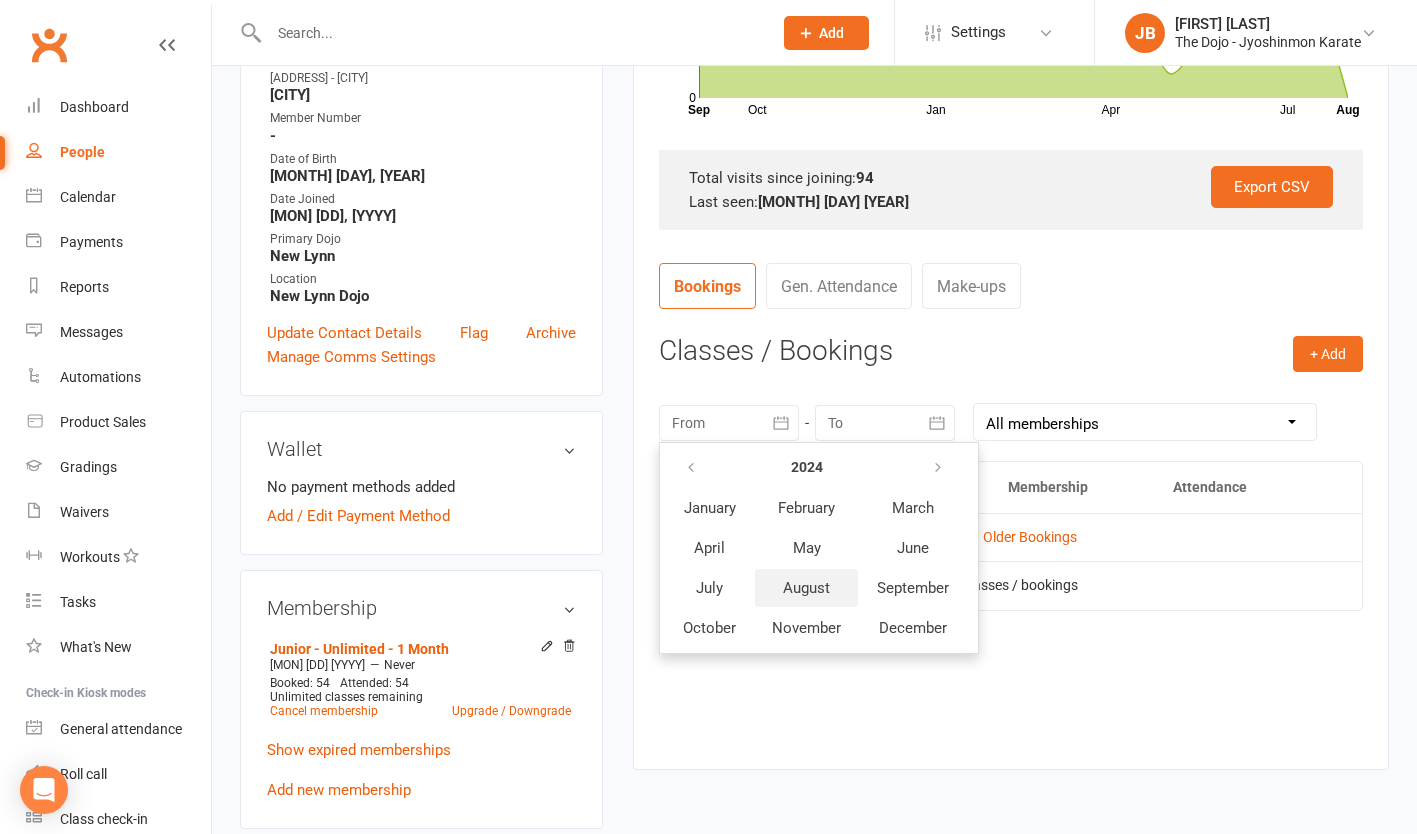 click on "August" at bounding box center (806, 588) 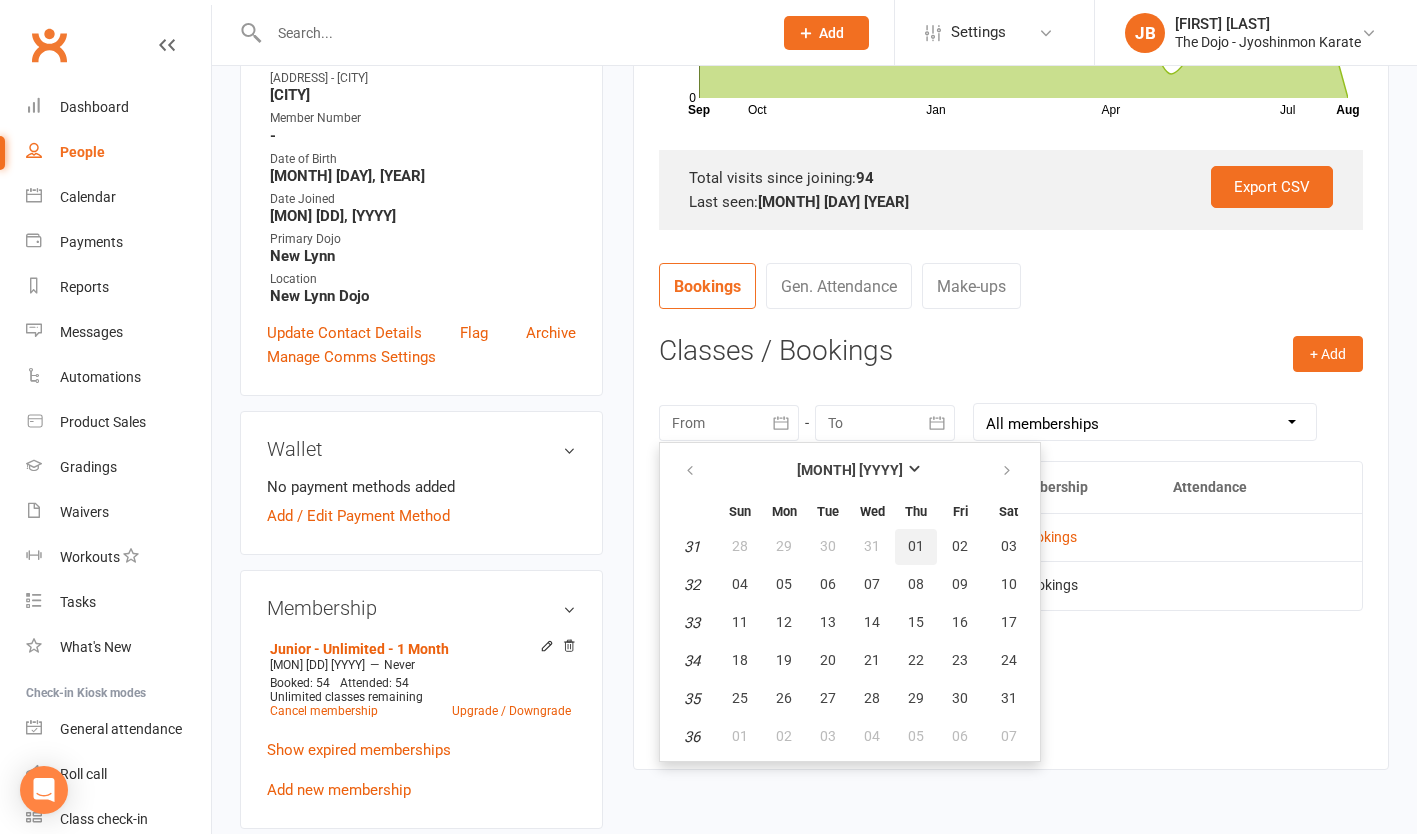 click on "01" at bounding box center (916, 546) 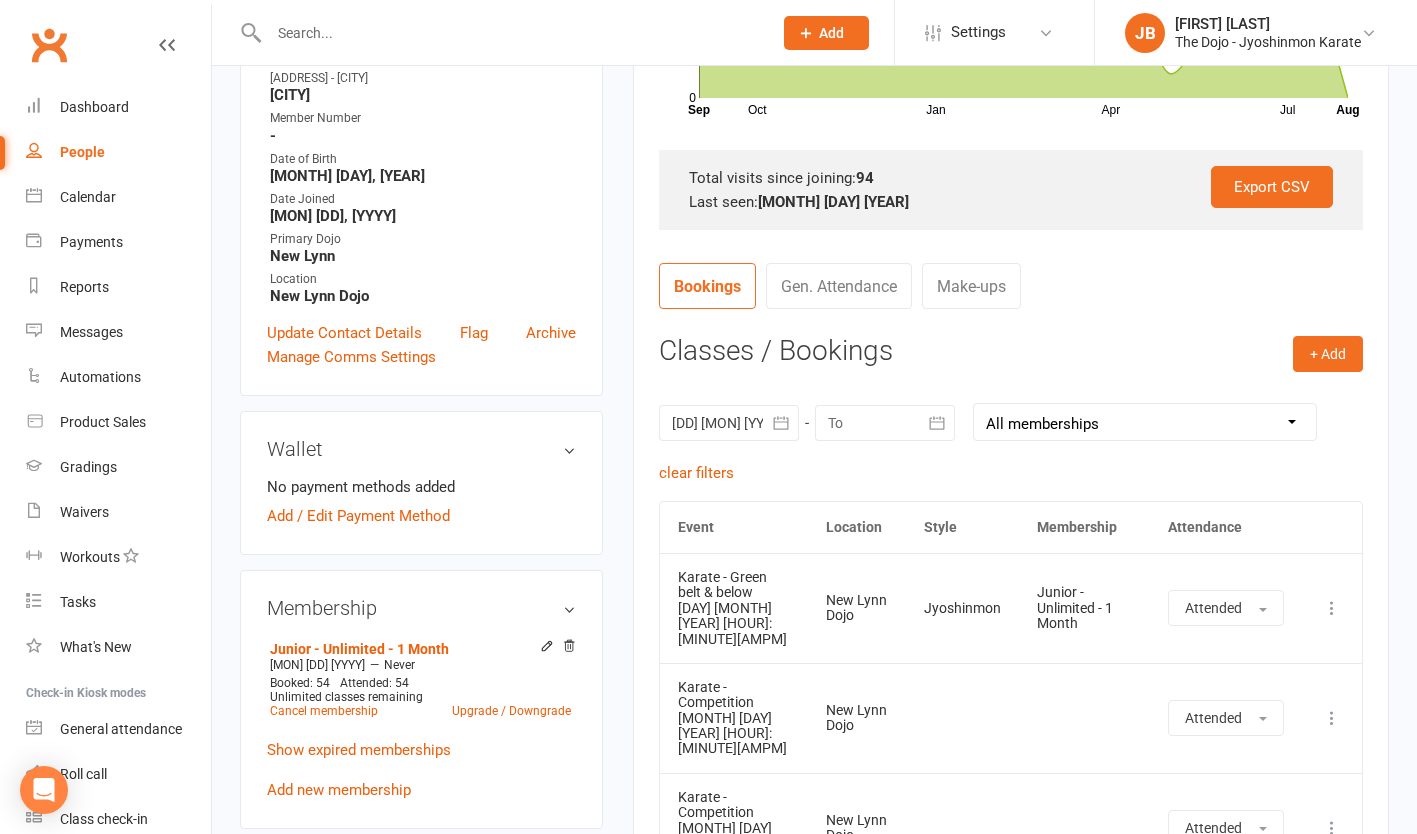 click 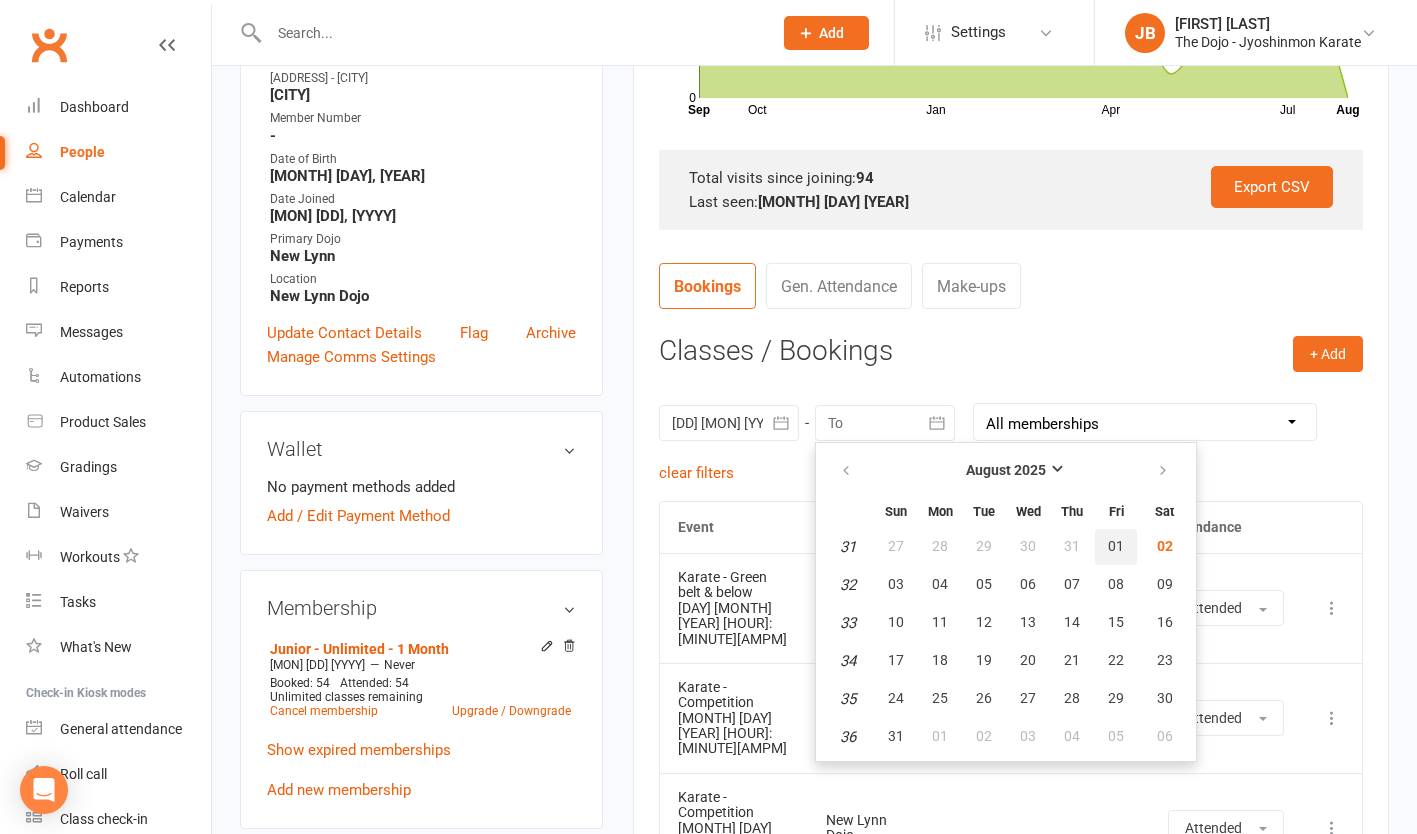 click on "01" at bounding box center [1116, 546] 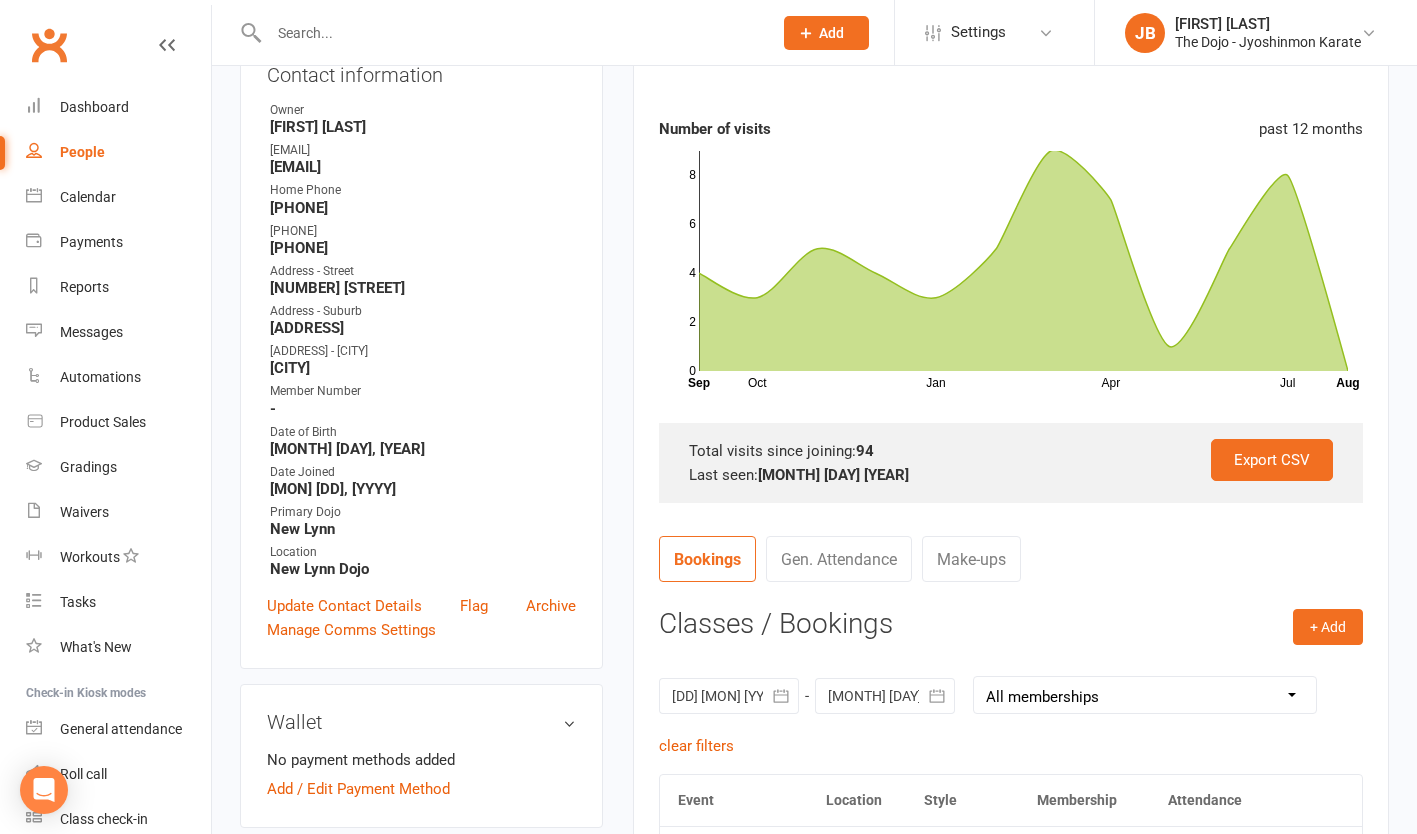 scroll, scrollTop: 483, scrollLeft: 0, axis: vertical 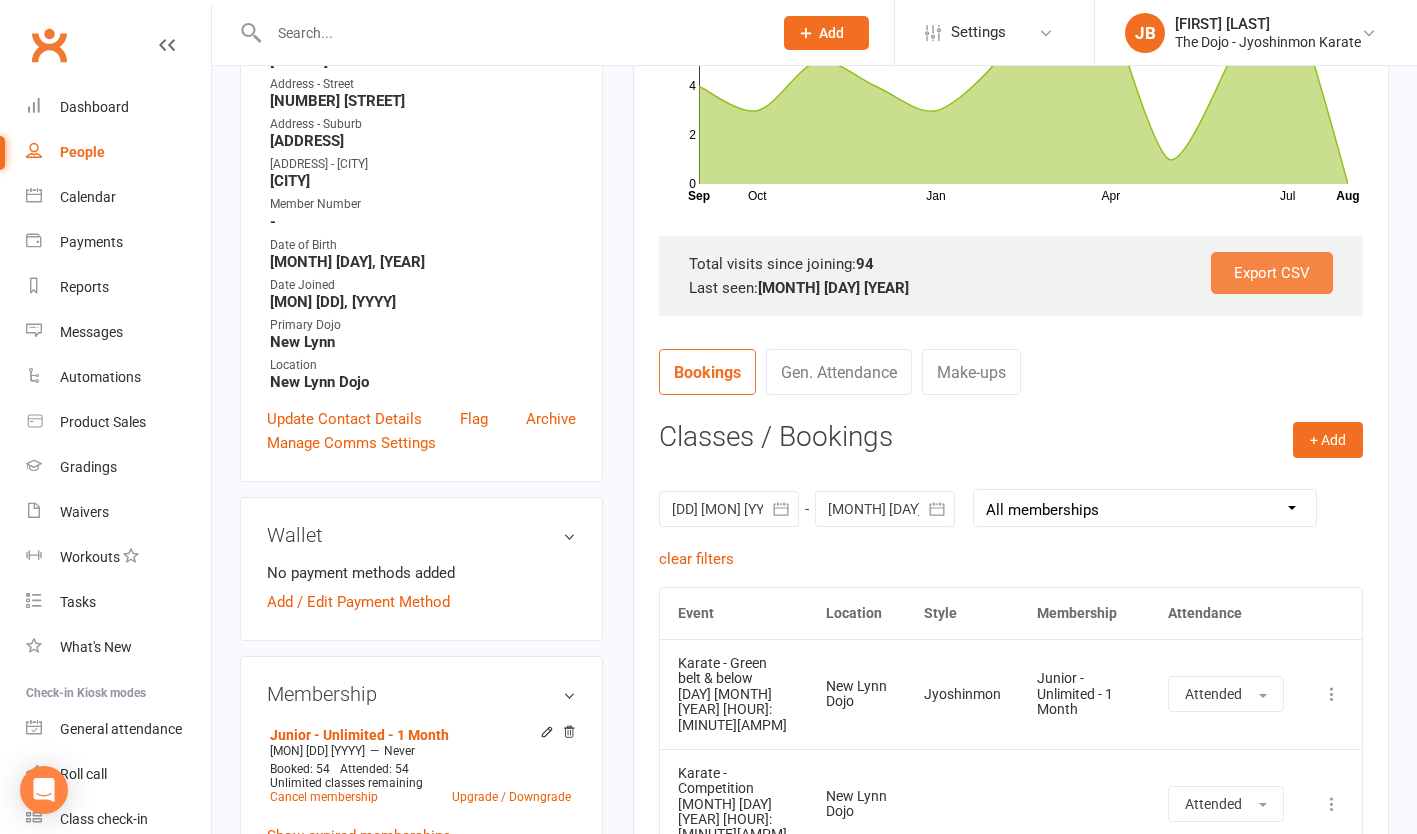 click on "Export CSV" at bounding box center [1272, 273] 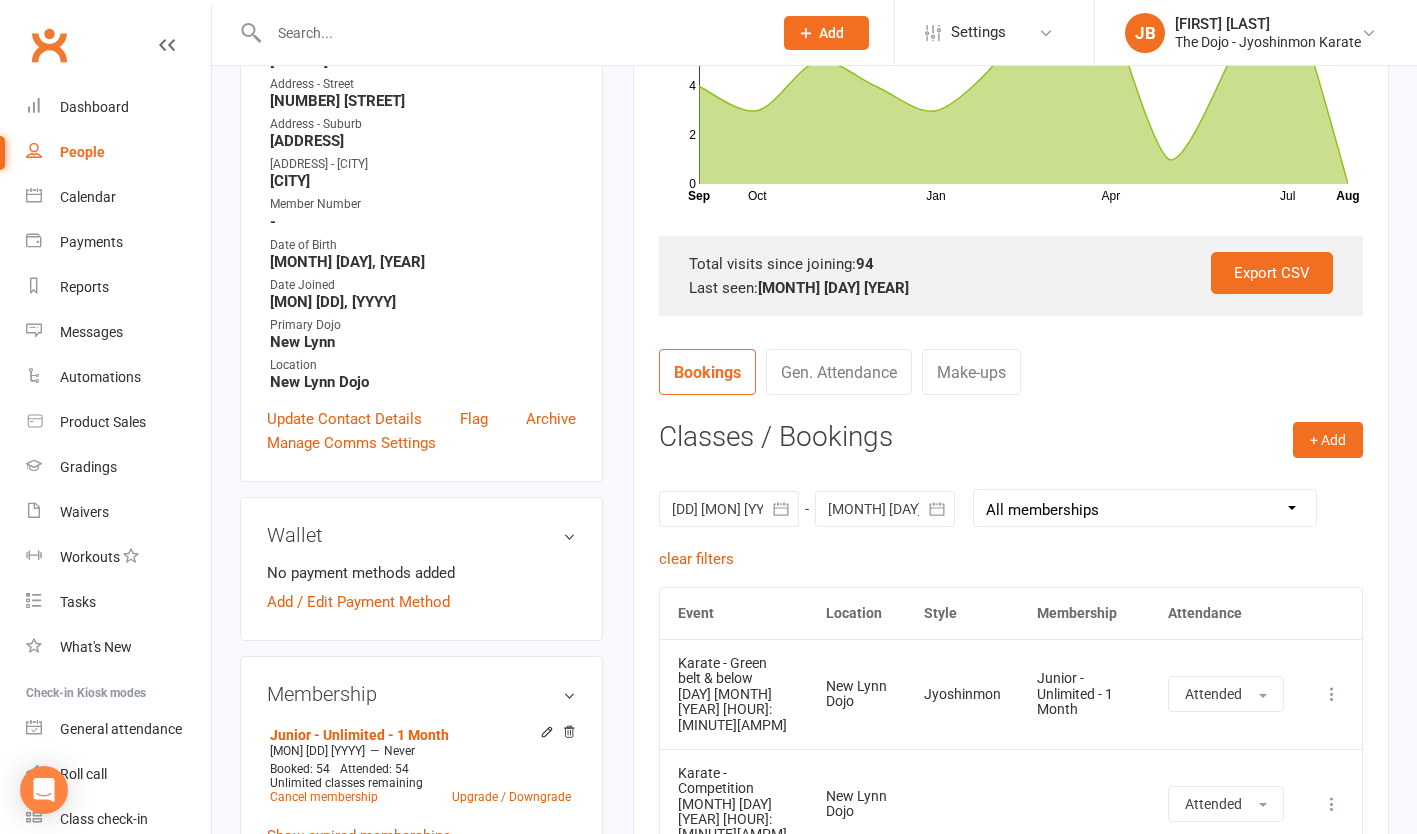 click on "✓ Memberships Junior - Unlimited - 1 Month Does not expire $ Balance $0.00 Next: 1 Sep 2025 Last: 1 Aug 2025 Last visit 28 Jul 2025 5 days ago view attendance
Activity Notes Comms Attendance Payments Waivers Tasks Automations Gradings / Promotions Assessments Credit balance
Attendance Number of visits past 12 months Oct Jan Apr Jul Month Sep Aug  0  2  4  6  8 Export CSV Total visits since joining:  94 Last seen:  28 Jul 2025 Bookings Gen. Attendance Make-ups + Add Book Event Add Appointment Book a Friend Classes / Bookings 01 Aug 2024
August 2024
Sun Mon Tue Wed Thu Fri Sat
31
28
29
30
31
01
02
03
32
04
05
06
07
08
09
10
33" at bounding box center (1011, 3292) 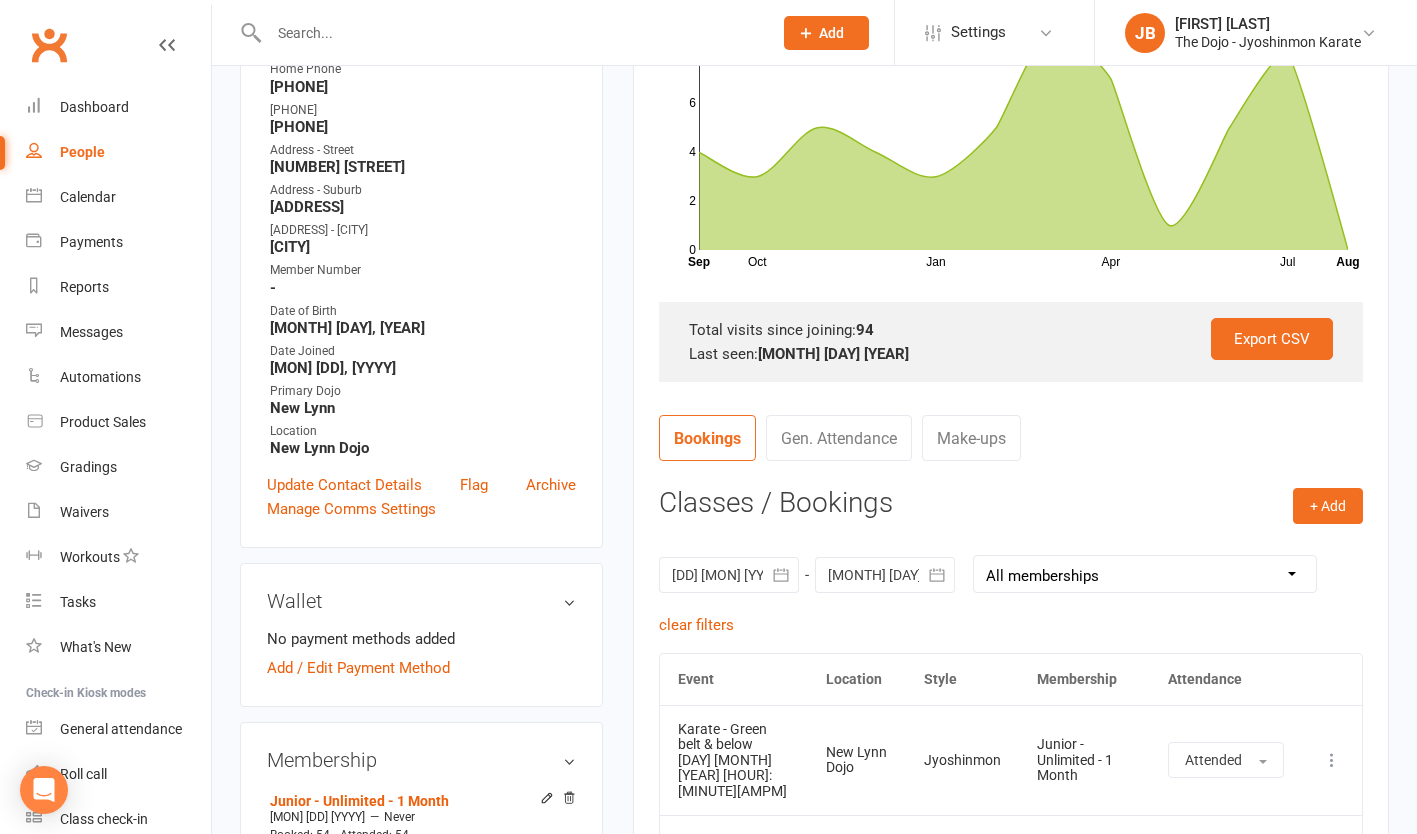 scroll, scrollTop: 414, scrollLeft: 0, axis: vertical 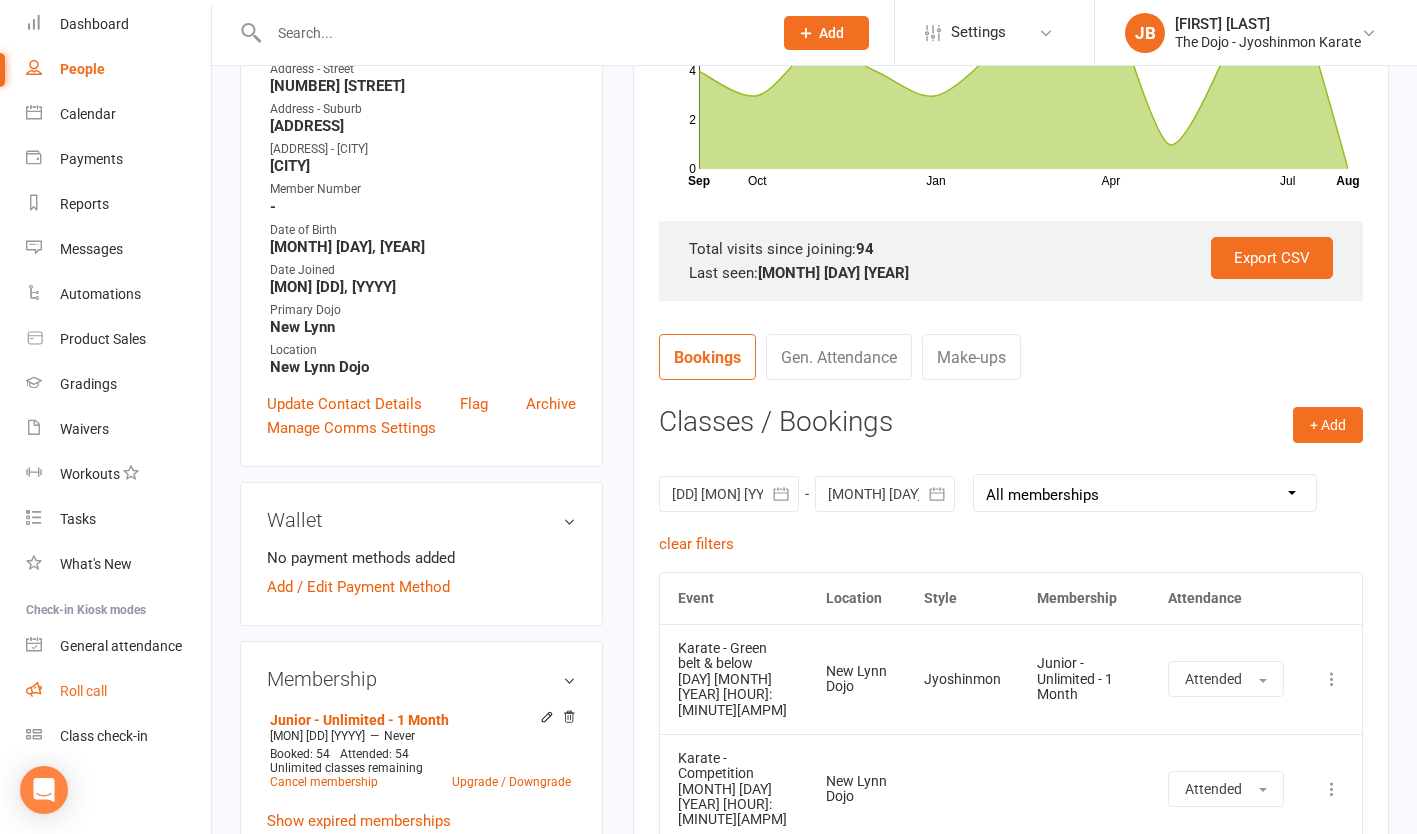 click on "Roll call" at bounding box center [118, 691] 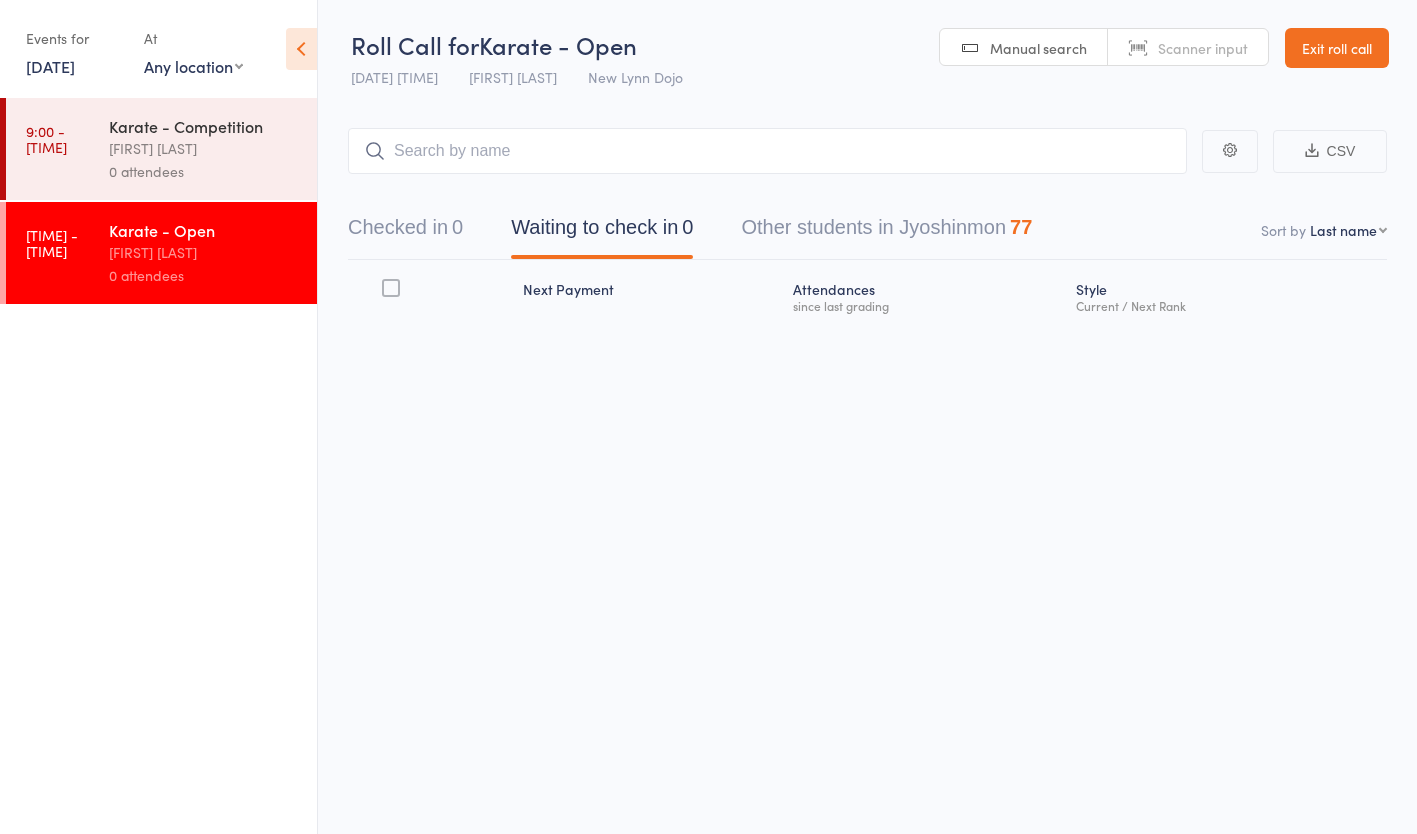 scroll, scrollTop: 0, scrollLeft: 0, axis: both 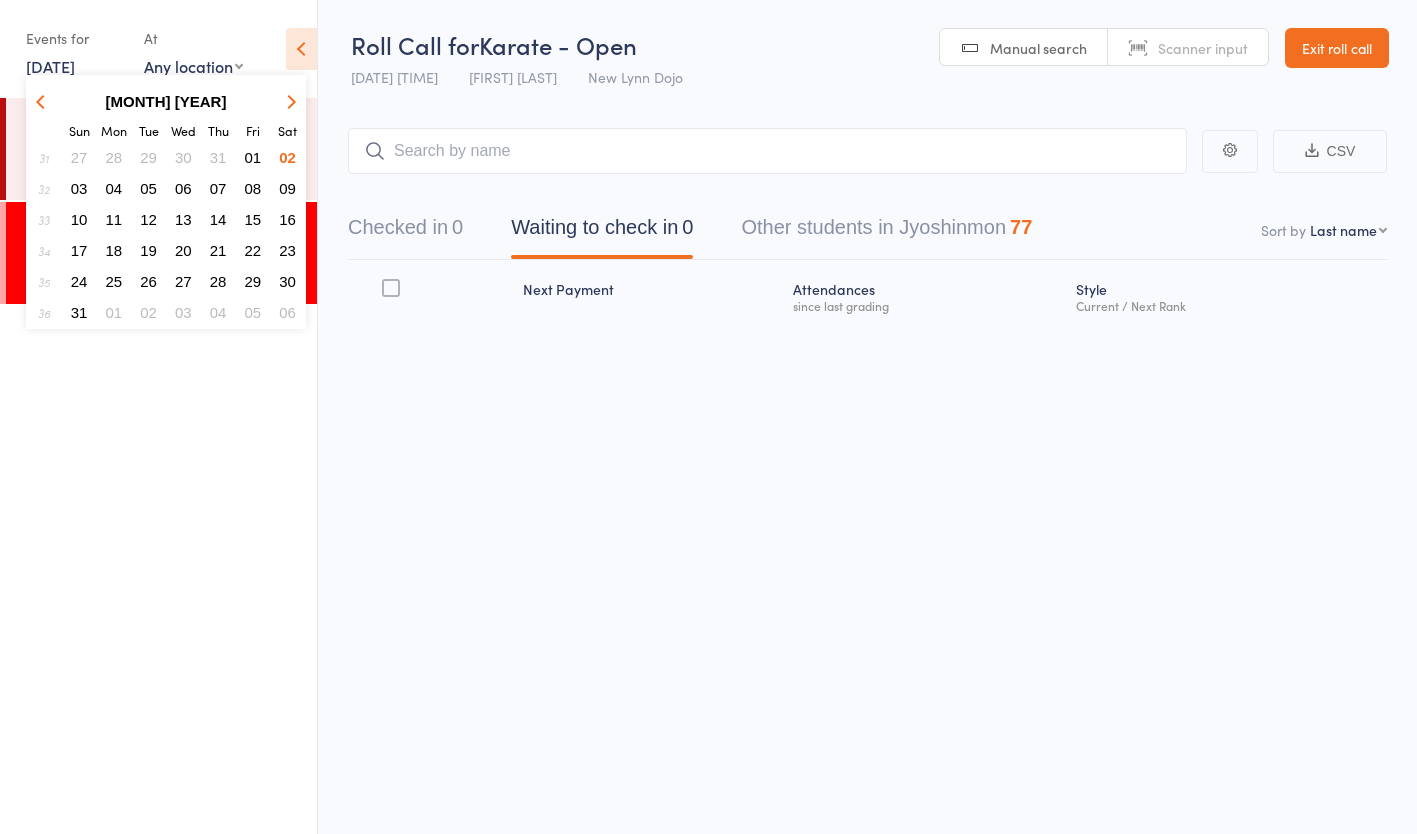 click on "30" at bounding box center [183, 157] 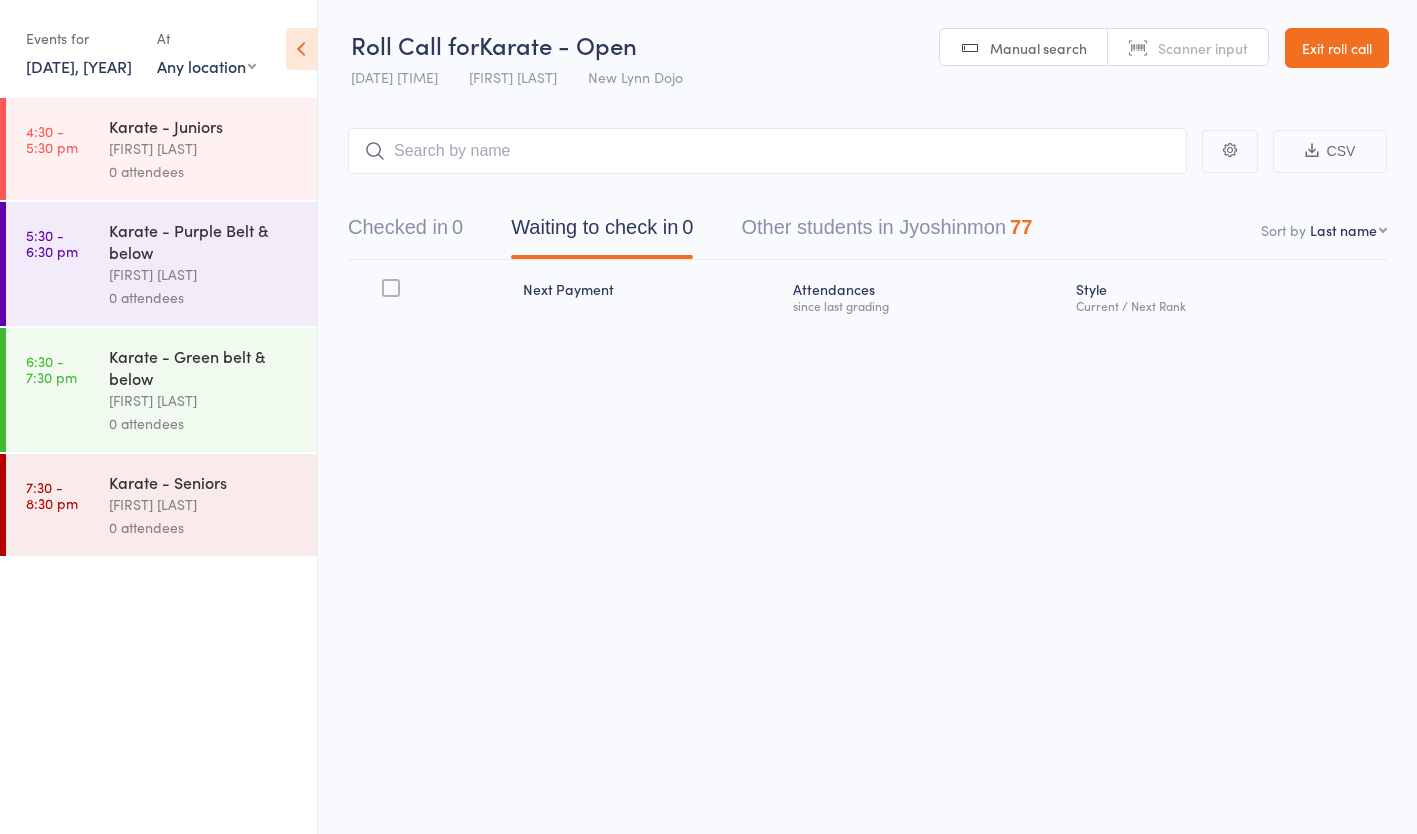 click on "[DATE], [YEAR]" at bounding box center [79, 66] 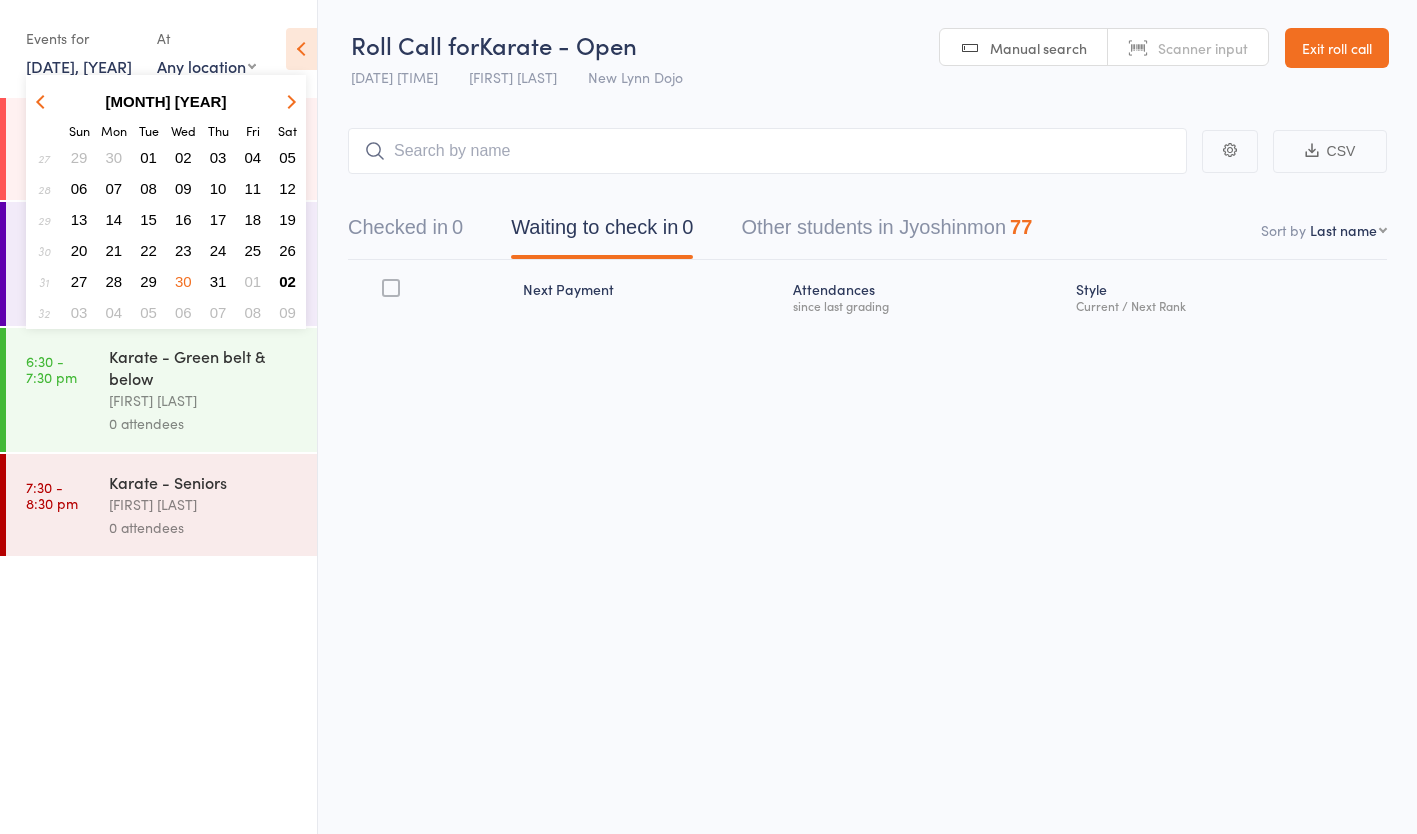 click on "30" at bounding box center (183, 281) 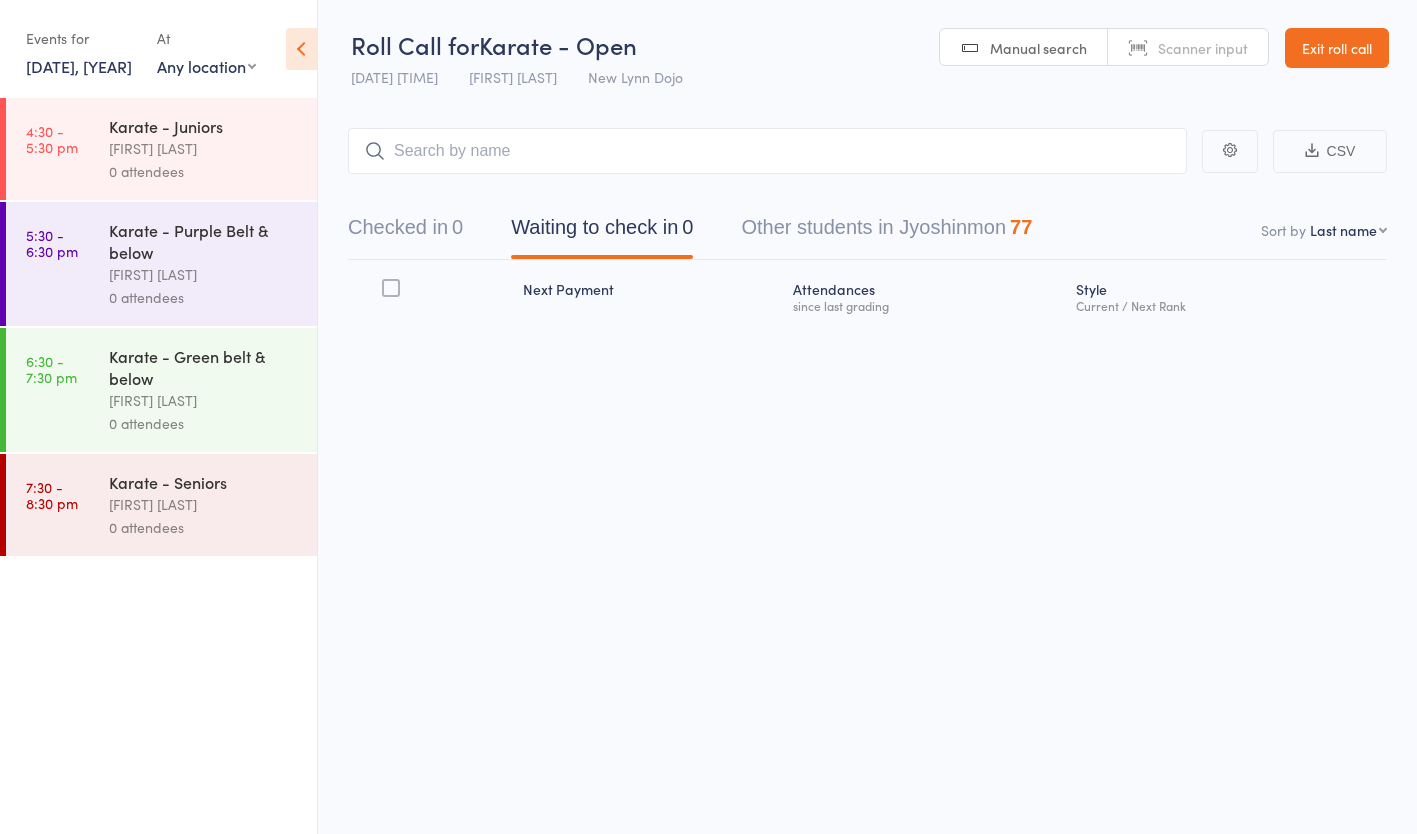 click on "Any location [CITY] [CITY] [CITY]" at bounding box center (206, 66) 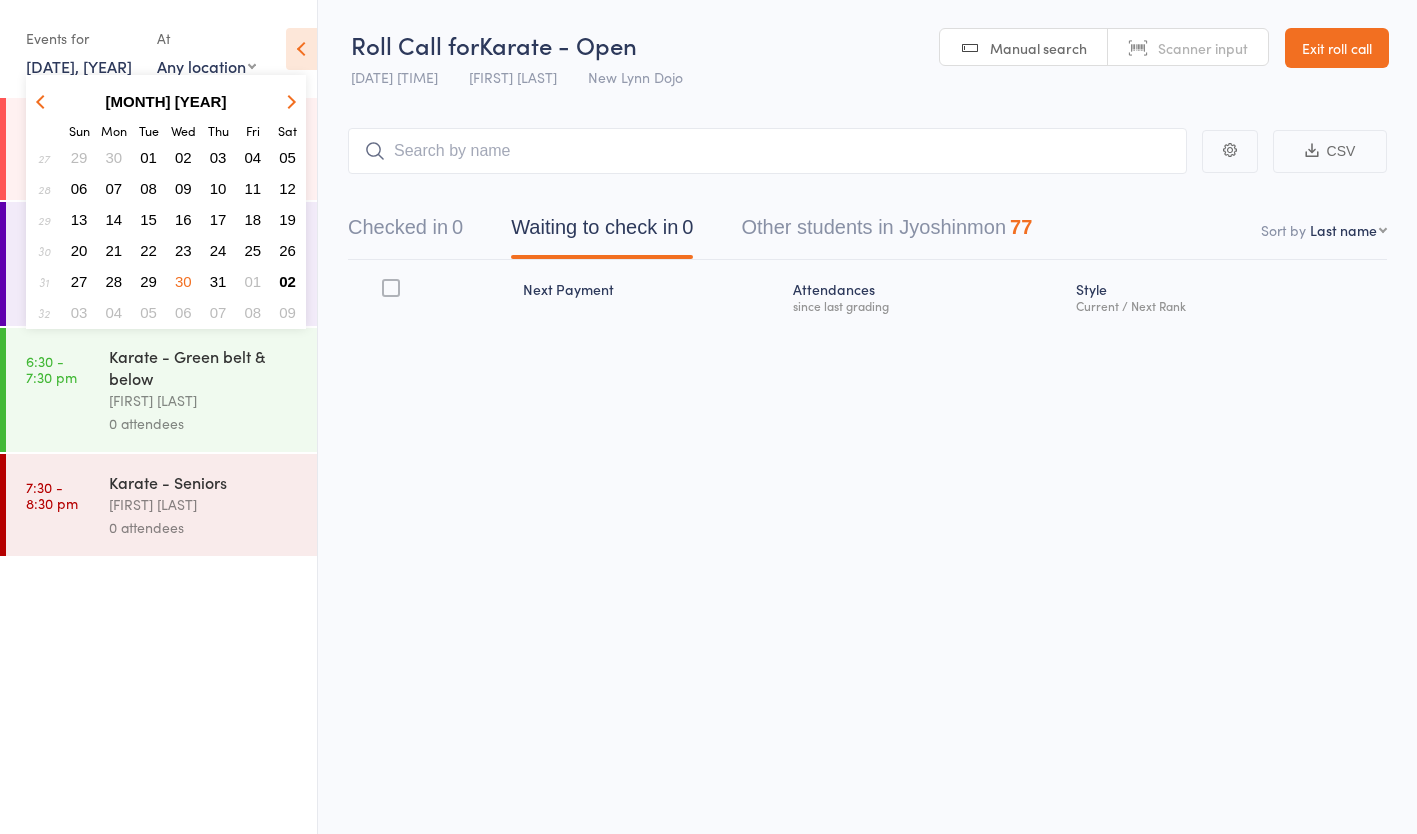 click on "29" at bounding box center (148, 281) 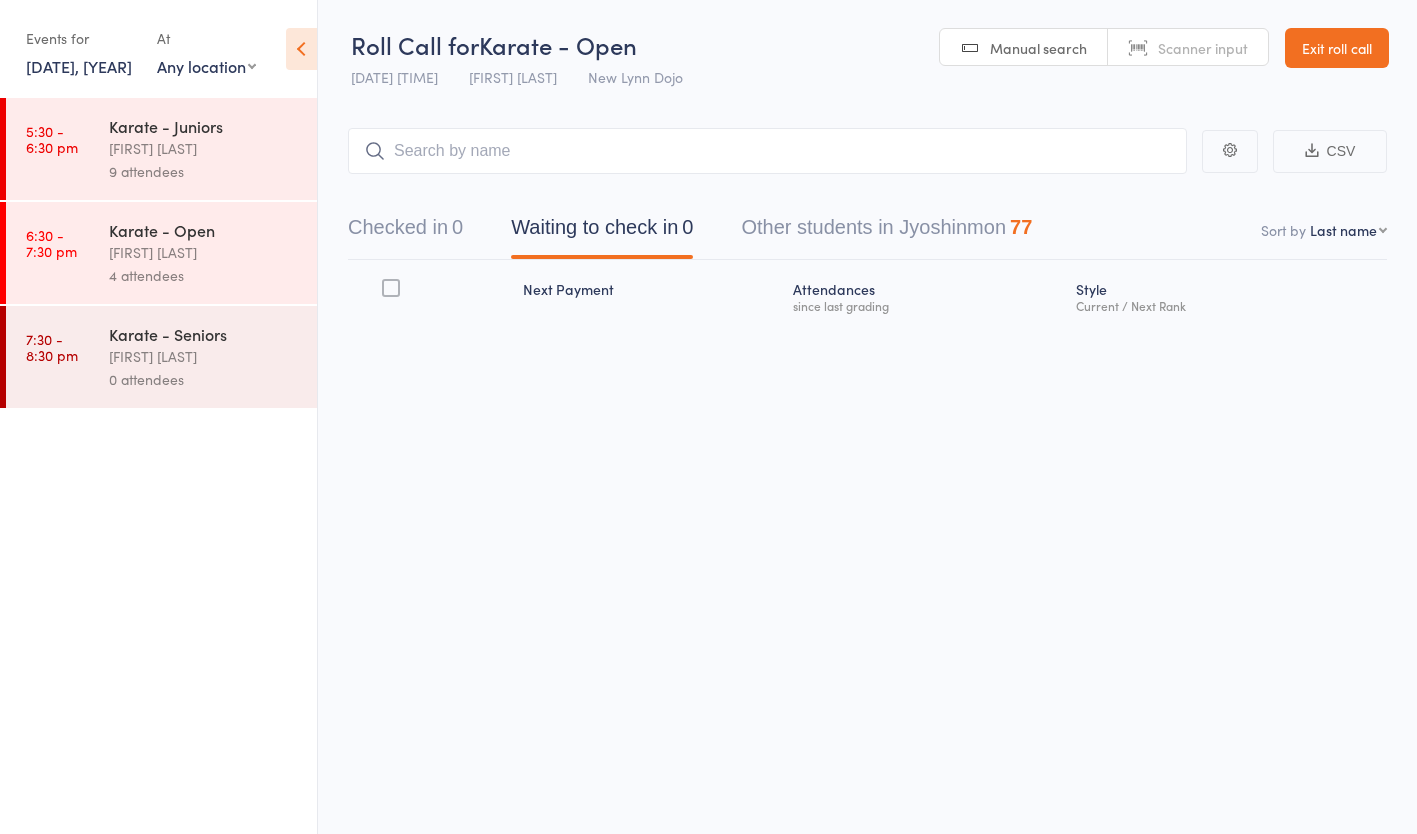 click on "[DATE], [YEAR]" at bounding box center (79, 66) 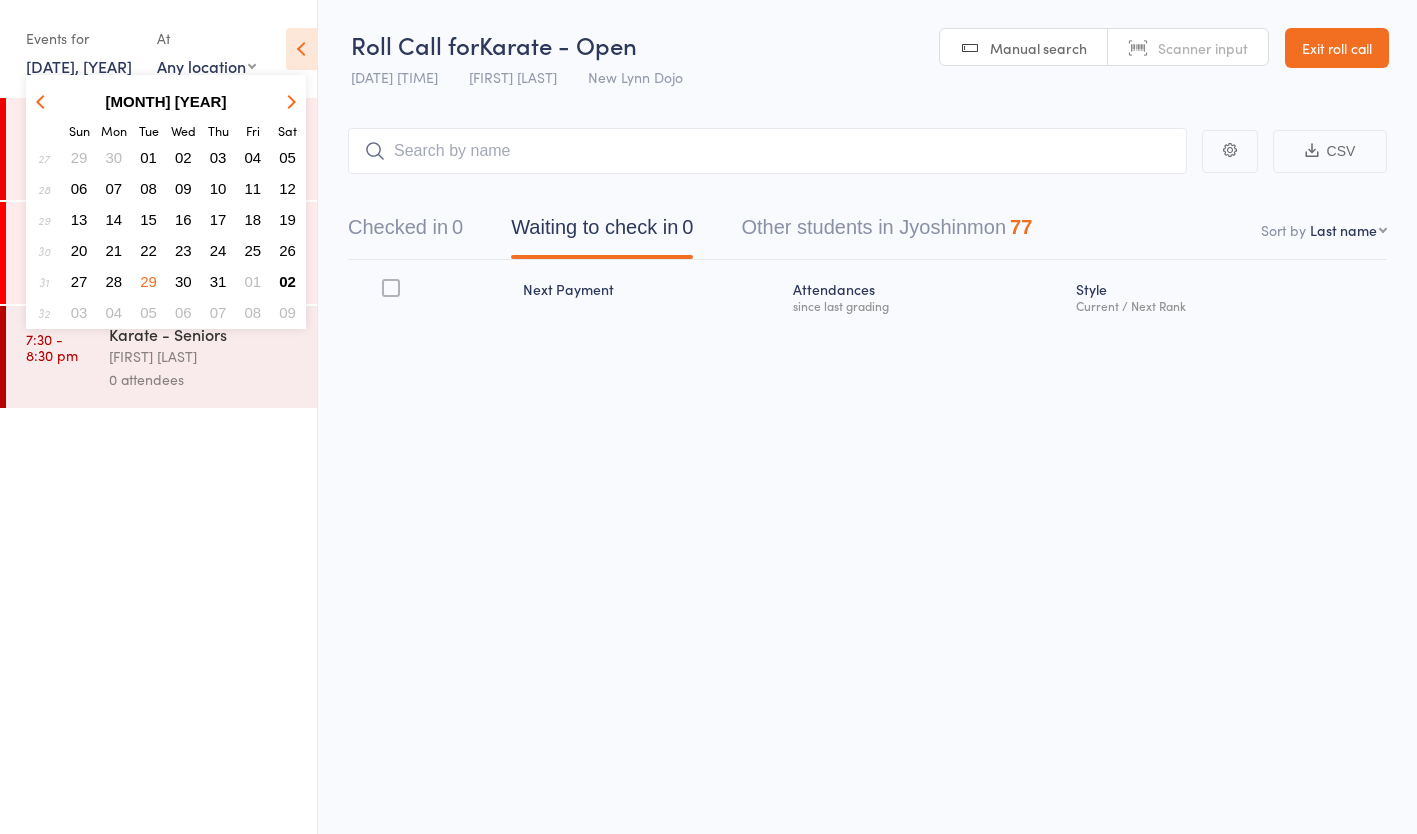 click on "30" at bounding box center [183, 281] 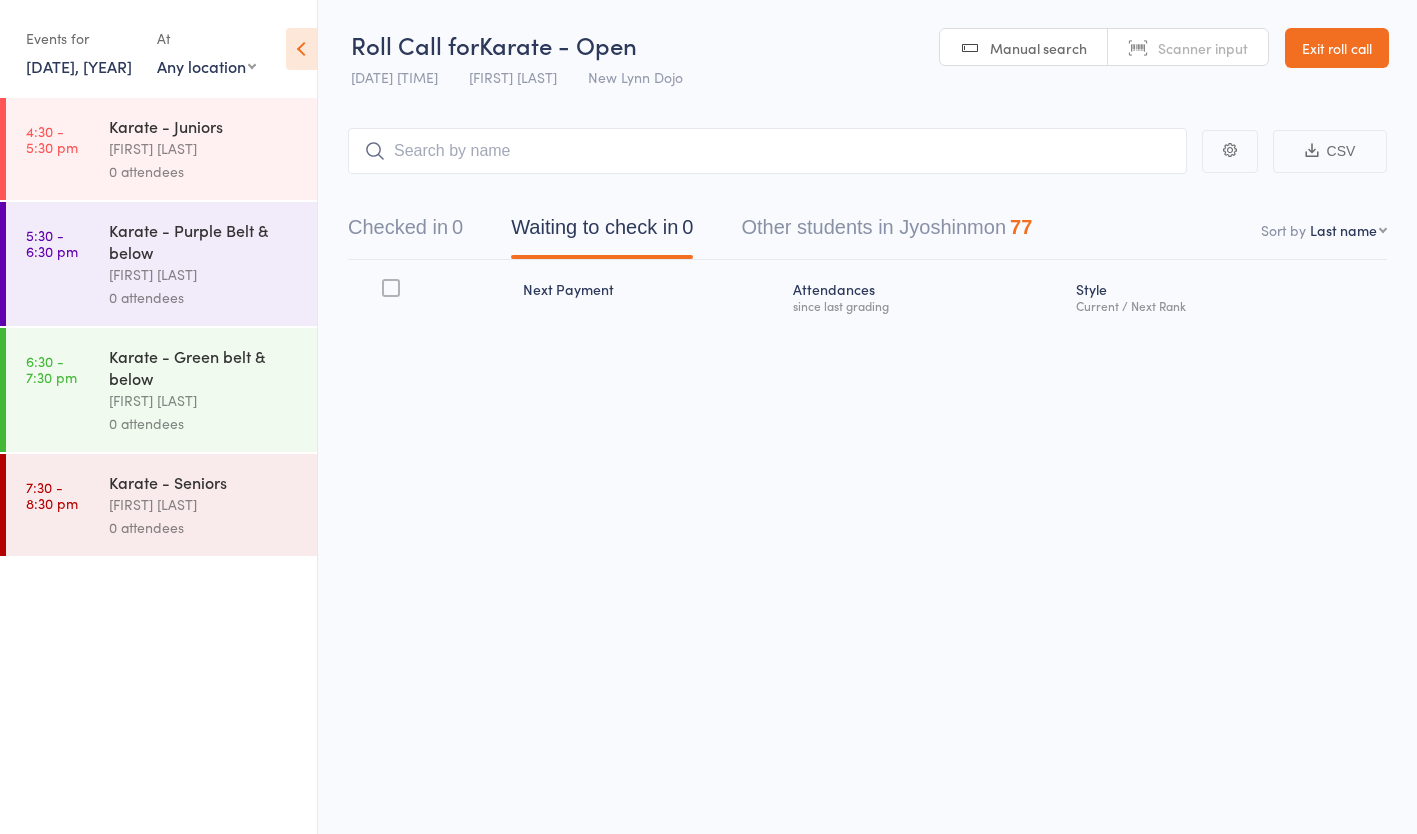 click on "0 attendees" at bounding box center (204, 171) 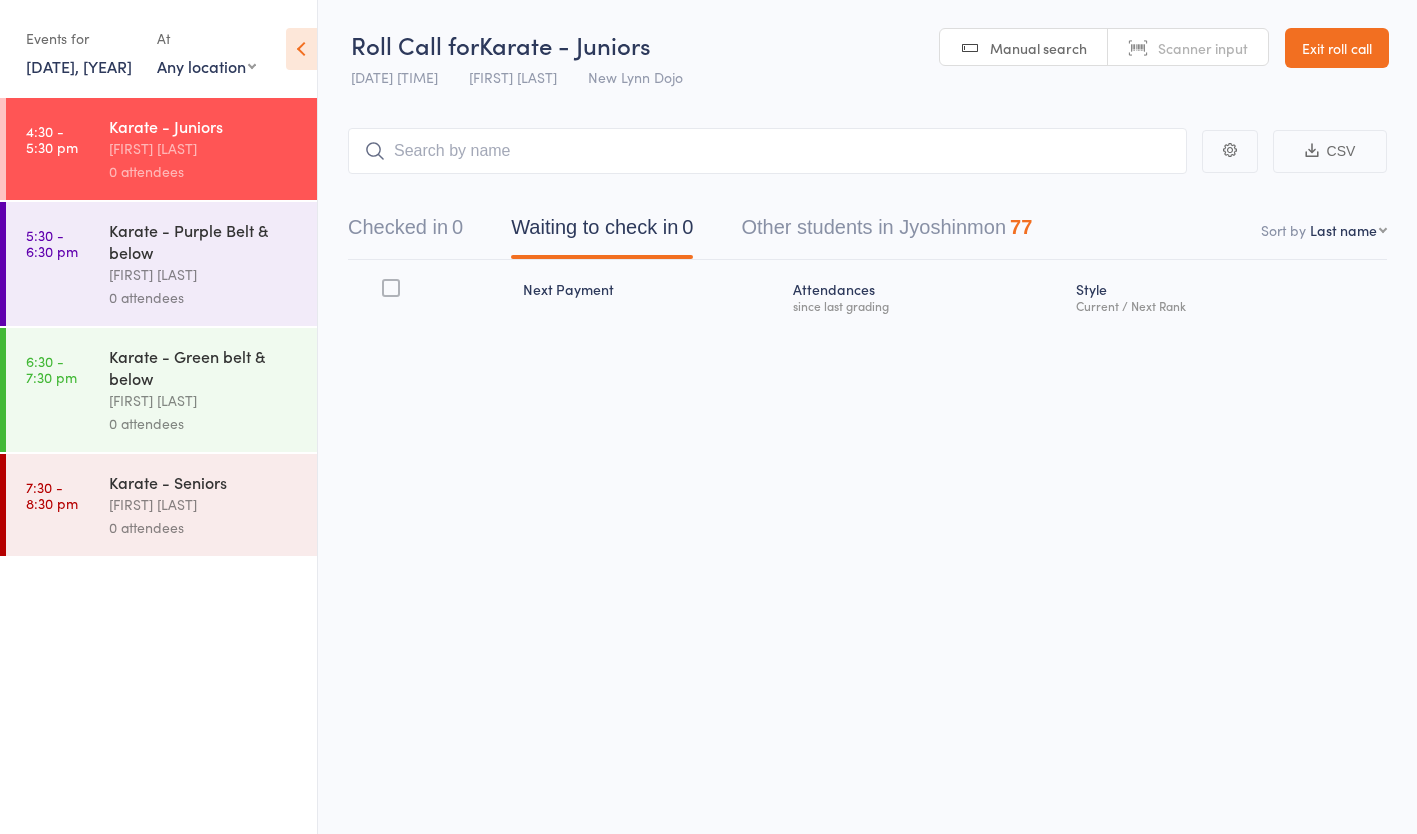 click at bounding box center (767, 151) 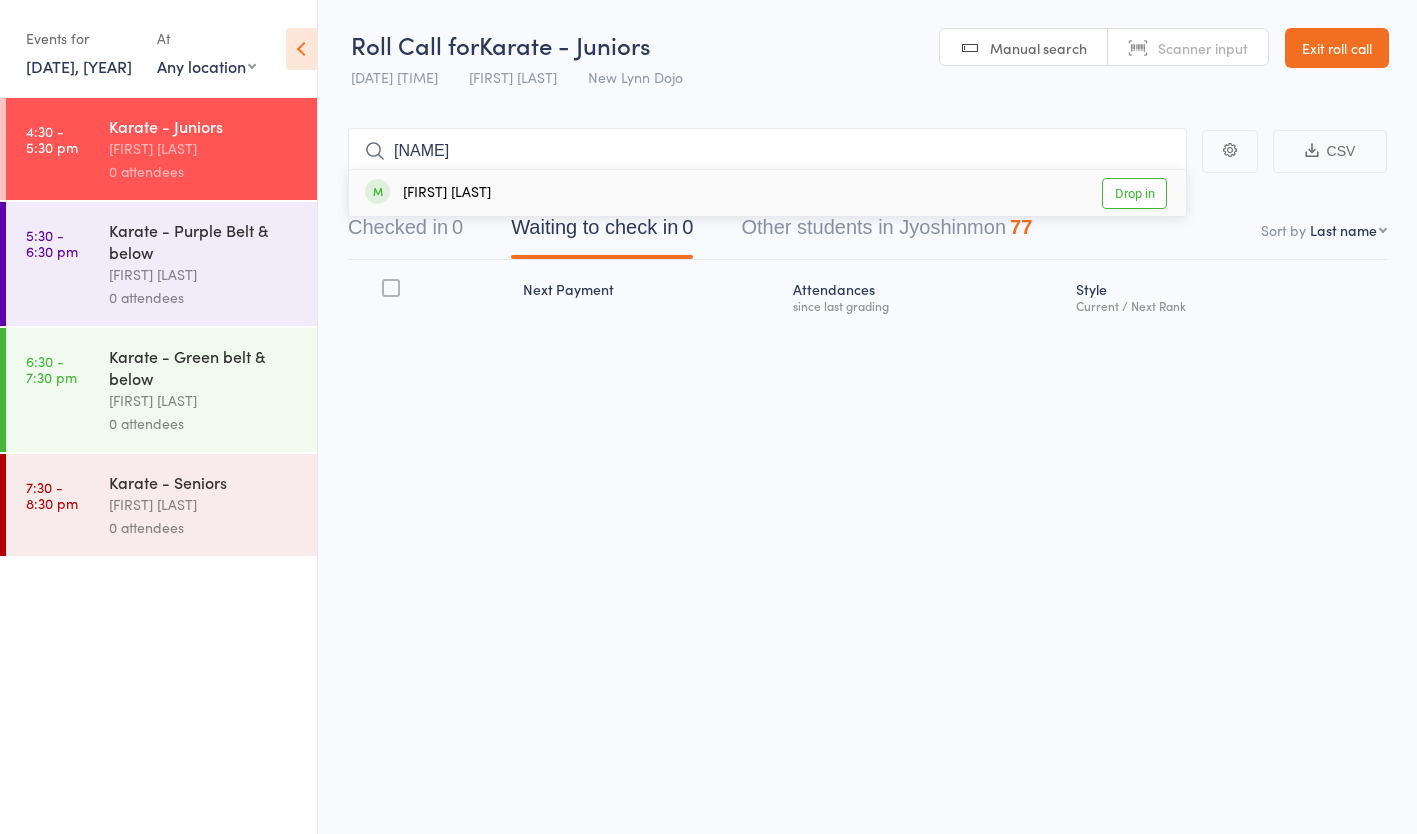 type on "[NAME]" 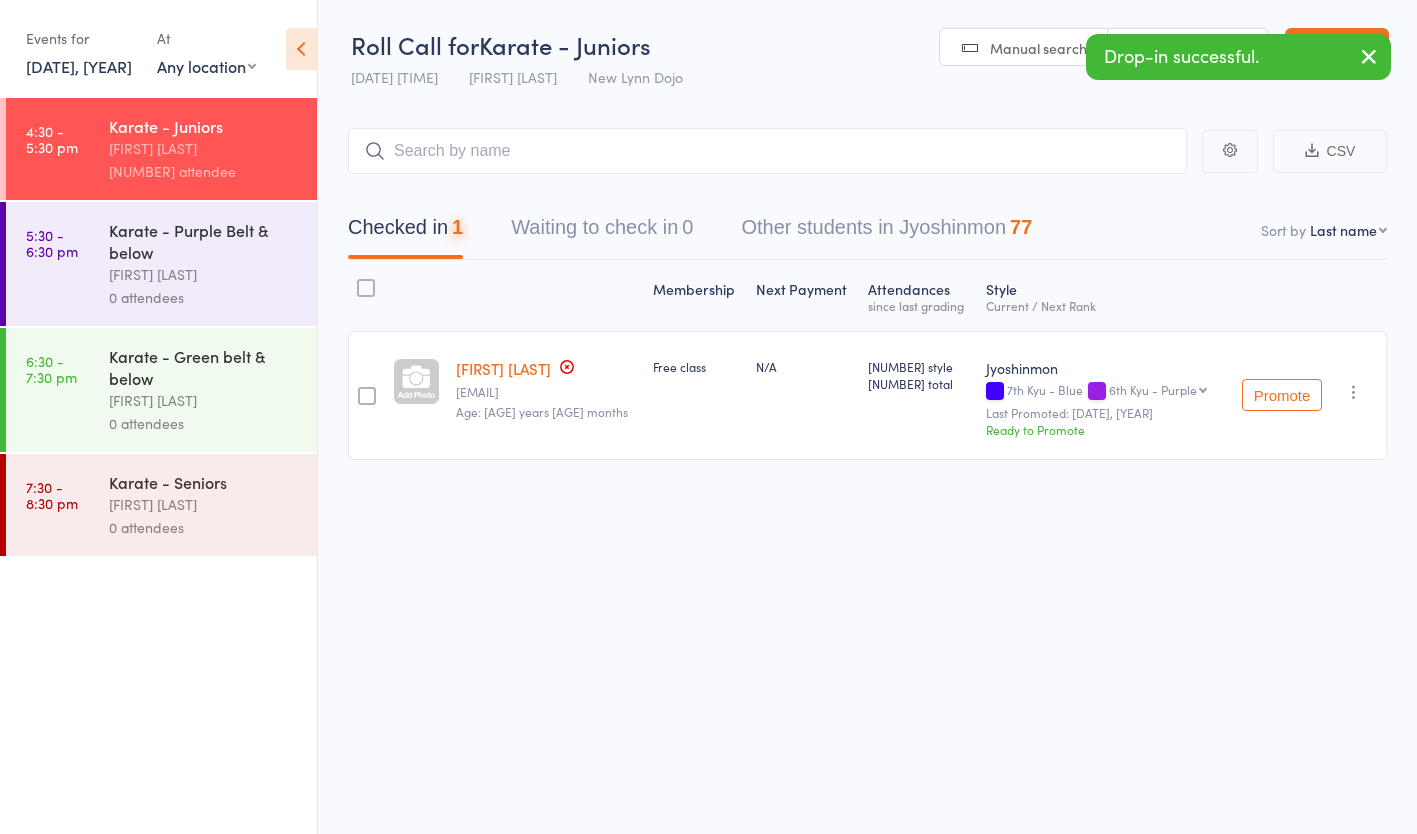 click on "First name Last name Birthday today? Behind on payments? Check in time Next payment date Next payment amount Membership name Membership expires Ready to grade Style and Rank Style attendance count All attendance count Last Promoted" at bounding box center [1348, 230] 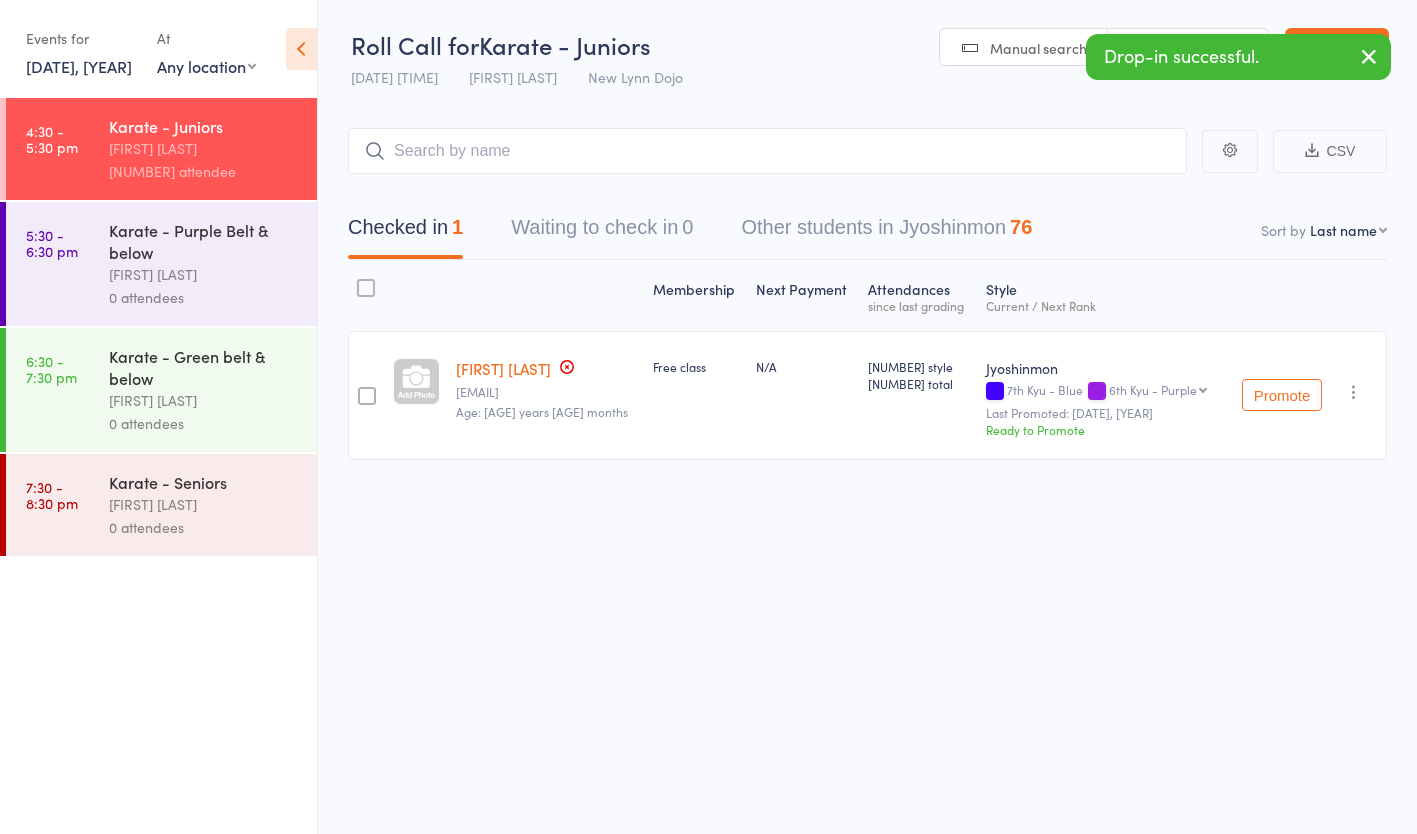 select on "0" 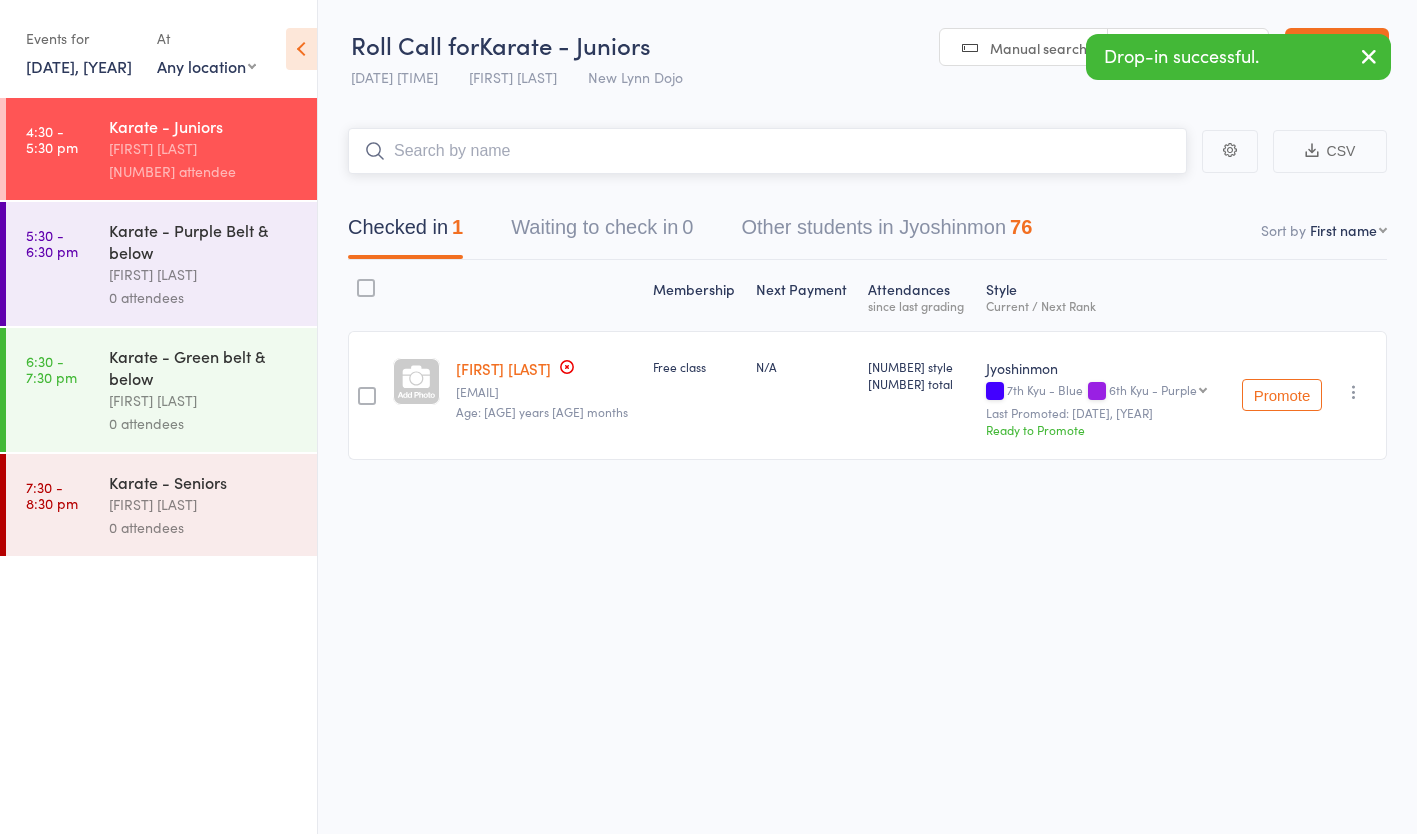 click at bounding box center [767, 151] 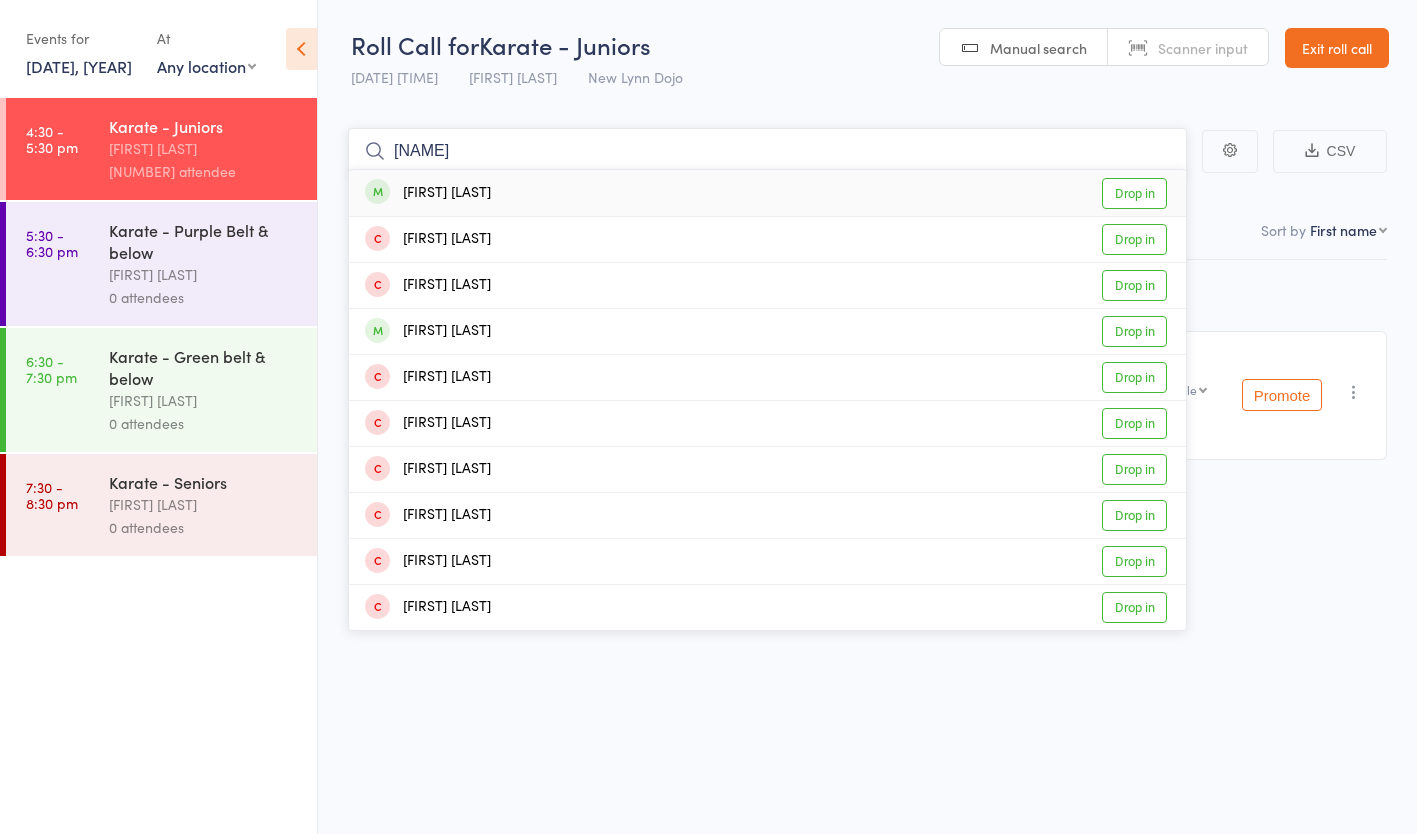 type on "[NAME]" 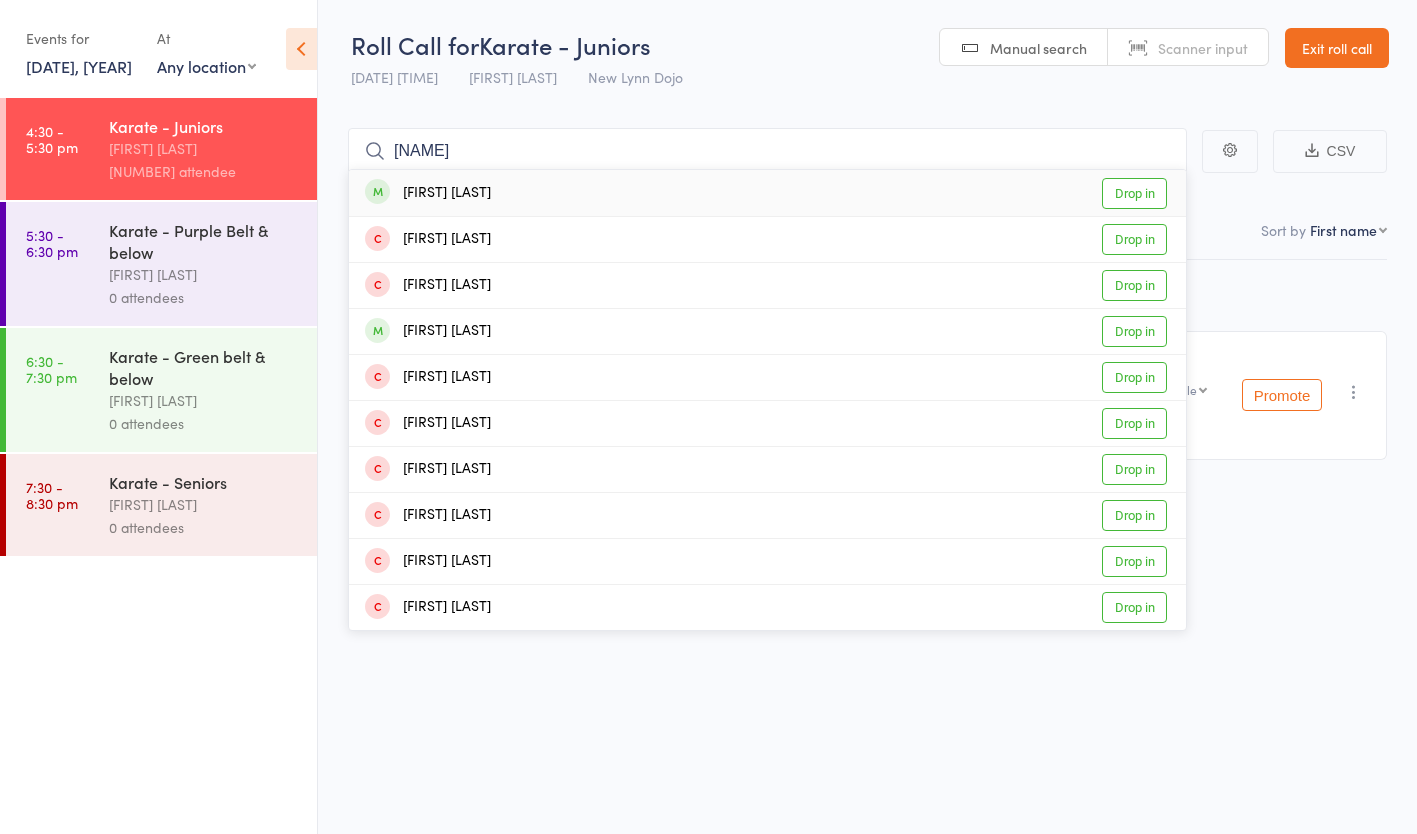 click on "[FIRST] [LAST] Drop in" at bounding box center (767, 193) 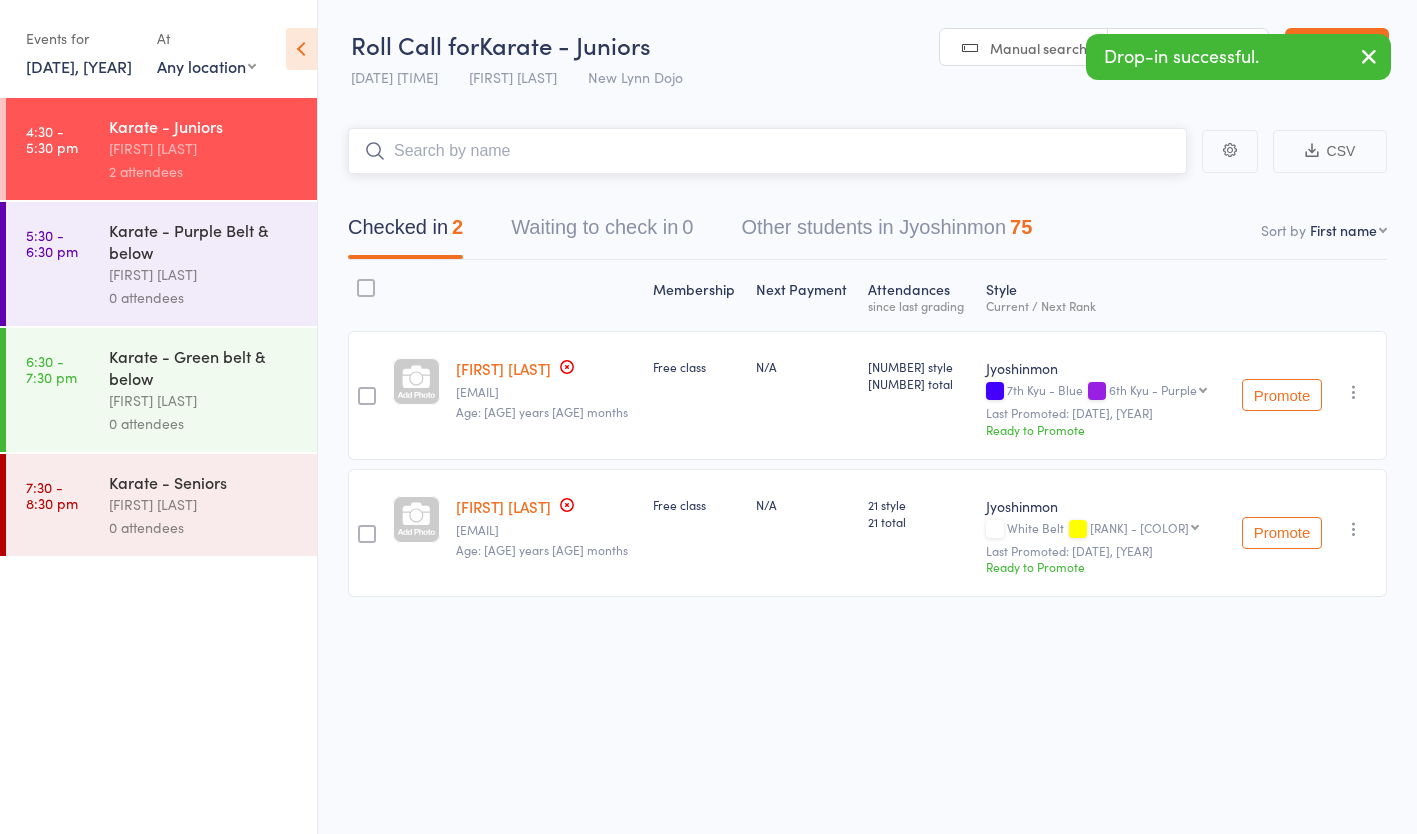 click at bounding box center (767, 151) 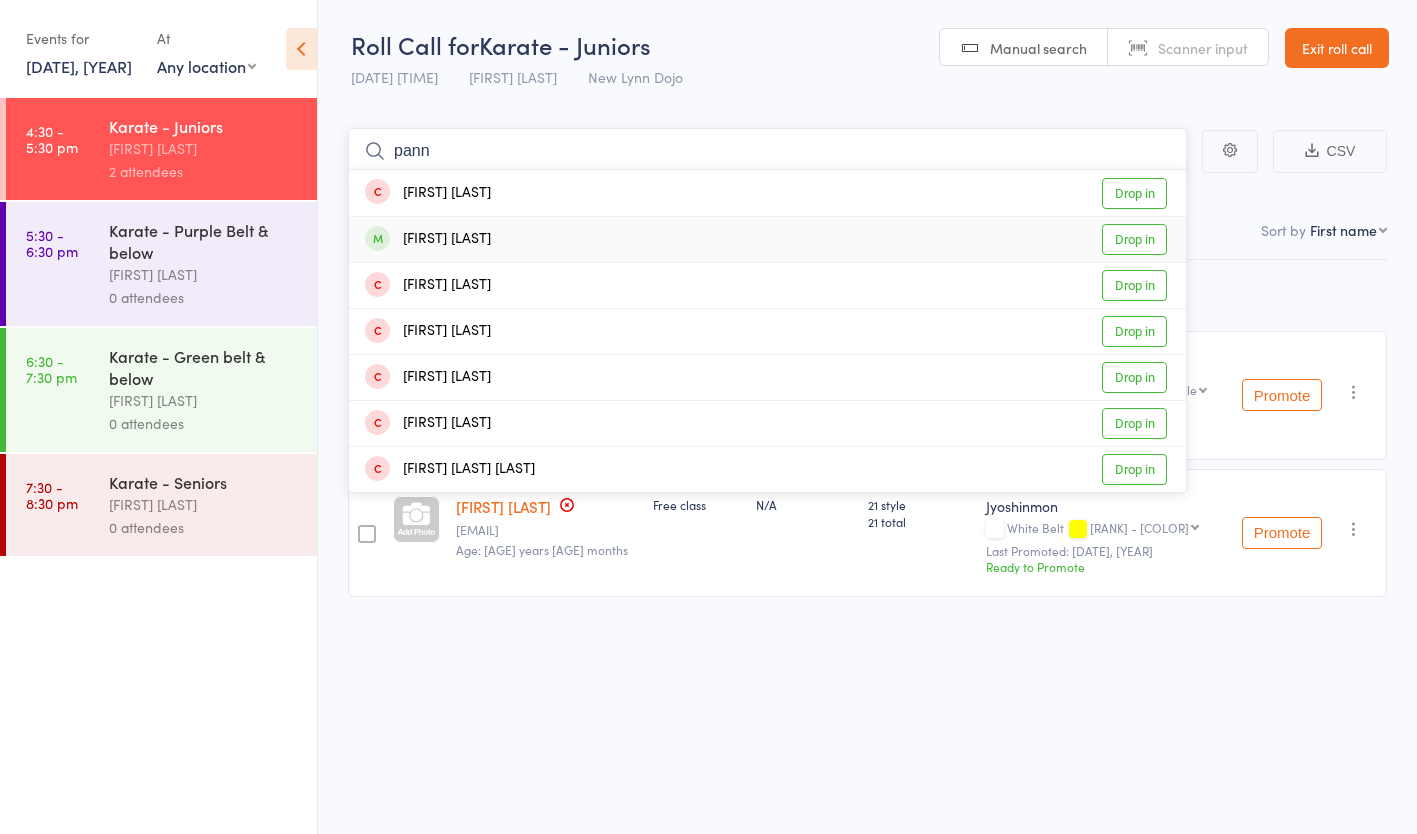 type on "pann" 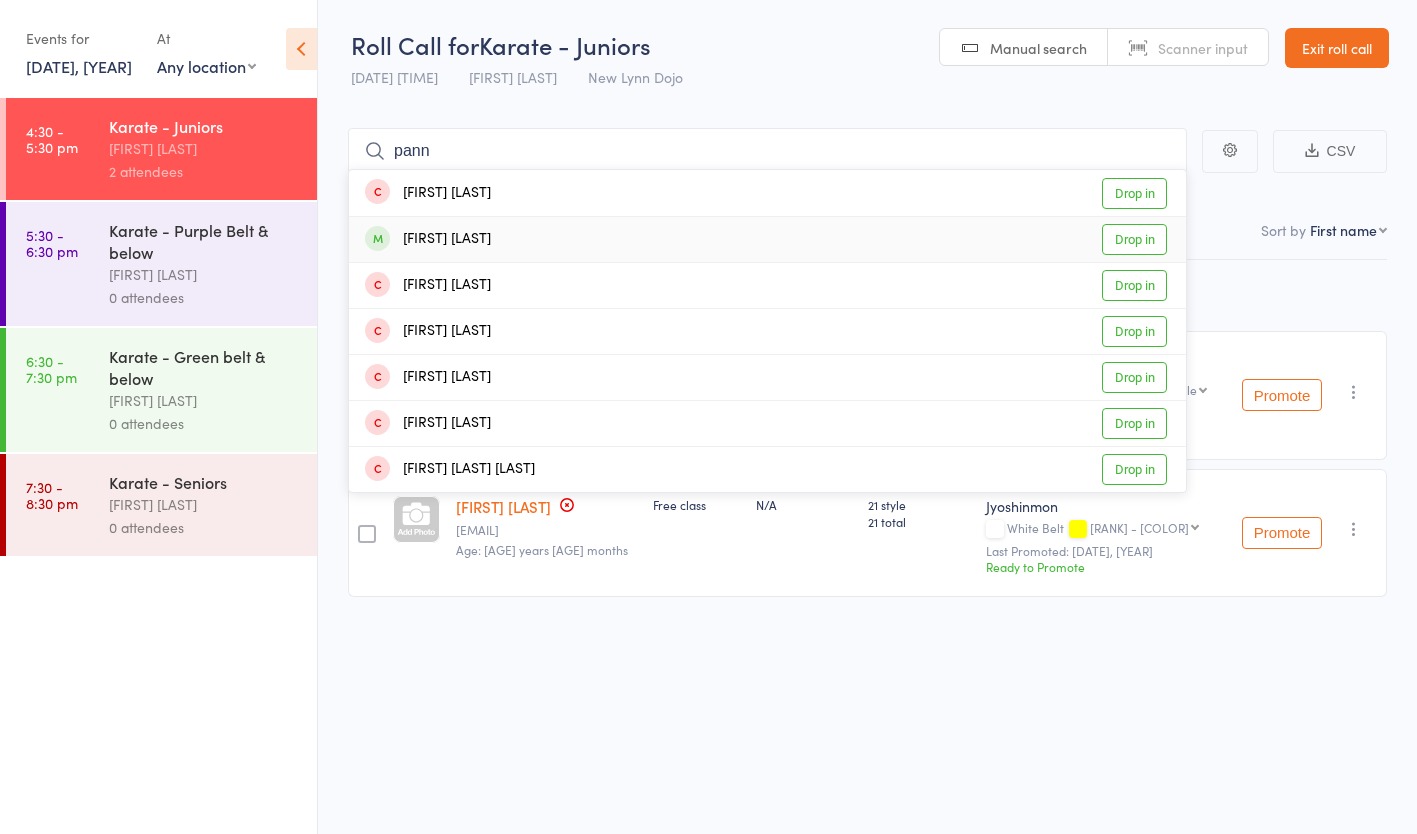 click on "[FIRST] [LAST] [LAST] Drop in" at bounding box center (767, 239) 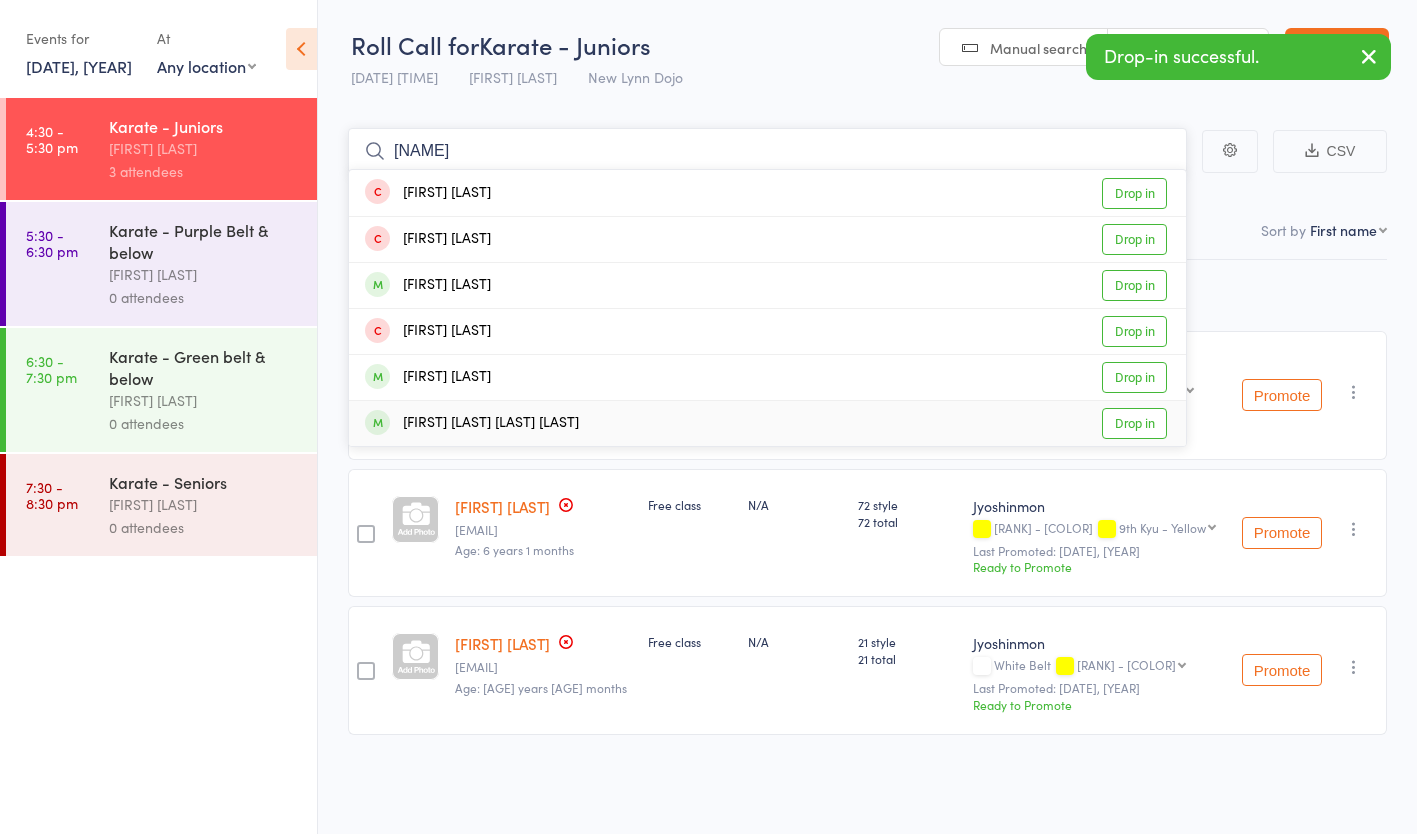 type on "[NAME]" 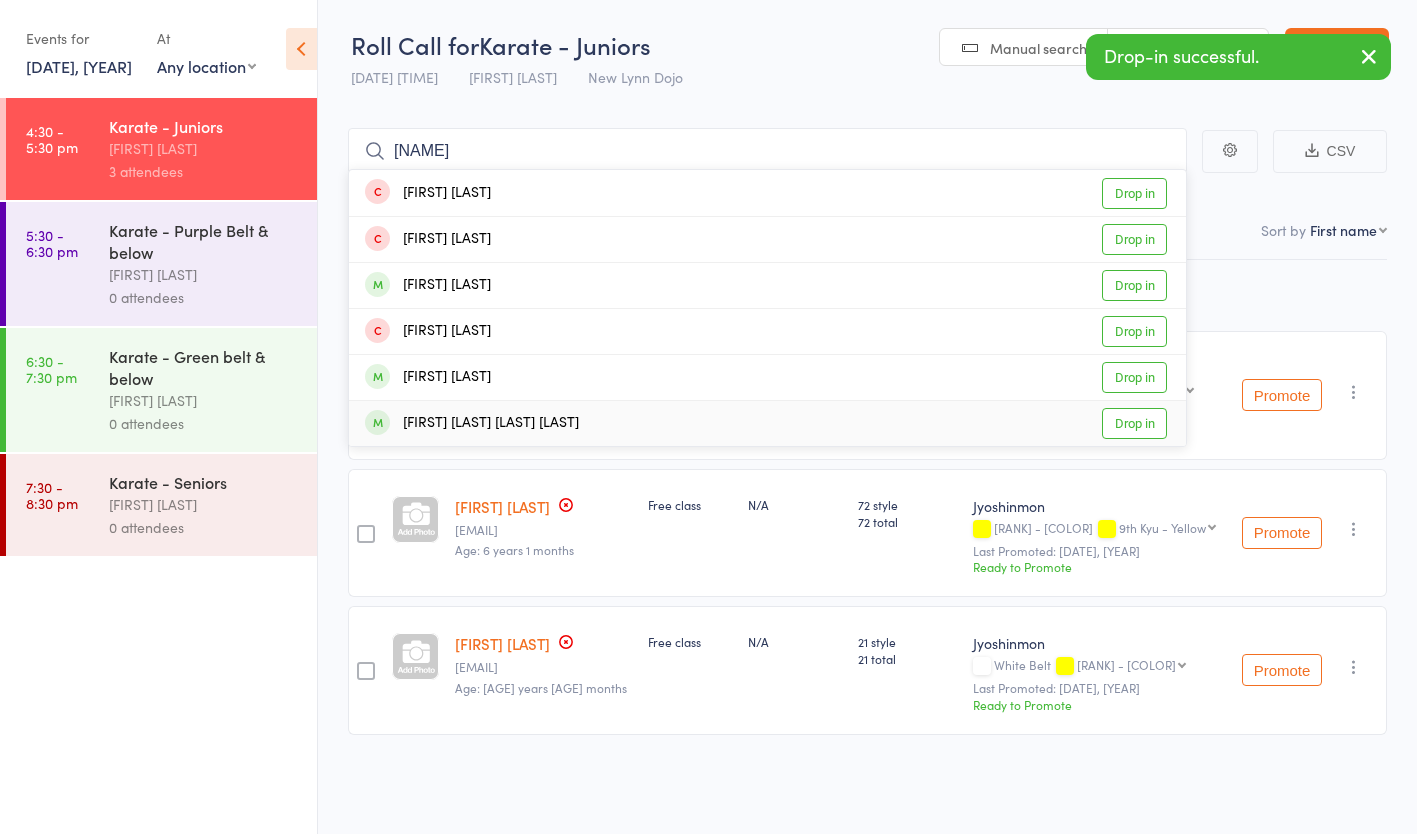 click on "[FIRST] [LAST] [LAST] [LAST] Drop in" at bounding box center (767, 423) 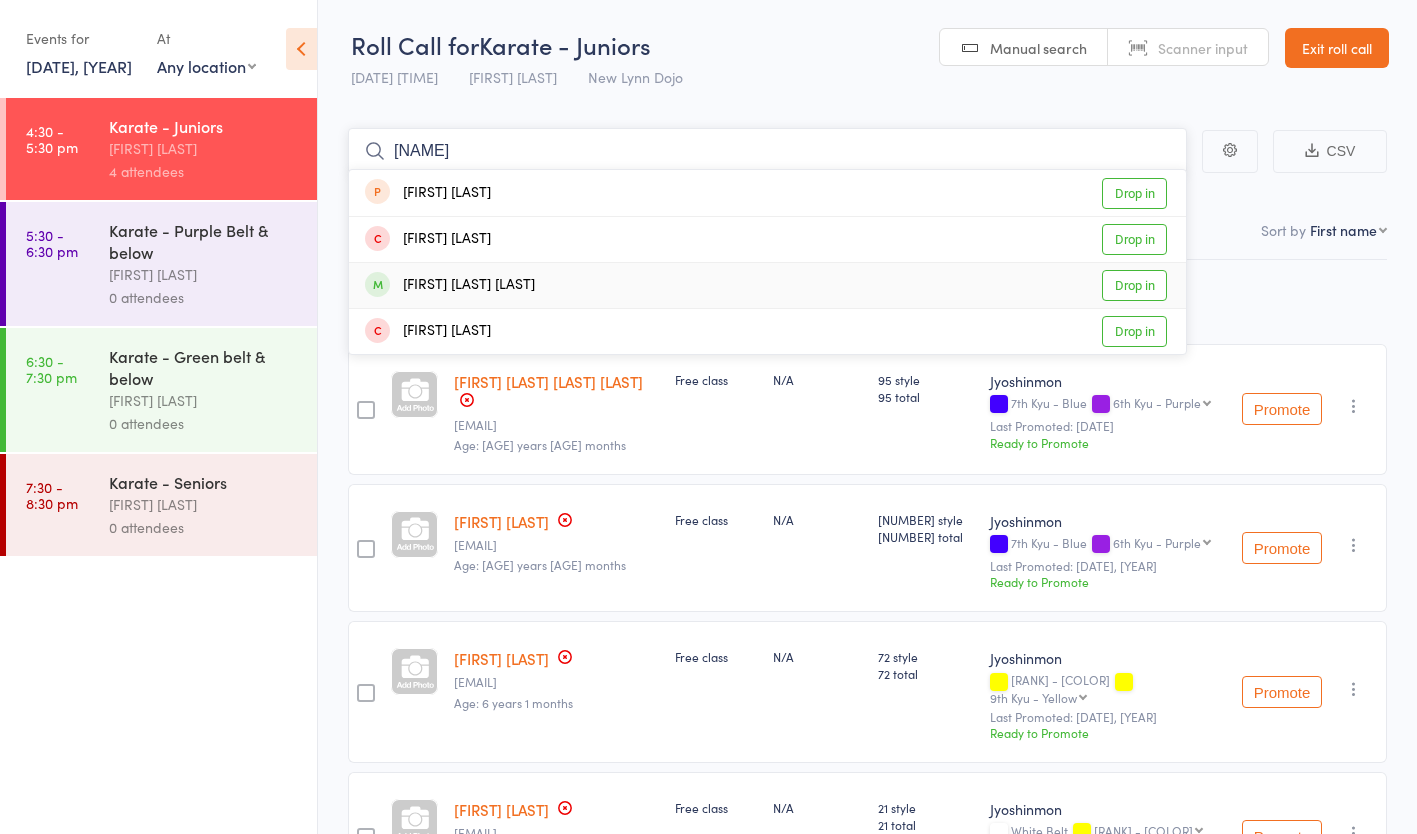 type on "[NAME]" 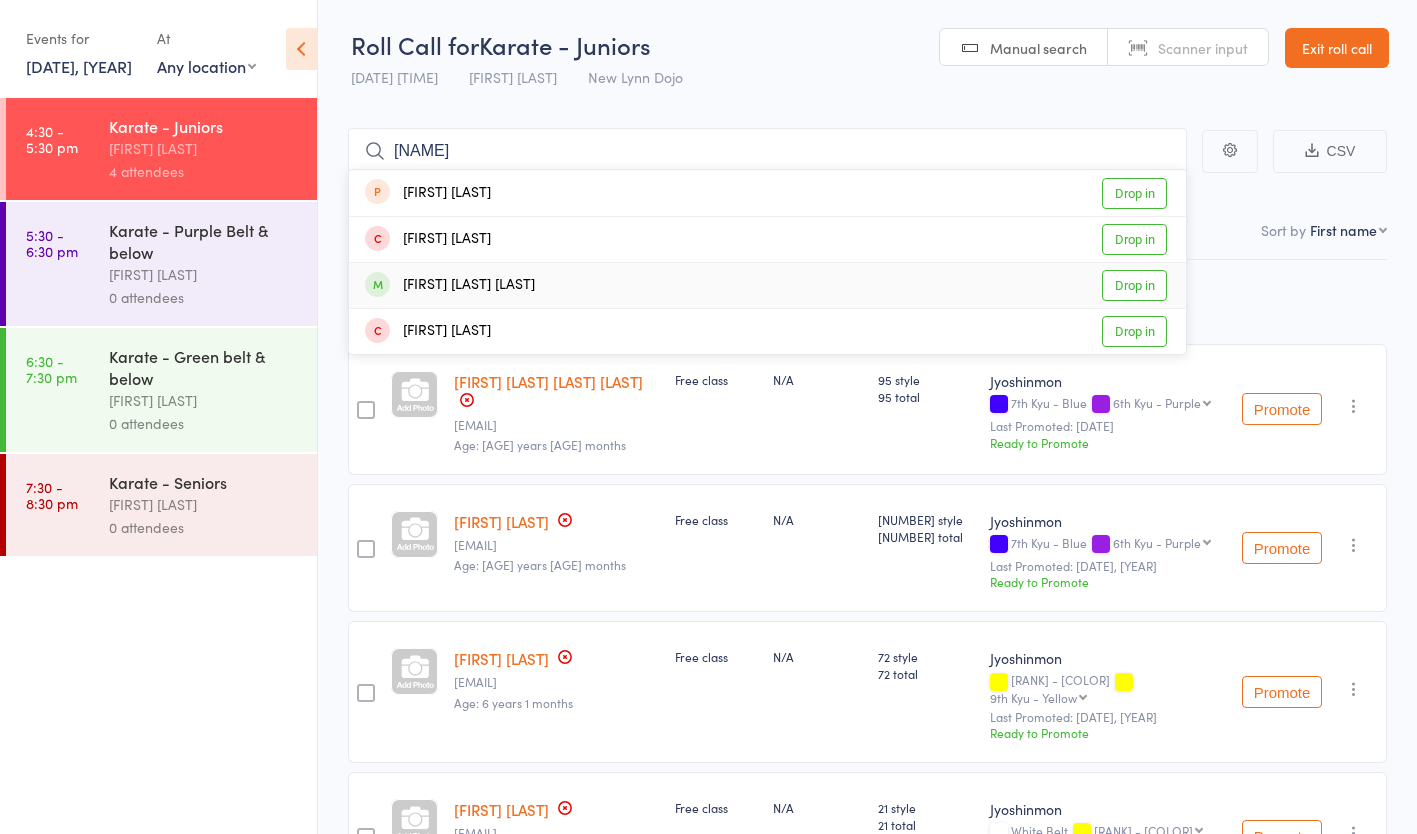 click on "[FIRST] [LAST] Drop in" at bounding box center (767, 285) 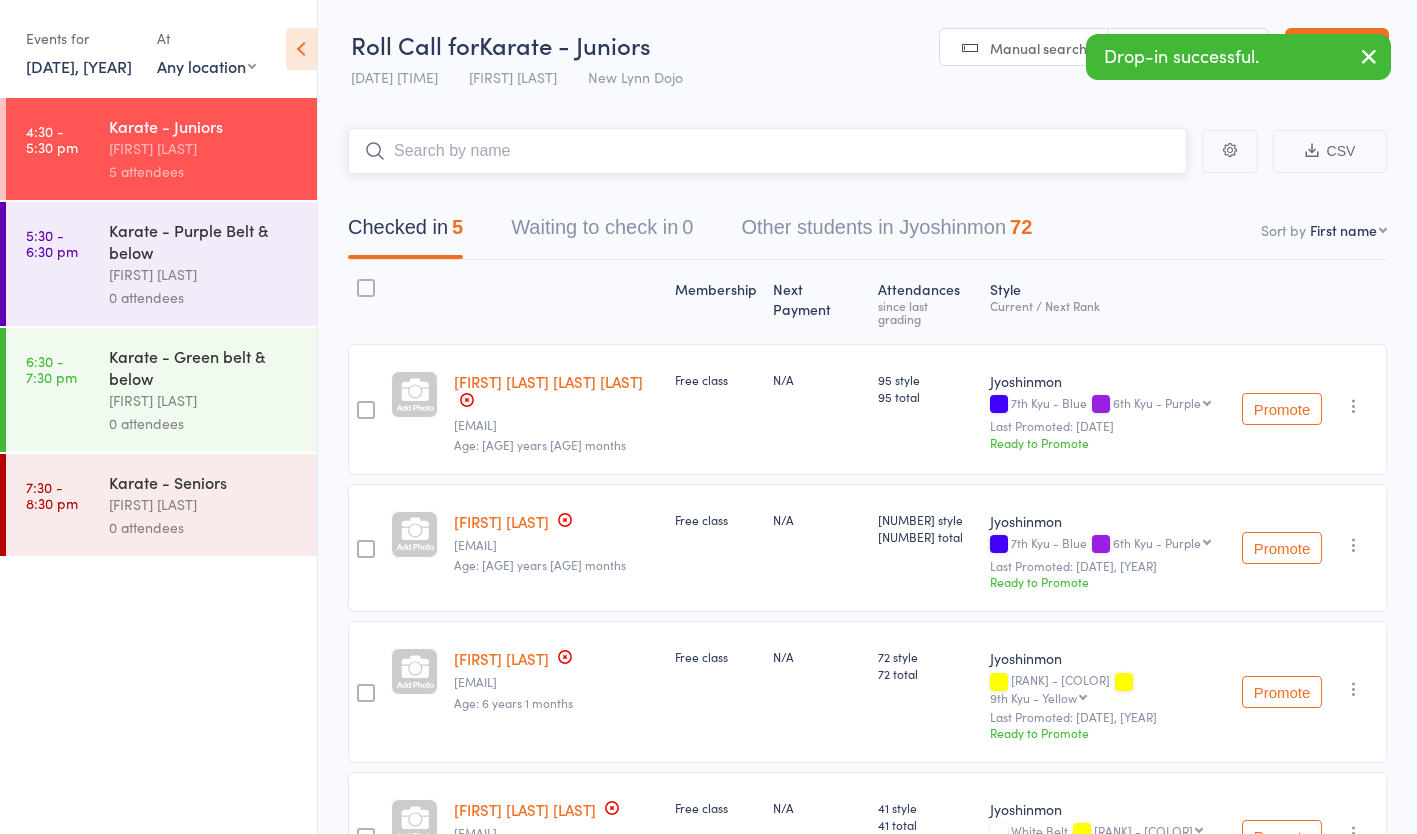 click at bounding box center [767, 151] 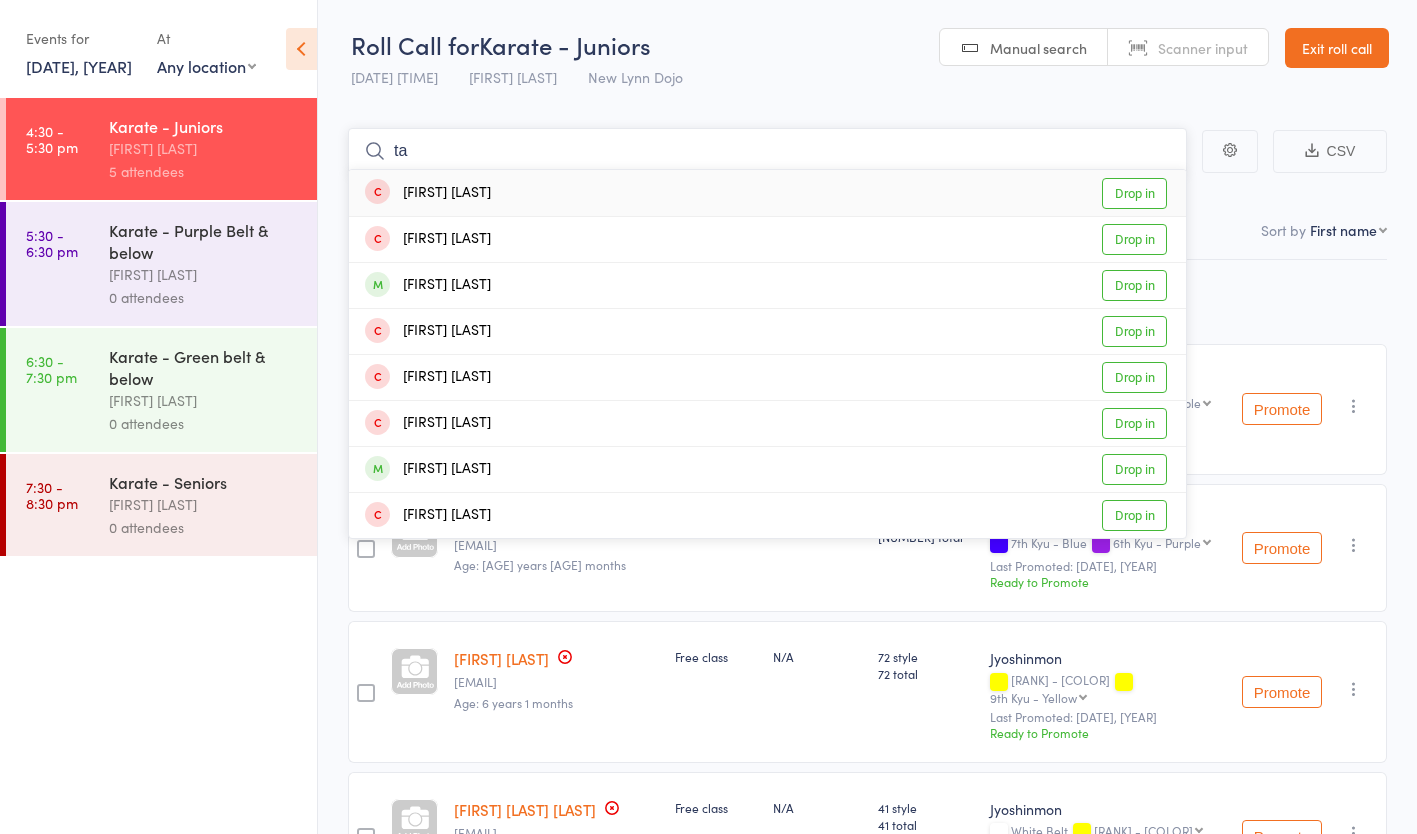 type on "t" 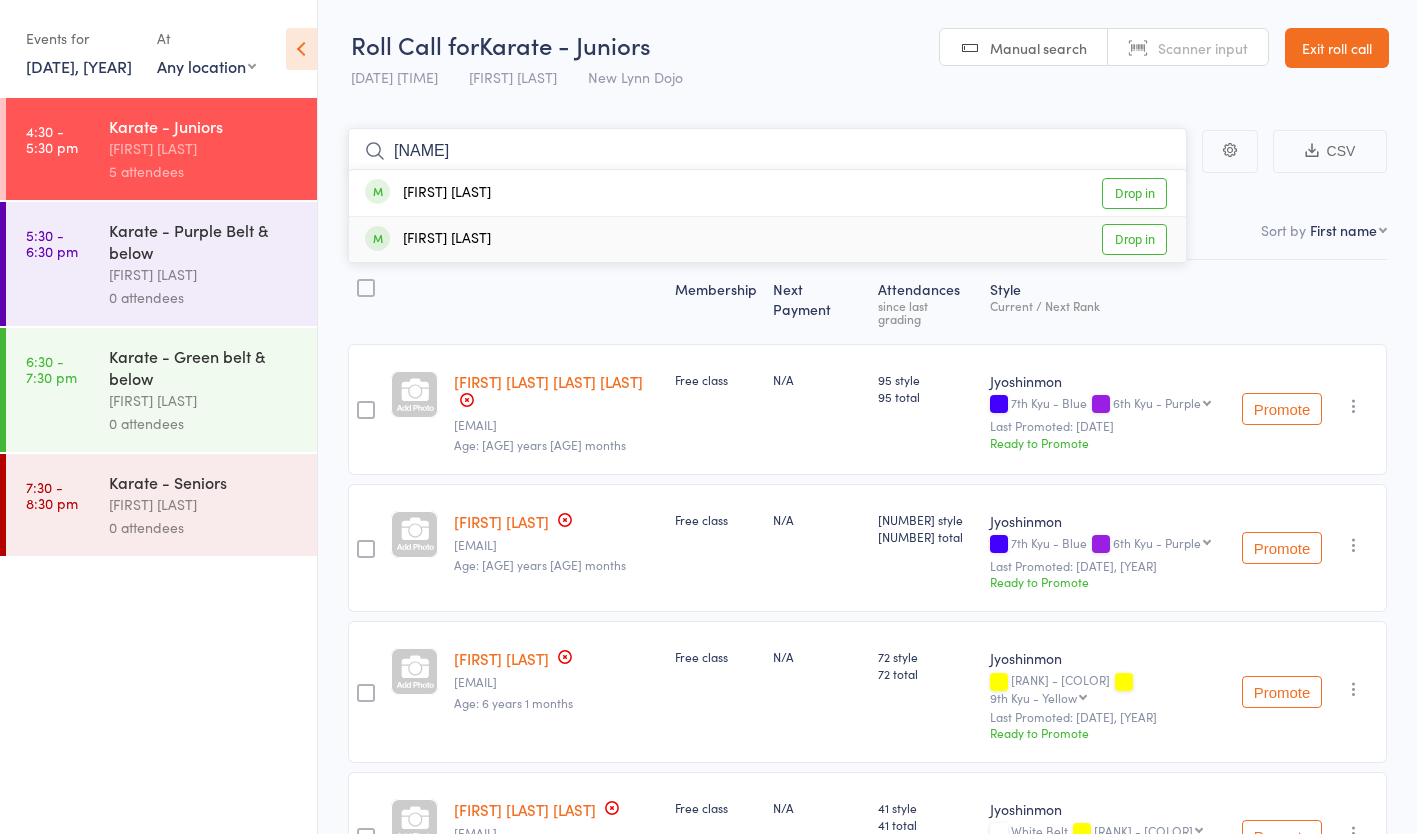 type on "[NAME]" 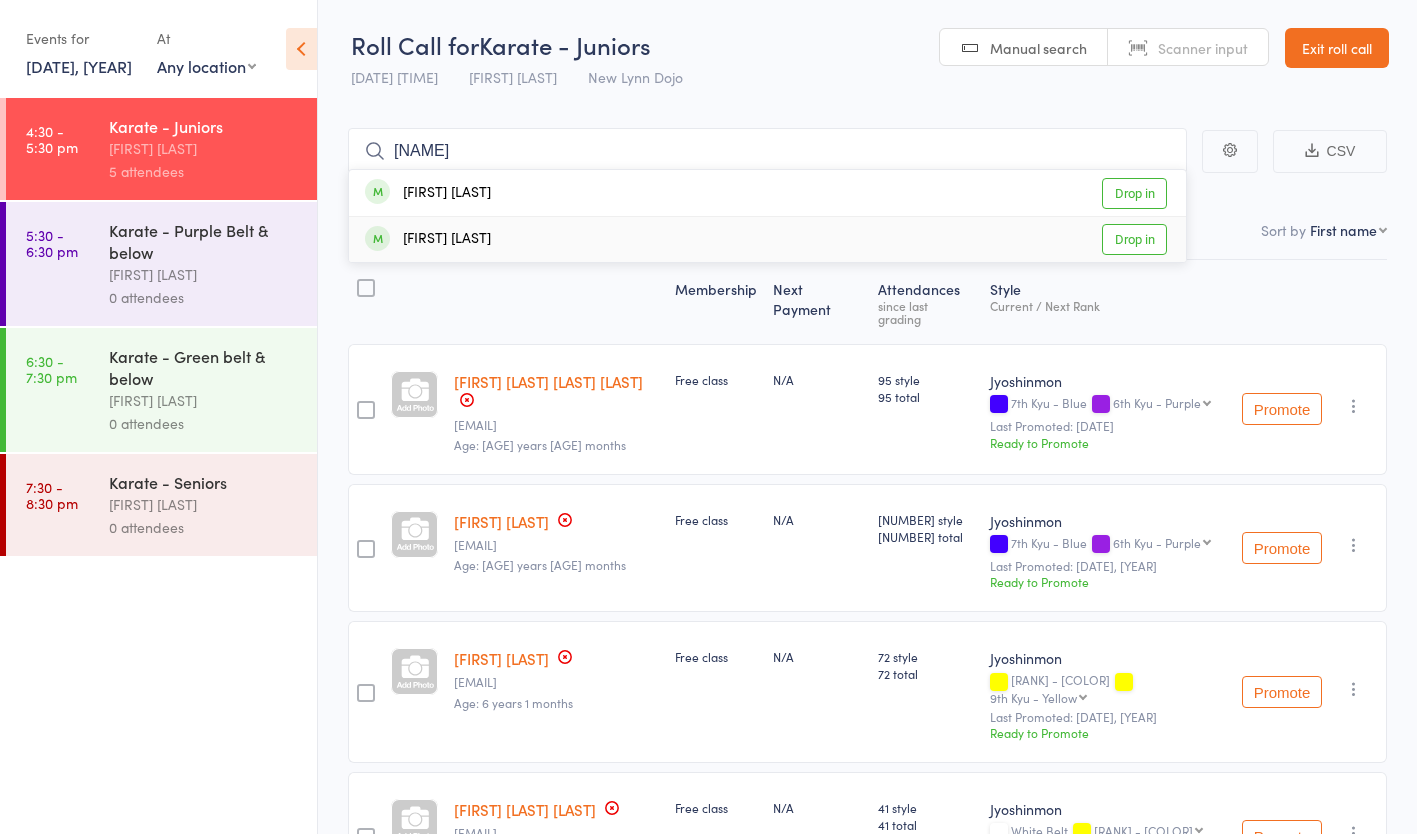 click on "[FIRST] [LAST]" at bounding box center [428, 239] 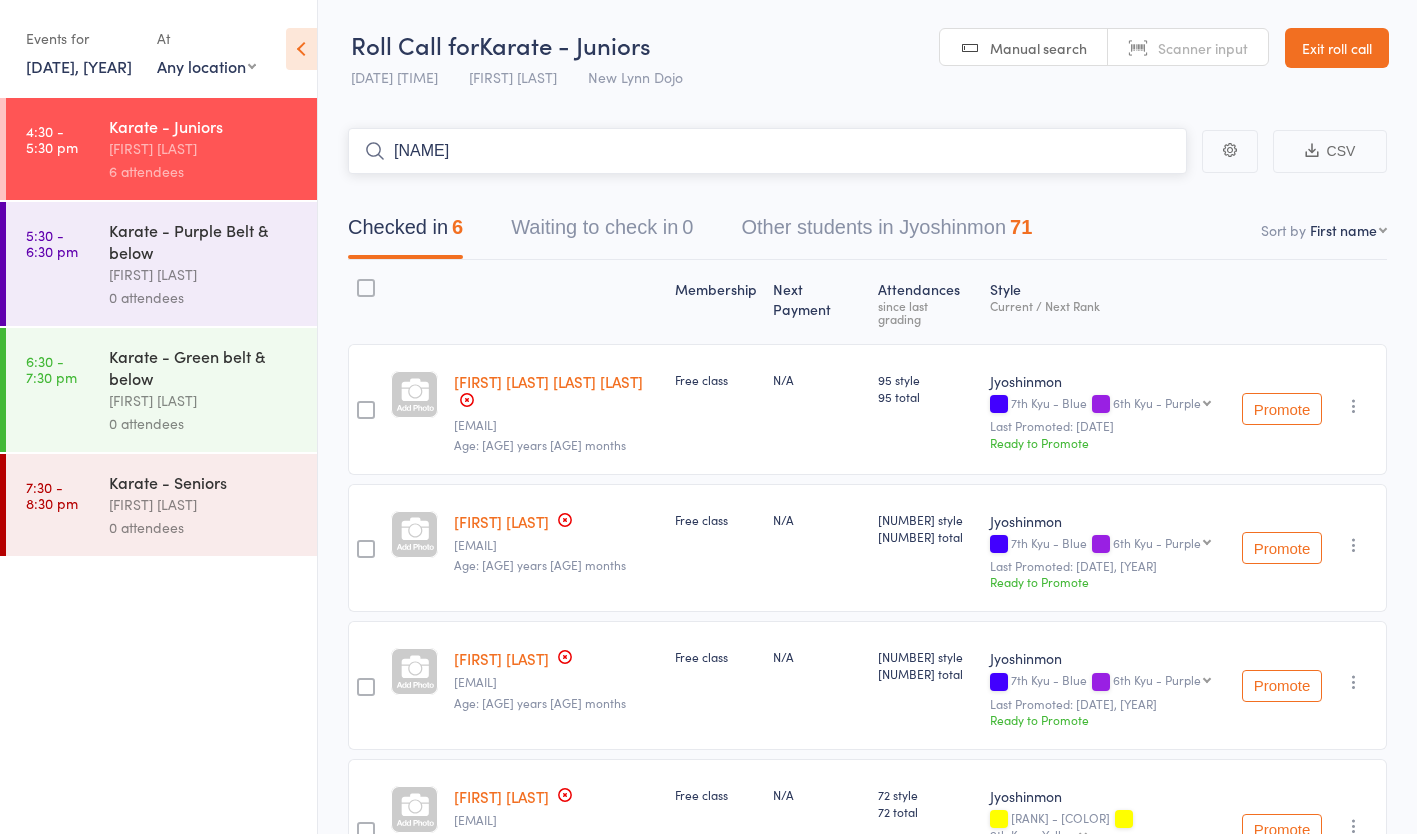 click on "[NAME]" at bounding box center (767, 151) 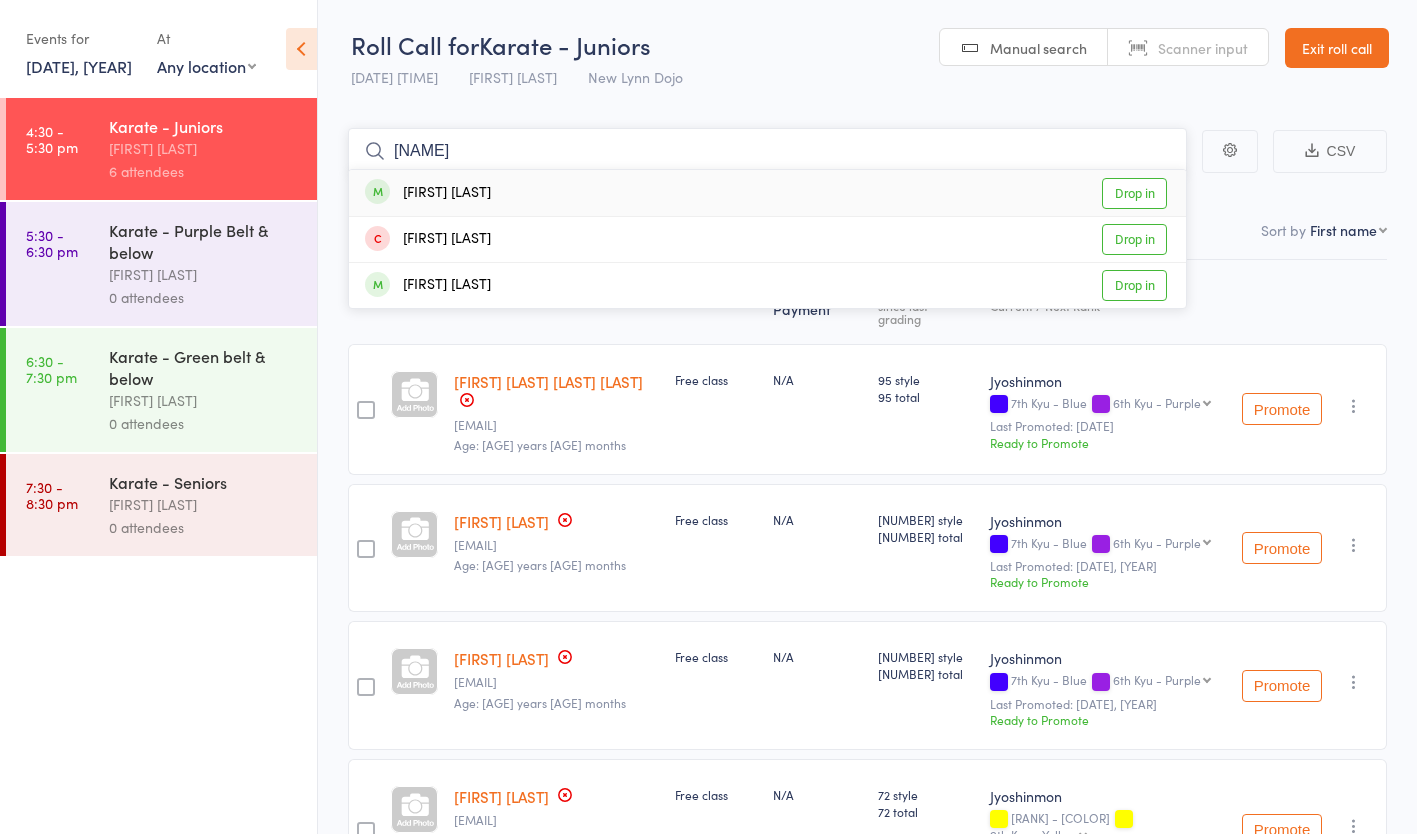 type on "[NAME]" 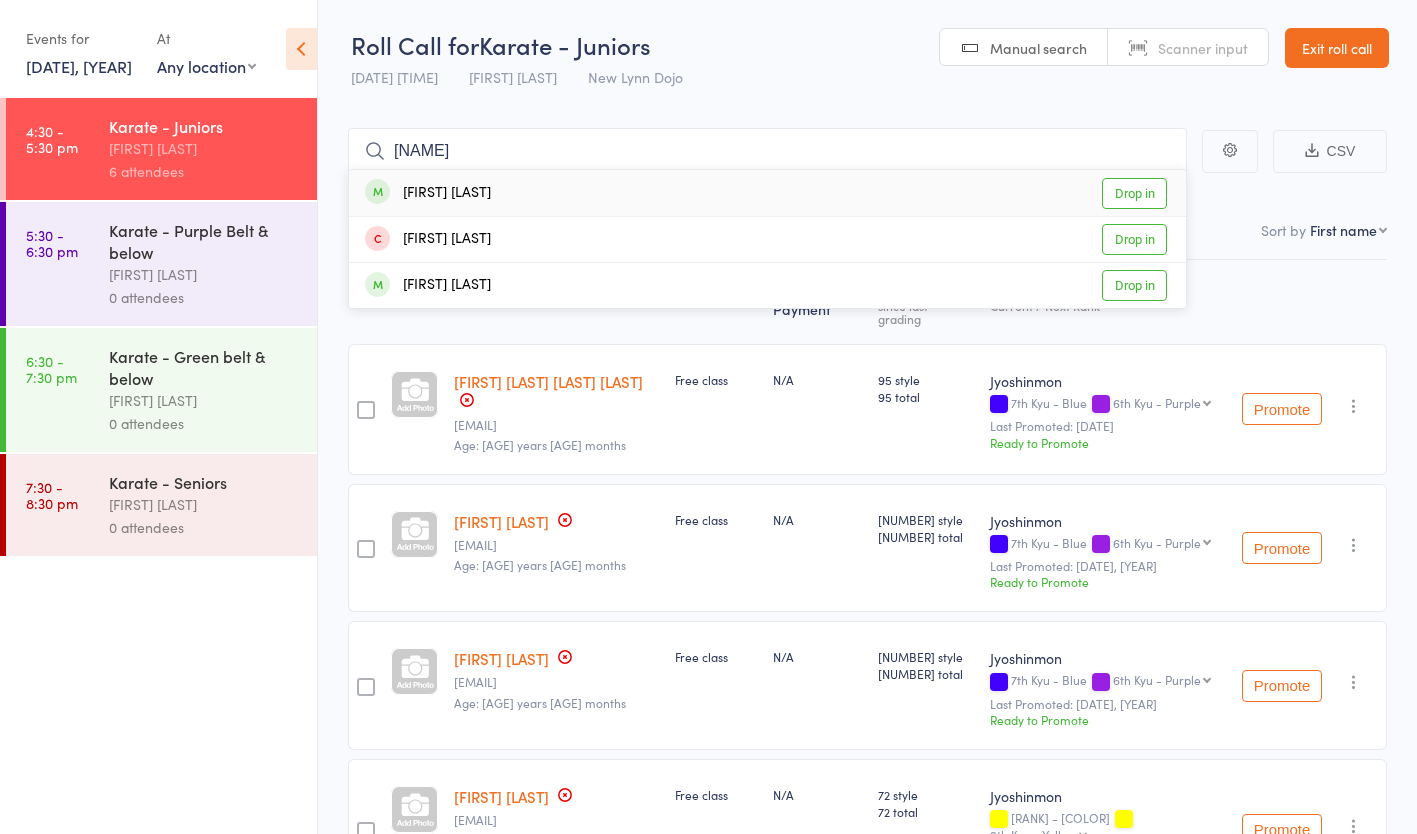 click on "[FIRST] [LAST] Drop in" at bounding box center (767, 193) 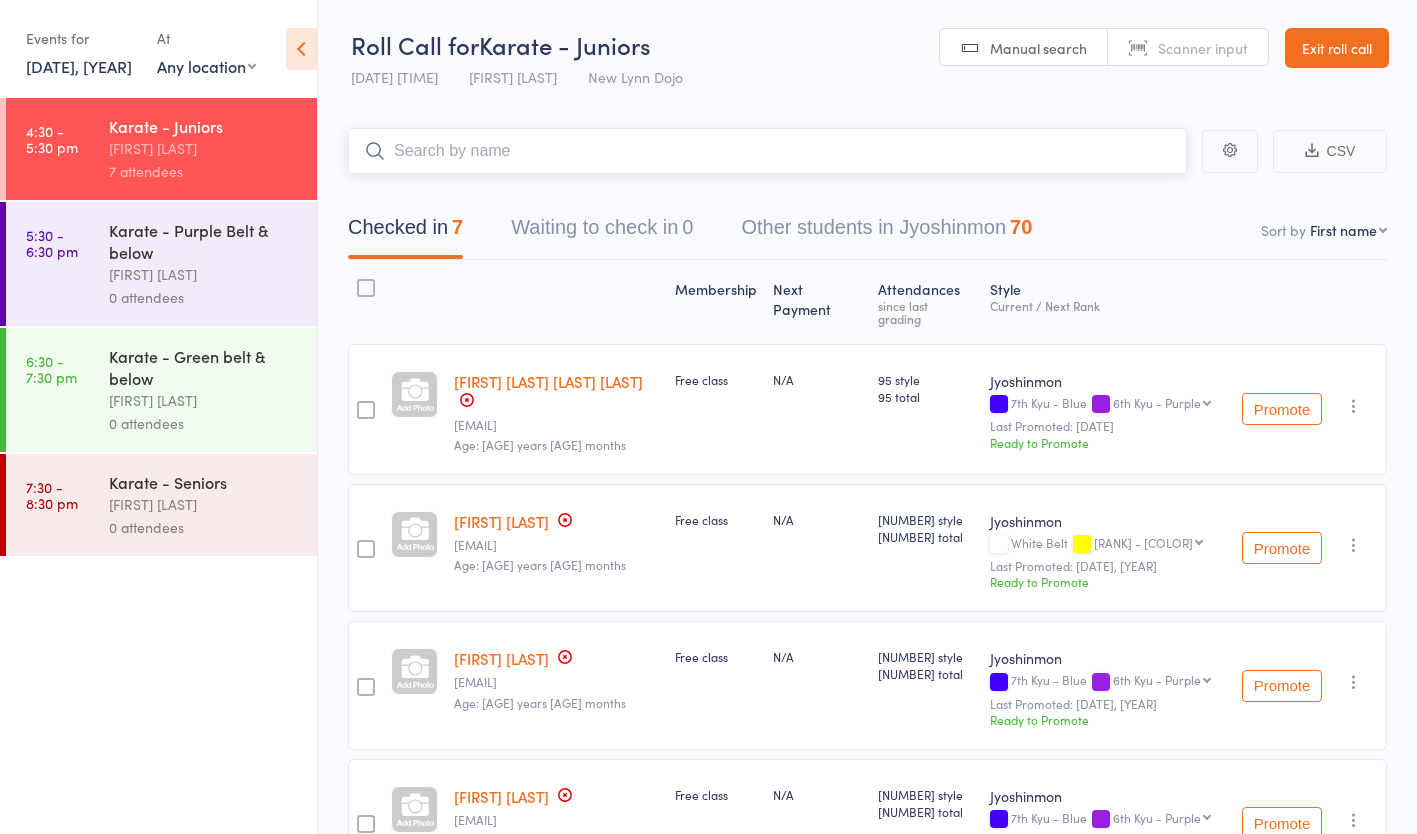 click at bounding box center [767, 151] 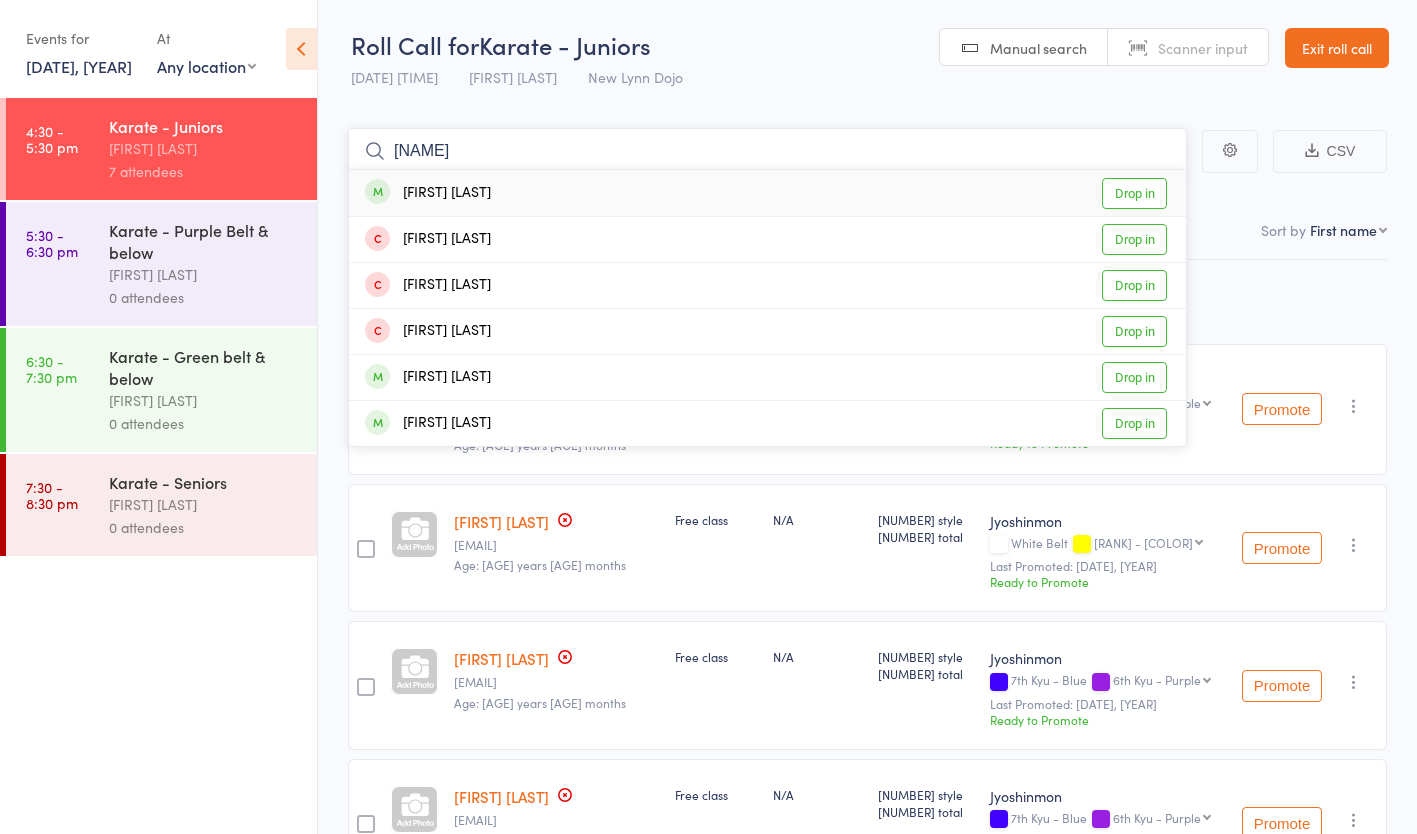 type on "[NAME]" 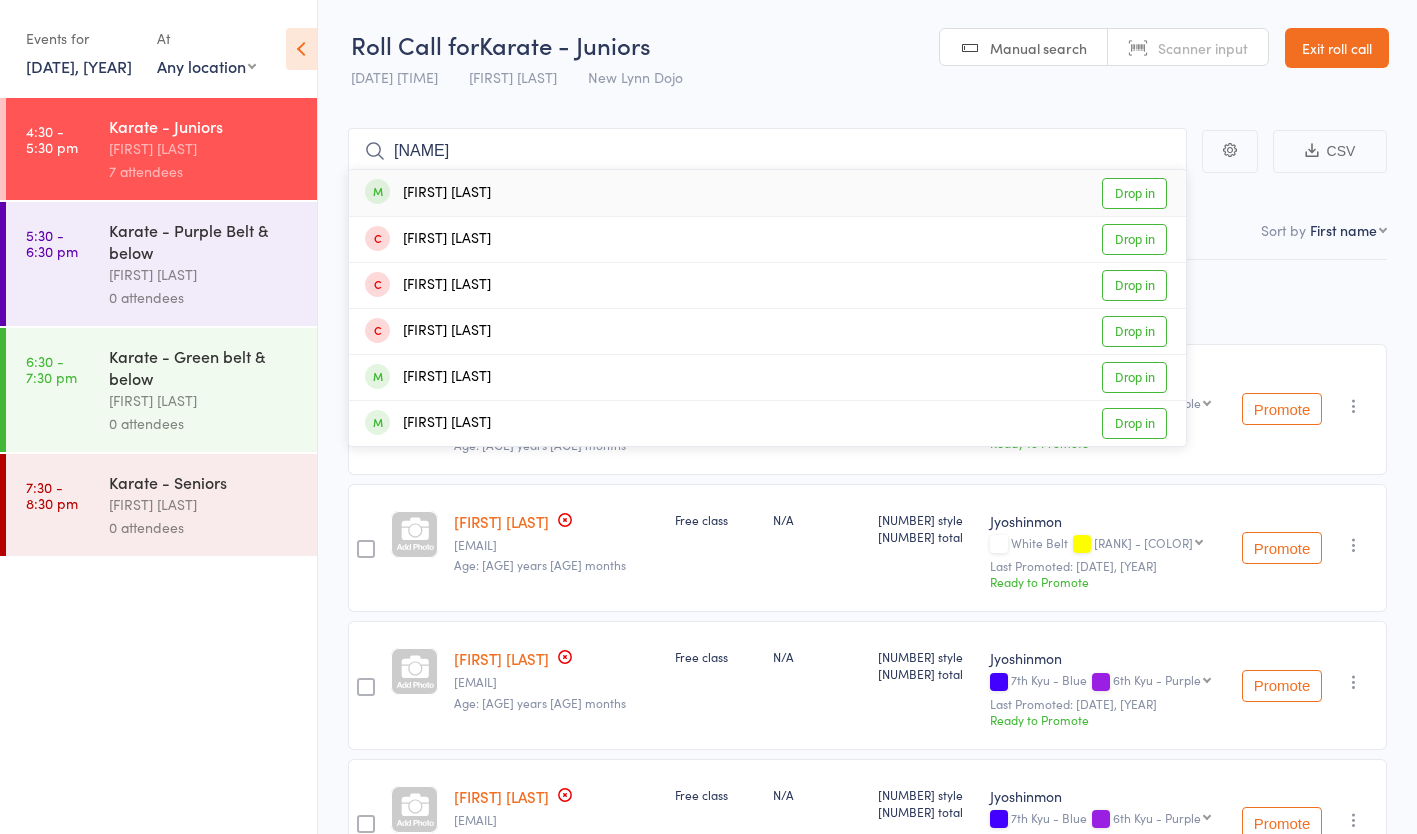 click on "[FIRST] [LAST] Drop in" at bounding box center [767, 193] 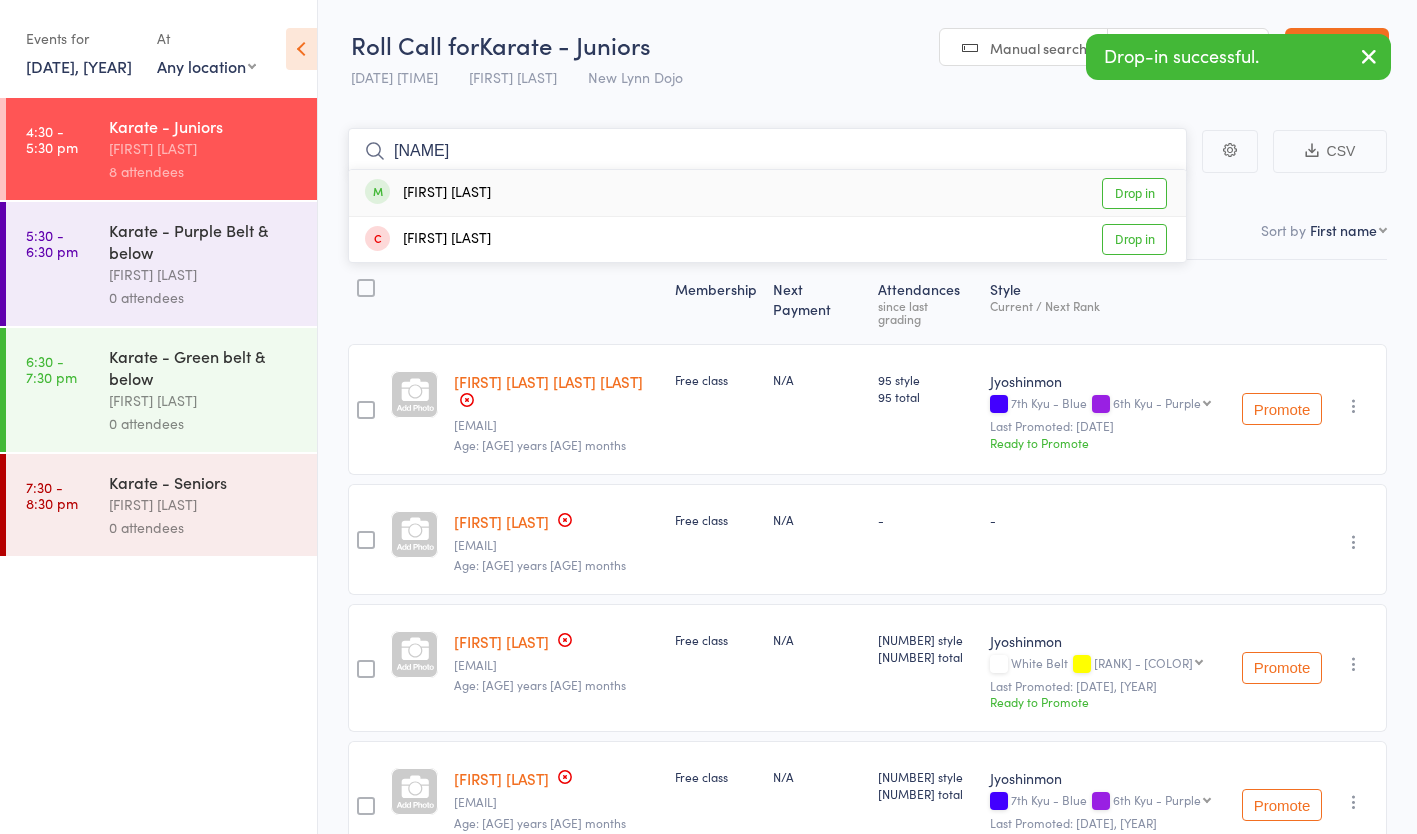 type on "[NAME]" 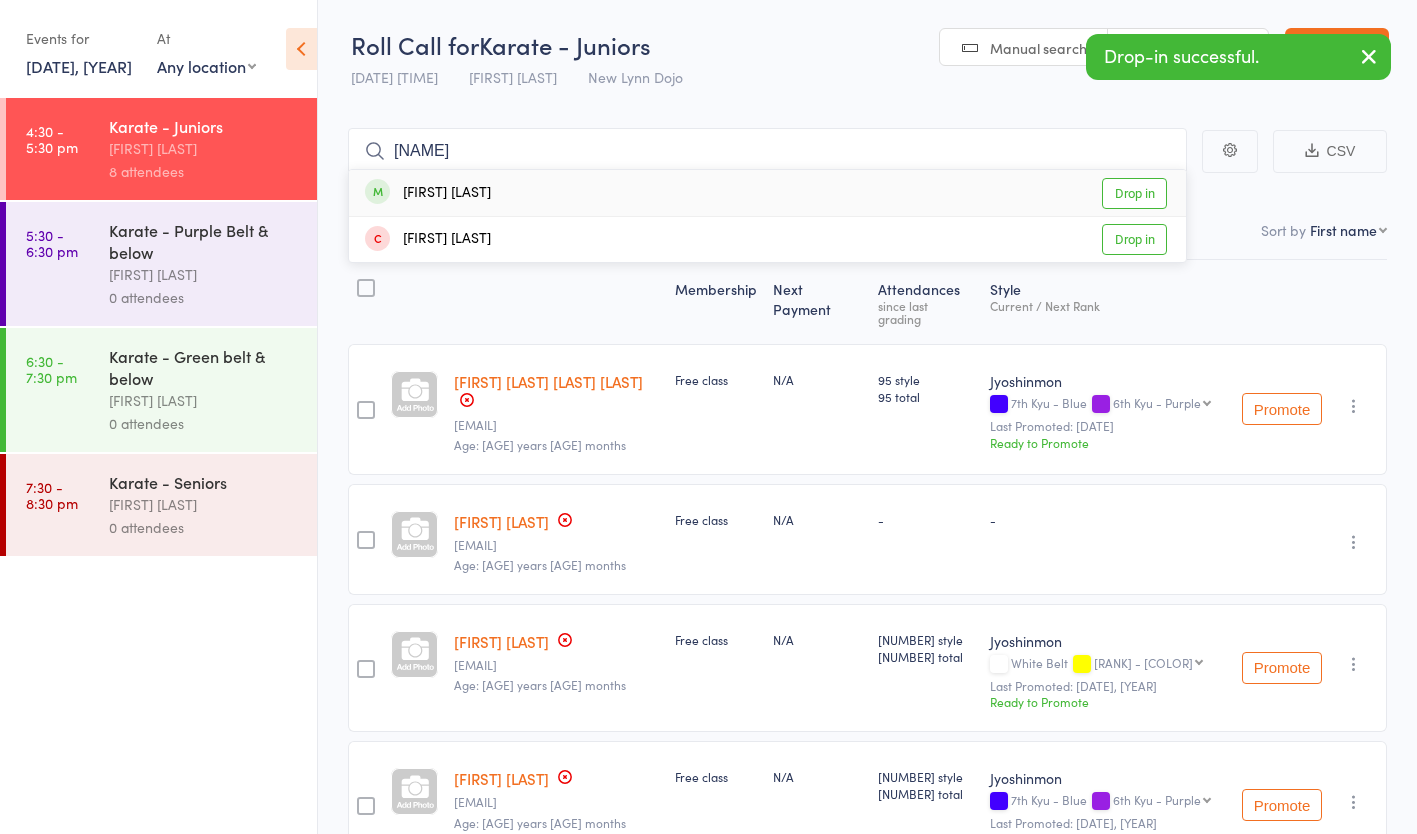 click on "[FIRST] [LAST] Drop in" at bounding box center (767, 193) 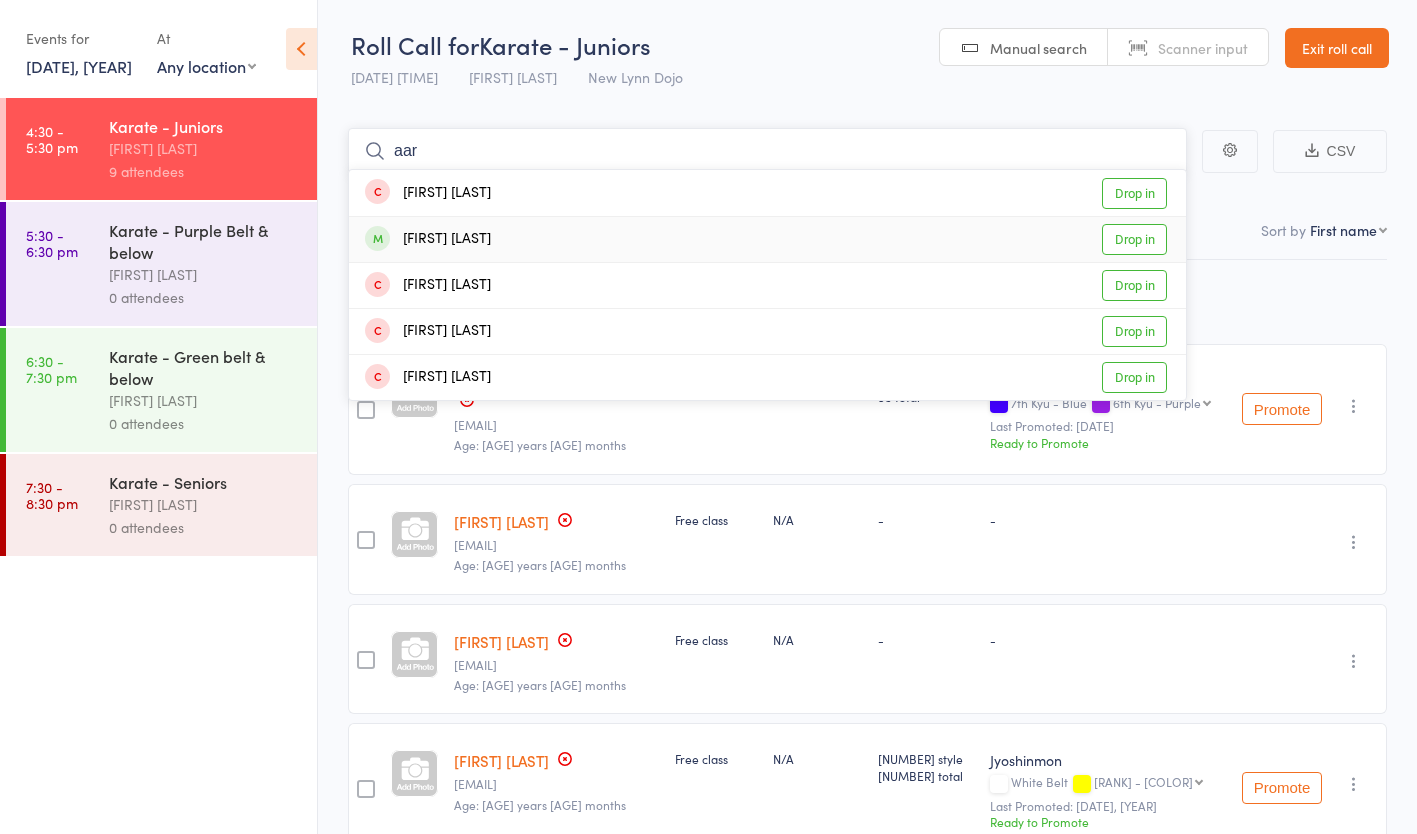 type on "aar" 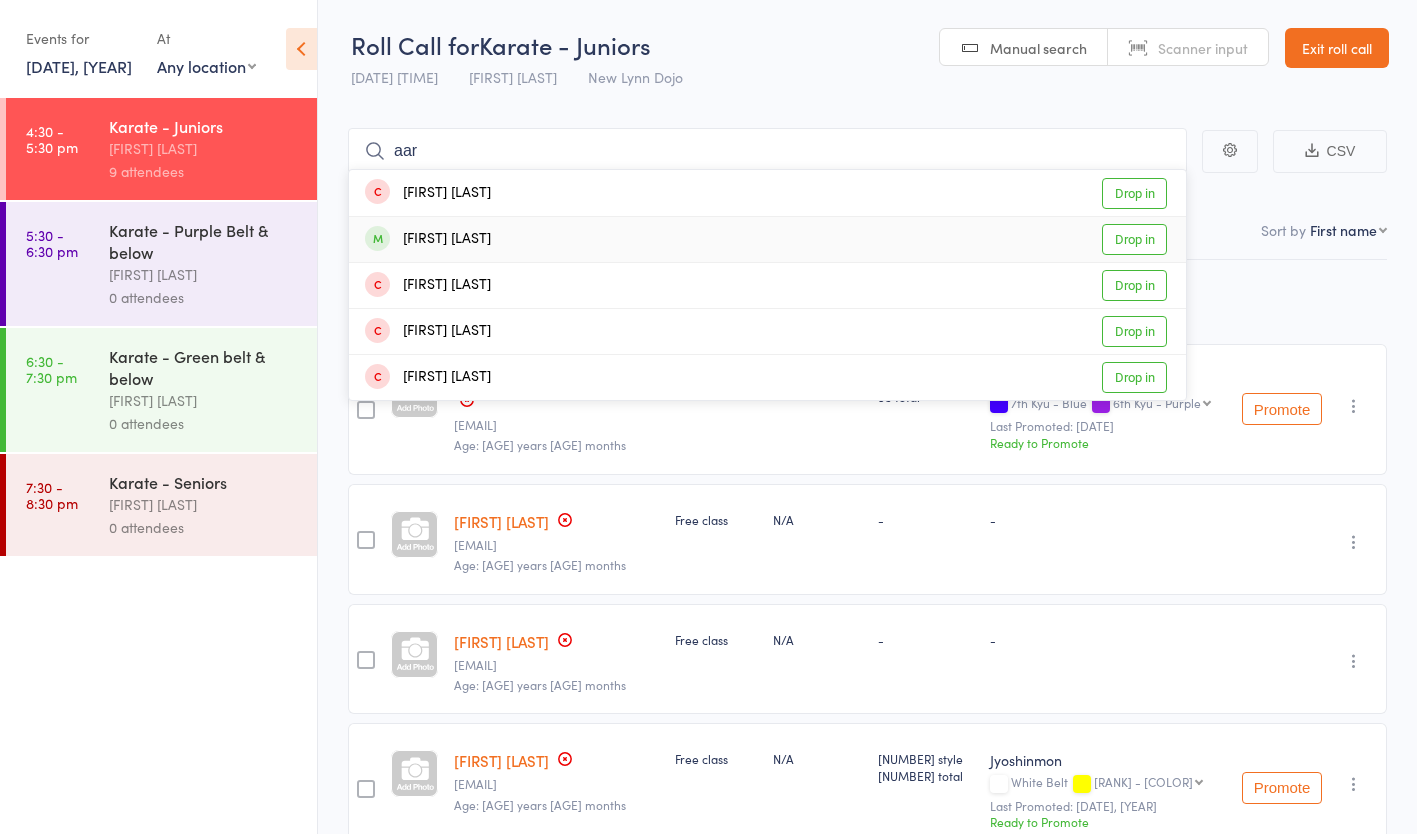 click on "[FIRST] [LAST] Drop in" at bounding box center [767, 239] 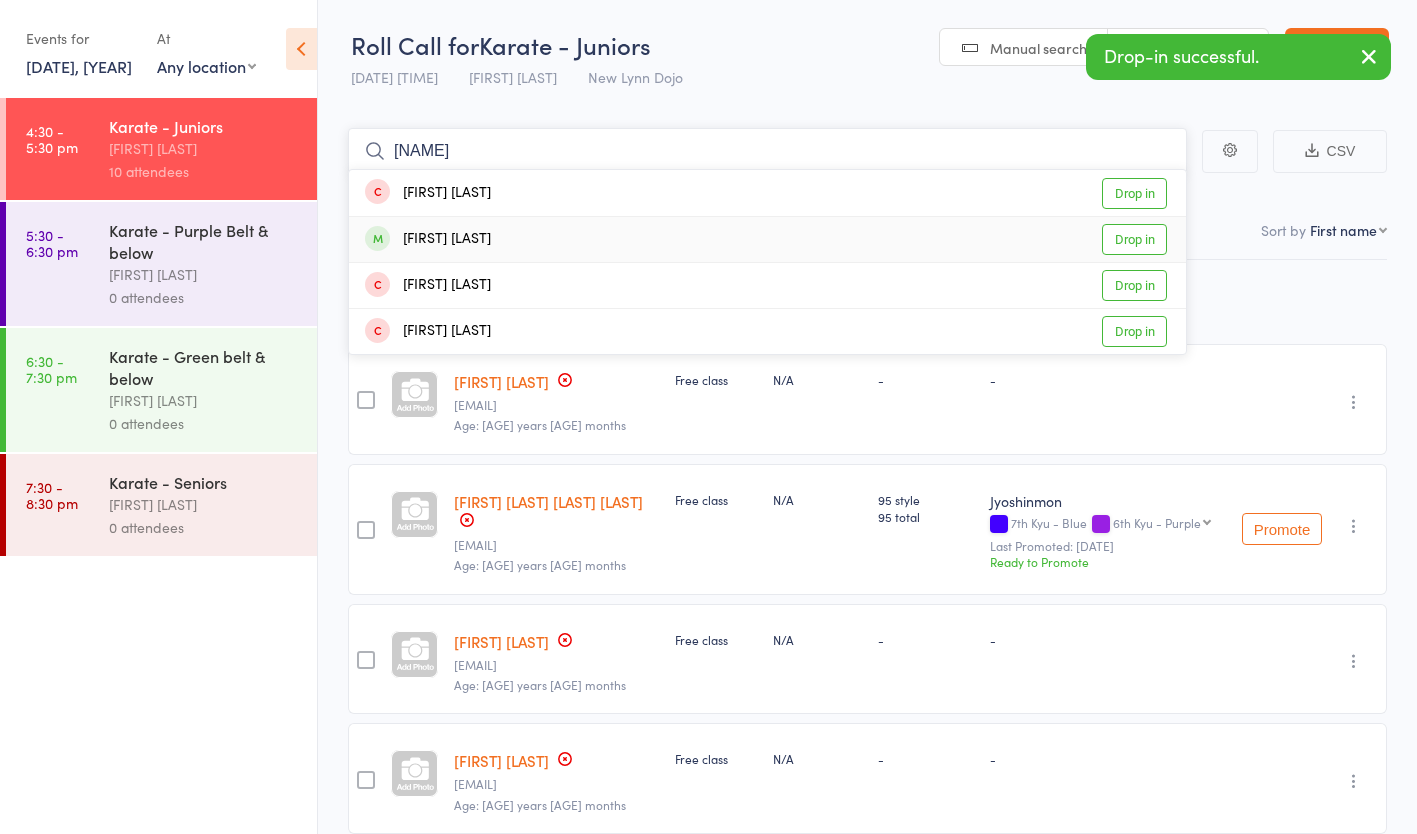 type on "[NAME]" 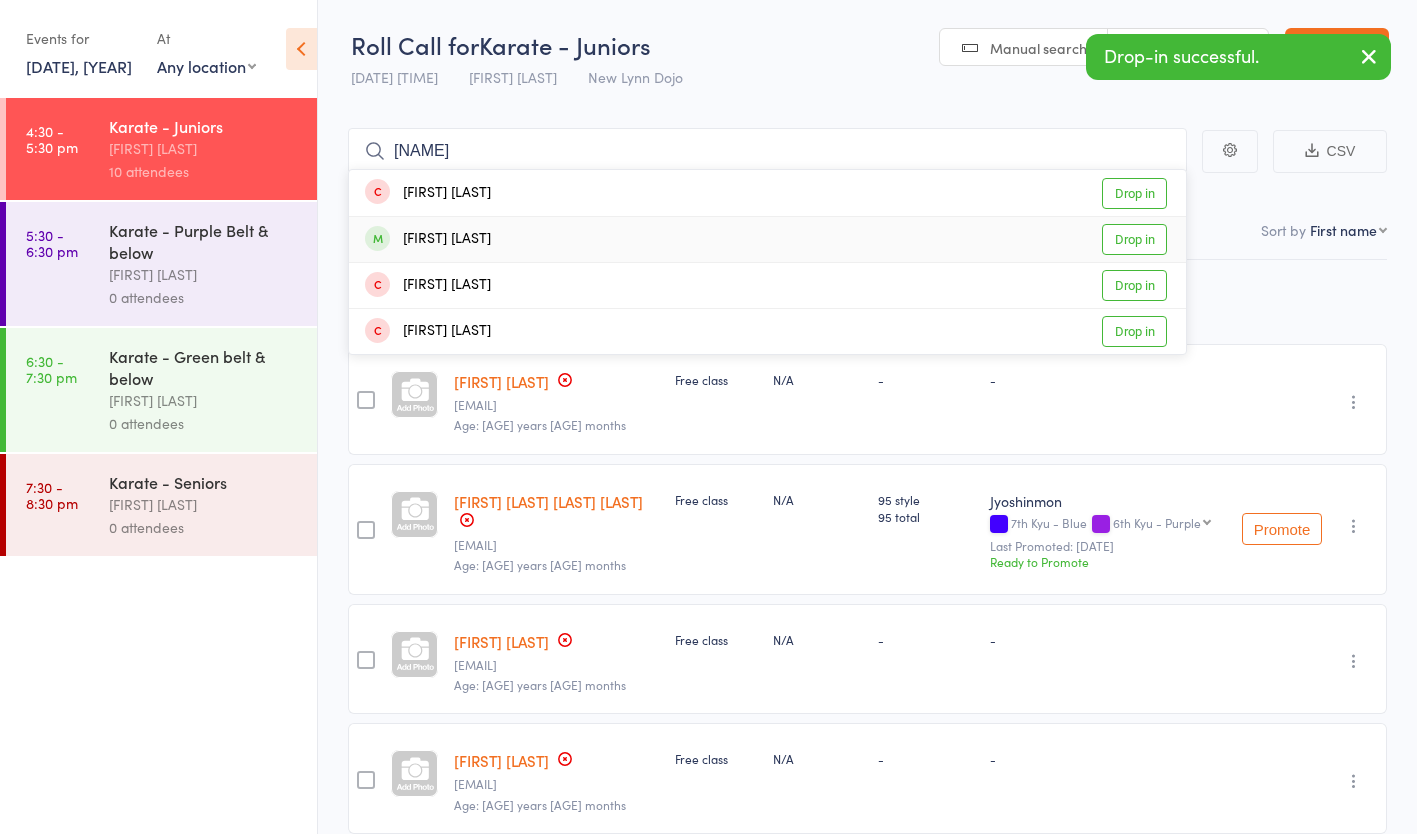 click on "[FIRST] [LAST] Drop in" at bounding box center (767, 239) 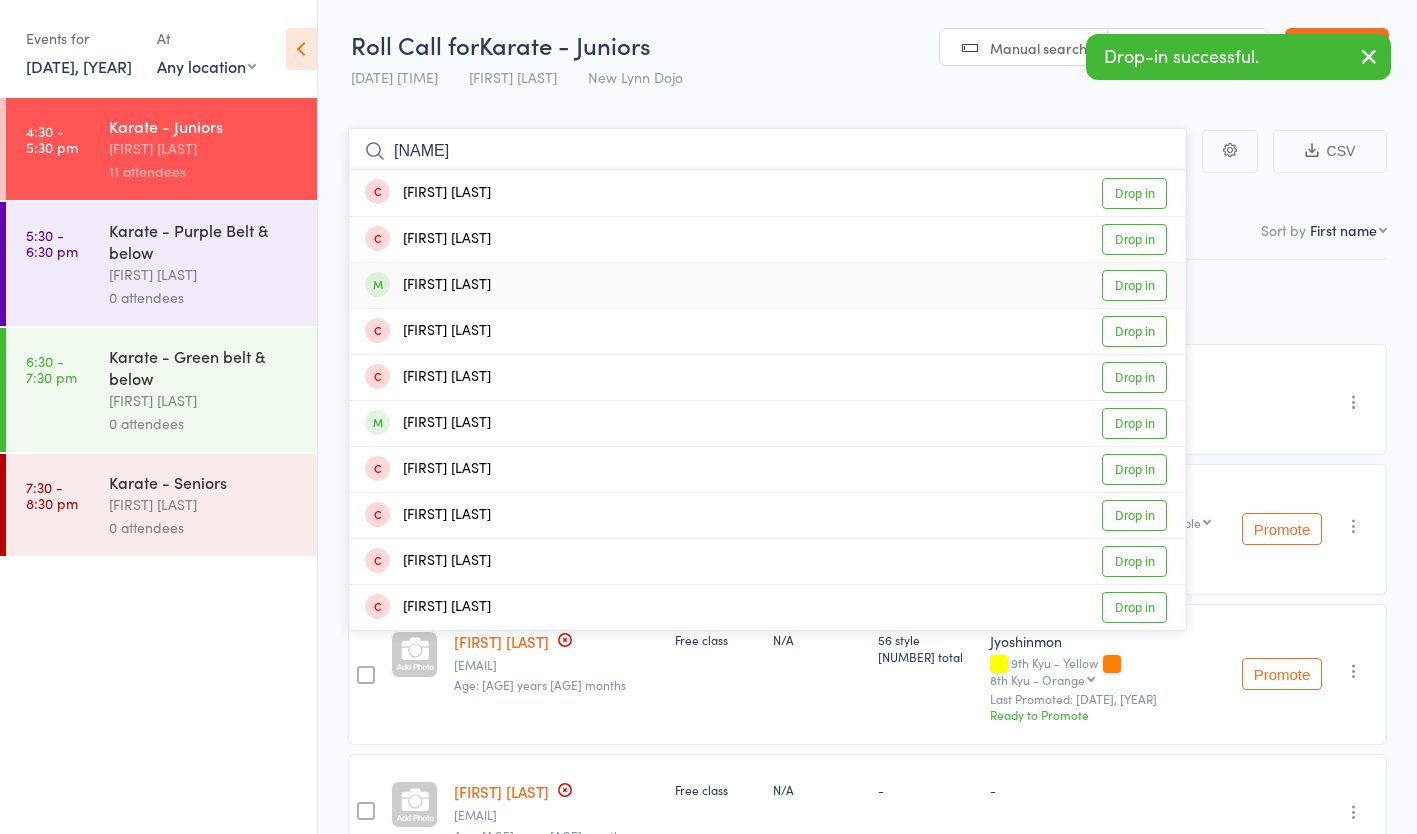 type on "[NAME]" 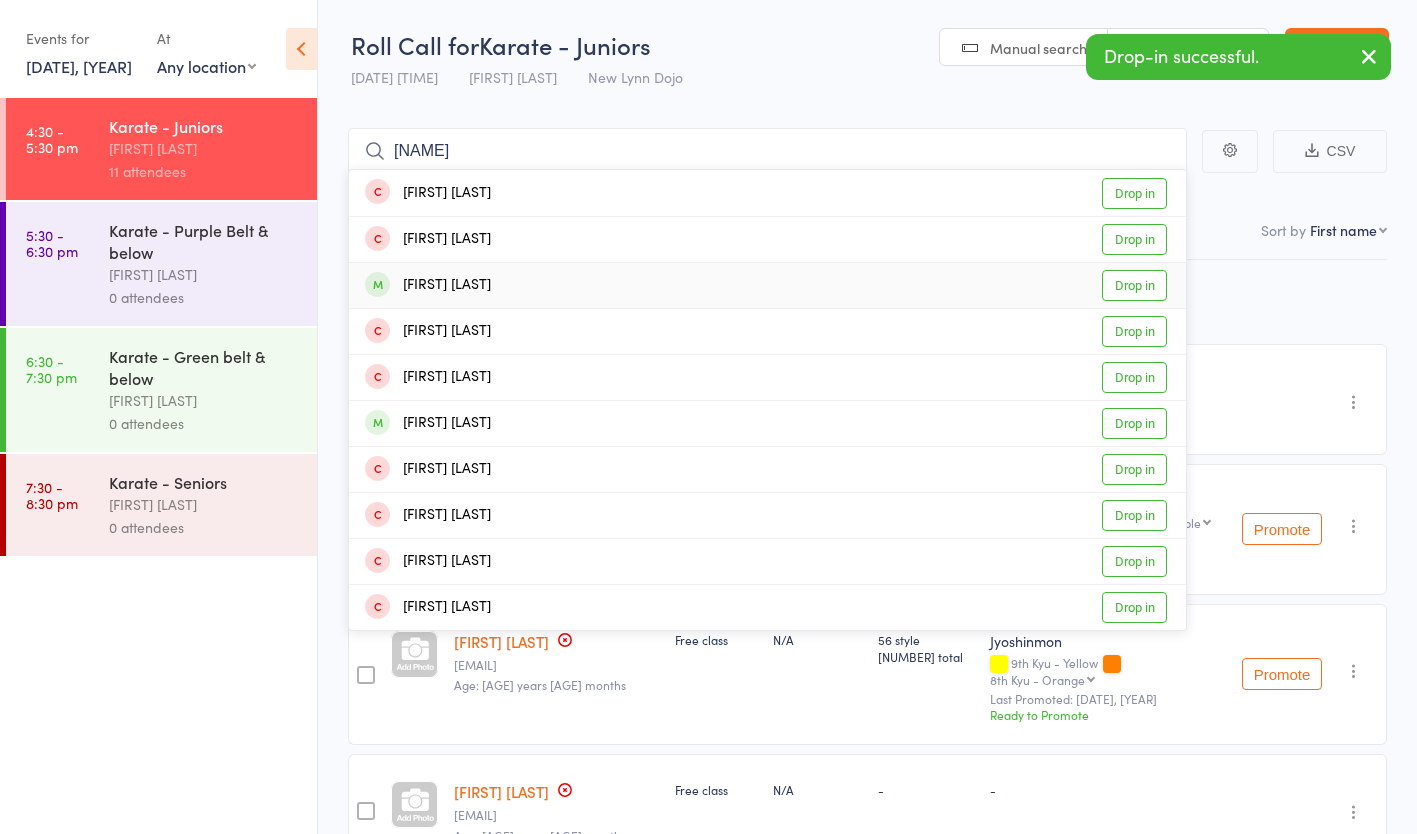 click on "[FIRST] [LAST] Drop in" at bounding box center [767, 285] 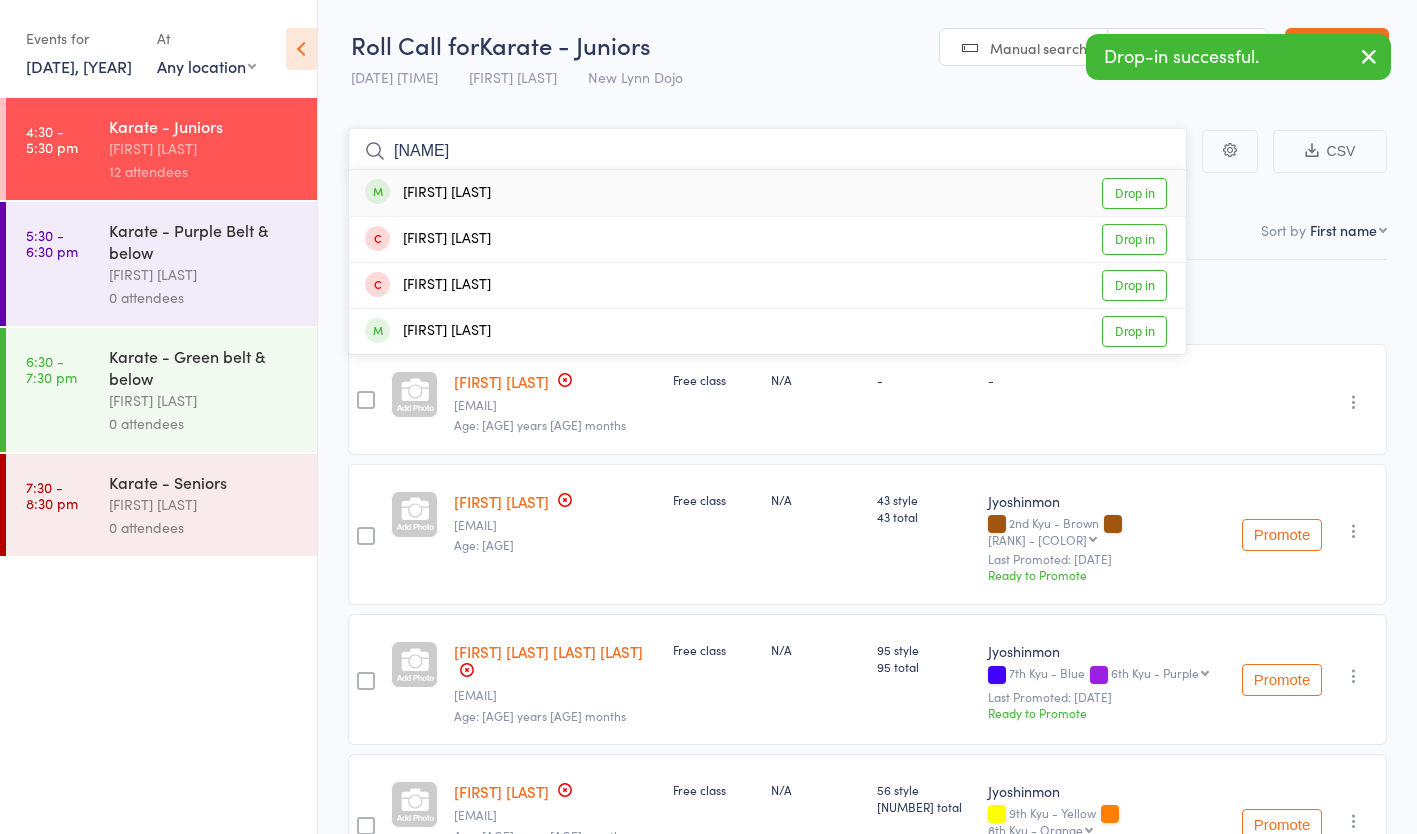 type on "[NAME]" 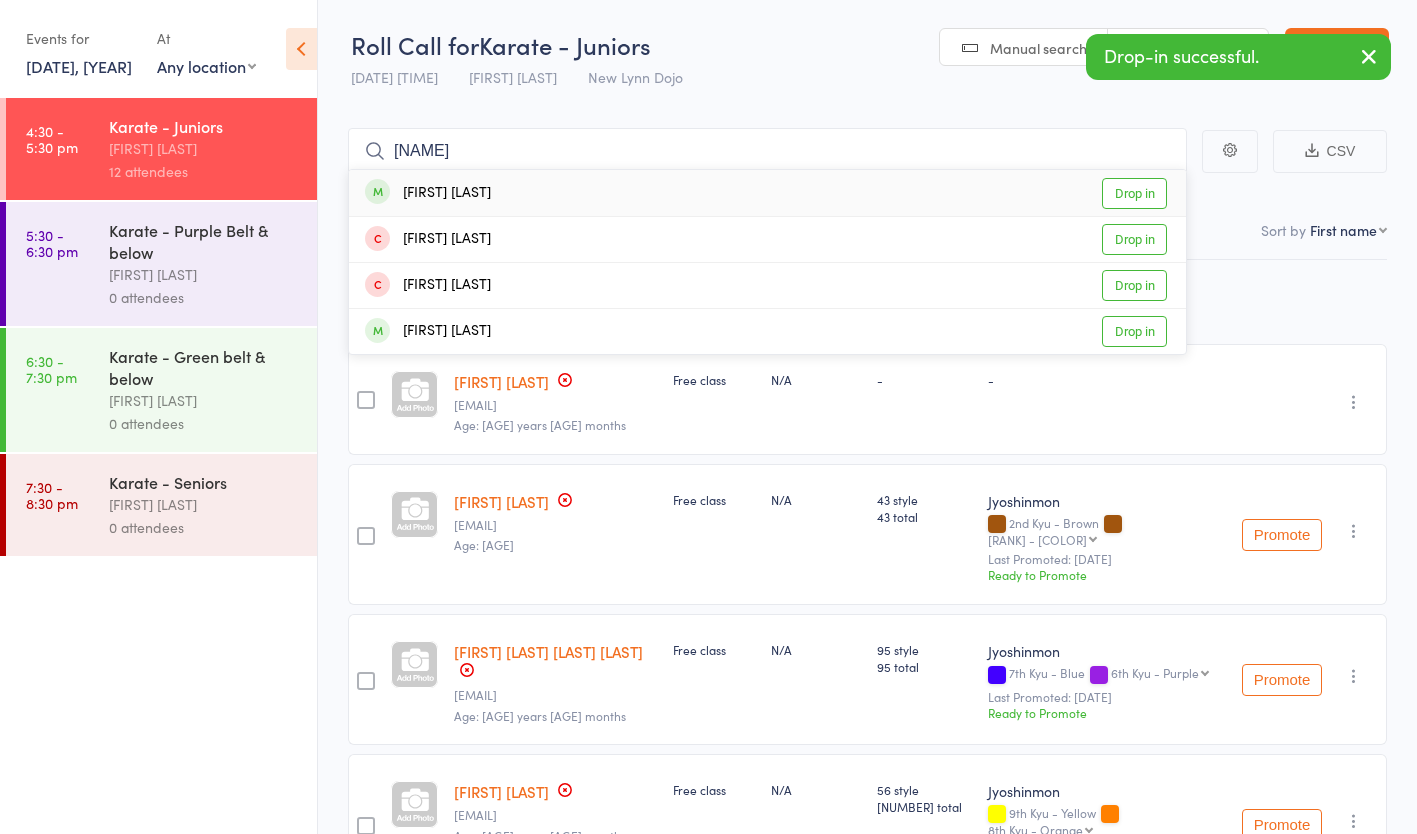click on "[FIRST] [LAST] Drop in" at bounding box center (767, 193) 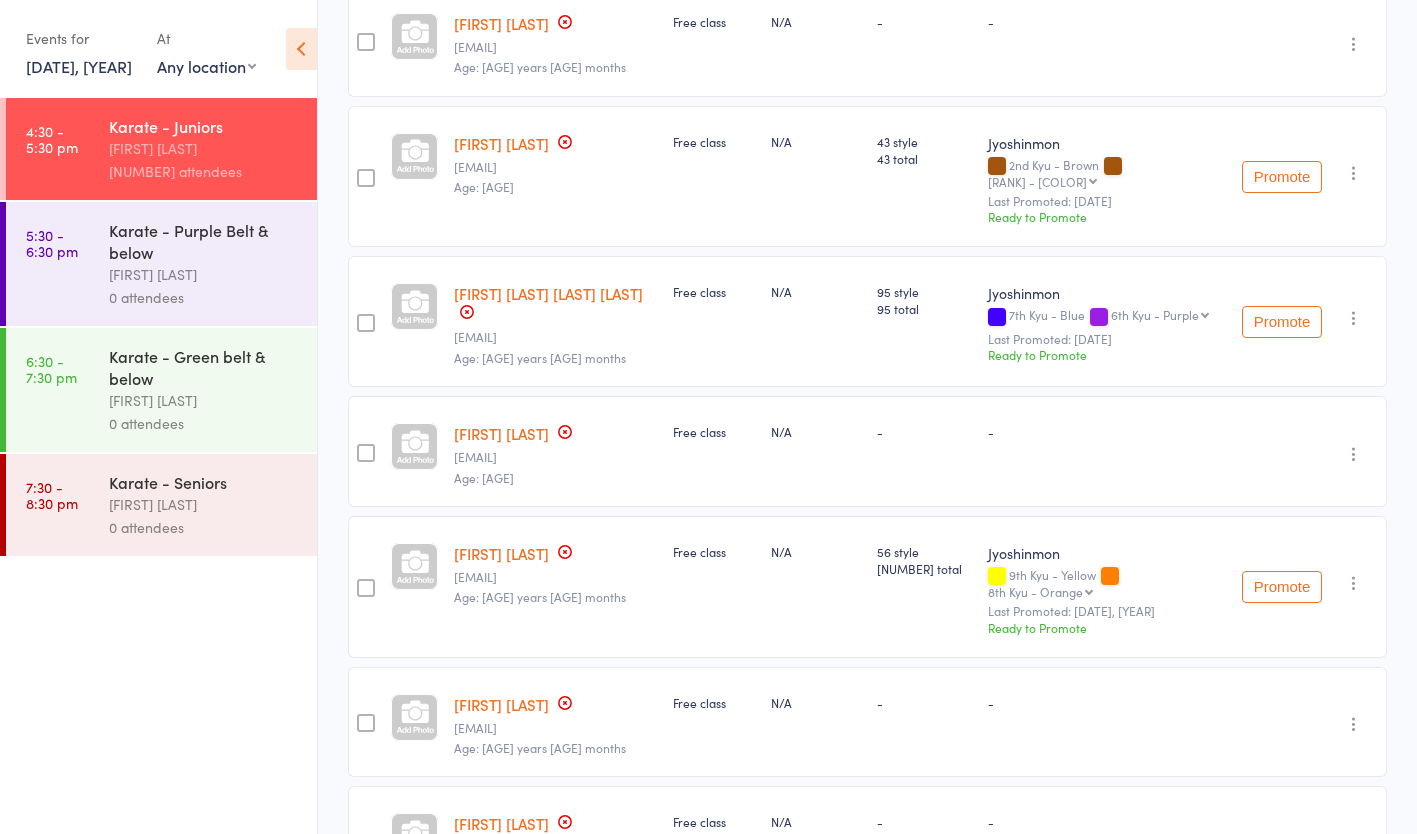 scroll, scrollTop: 360, scrollLeft: 0, axis: vertical 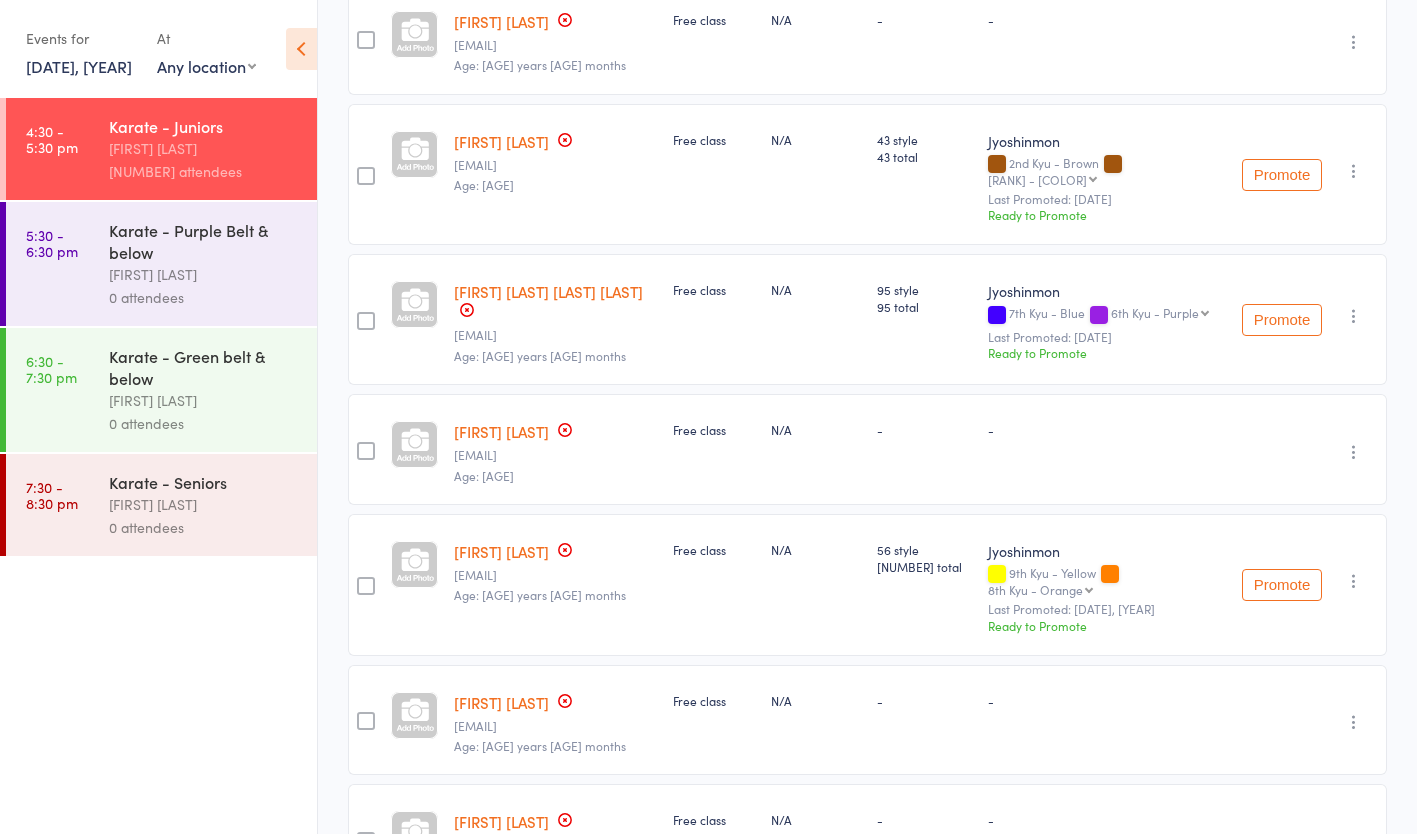 click at bounding box center (1354, 452) 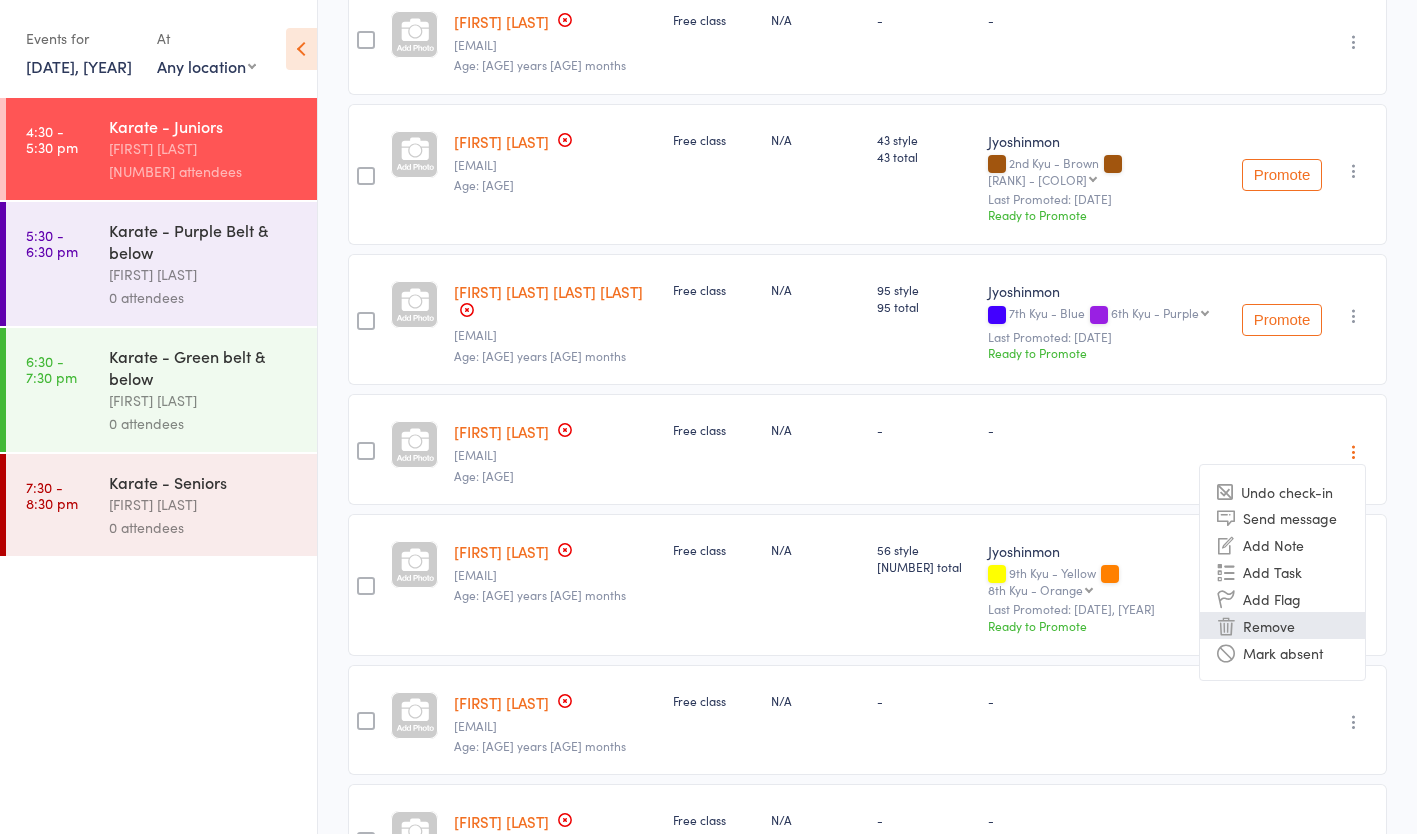 click on "Remove" at bounding box center (1282, 625) 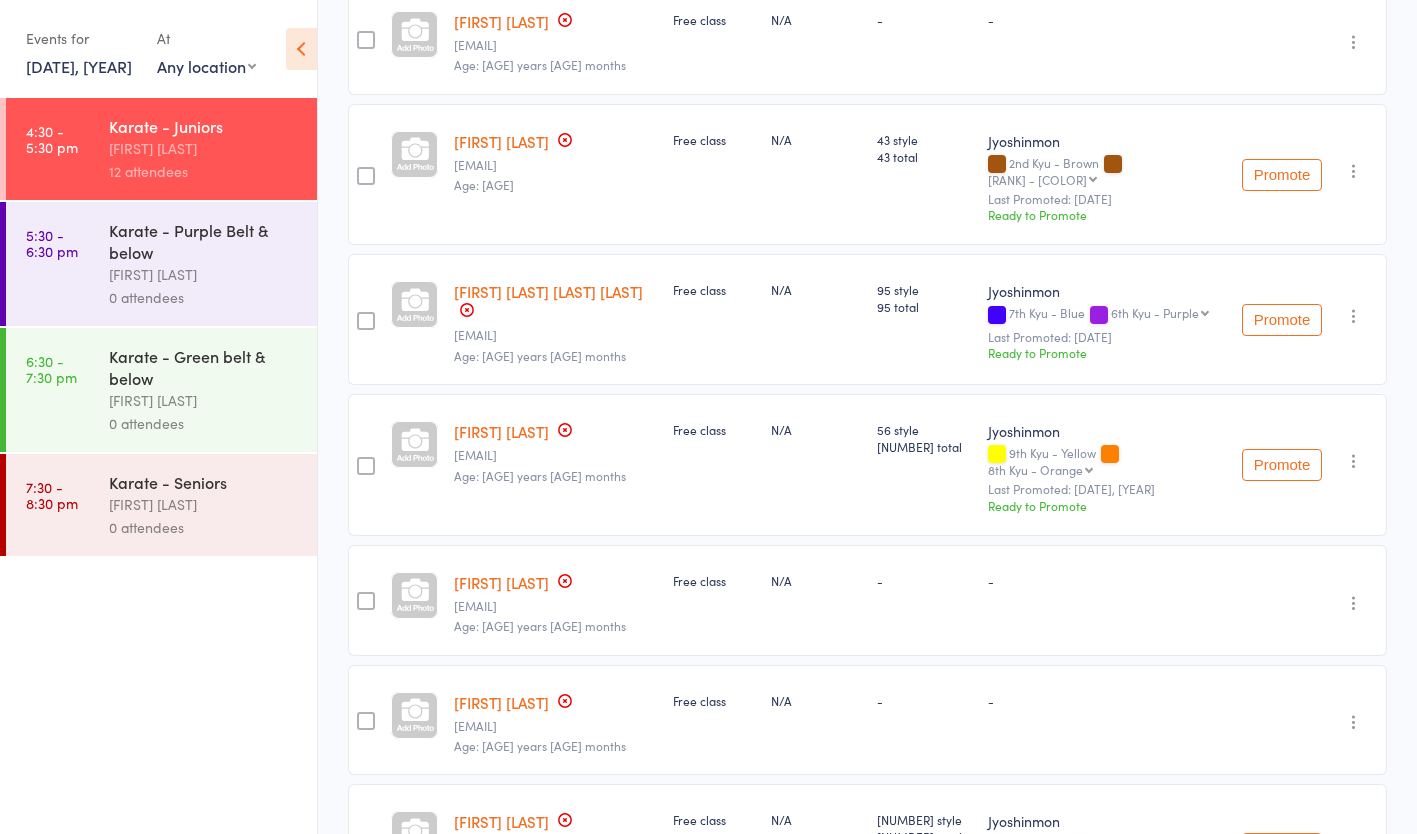 click at bounding box center (1354, 603) 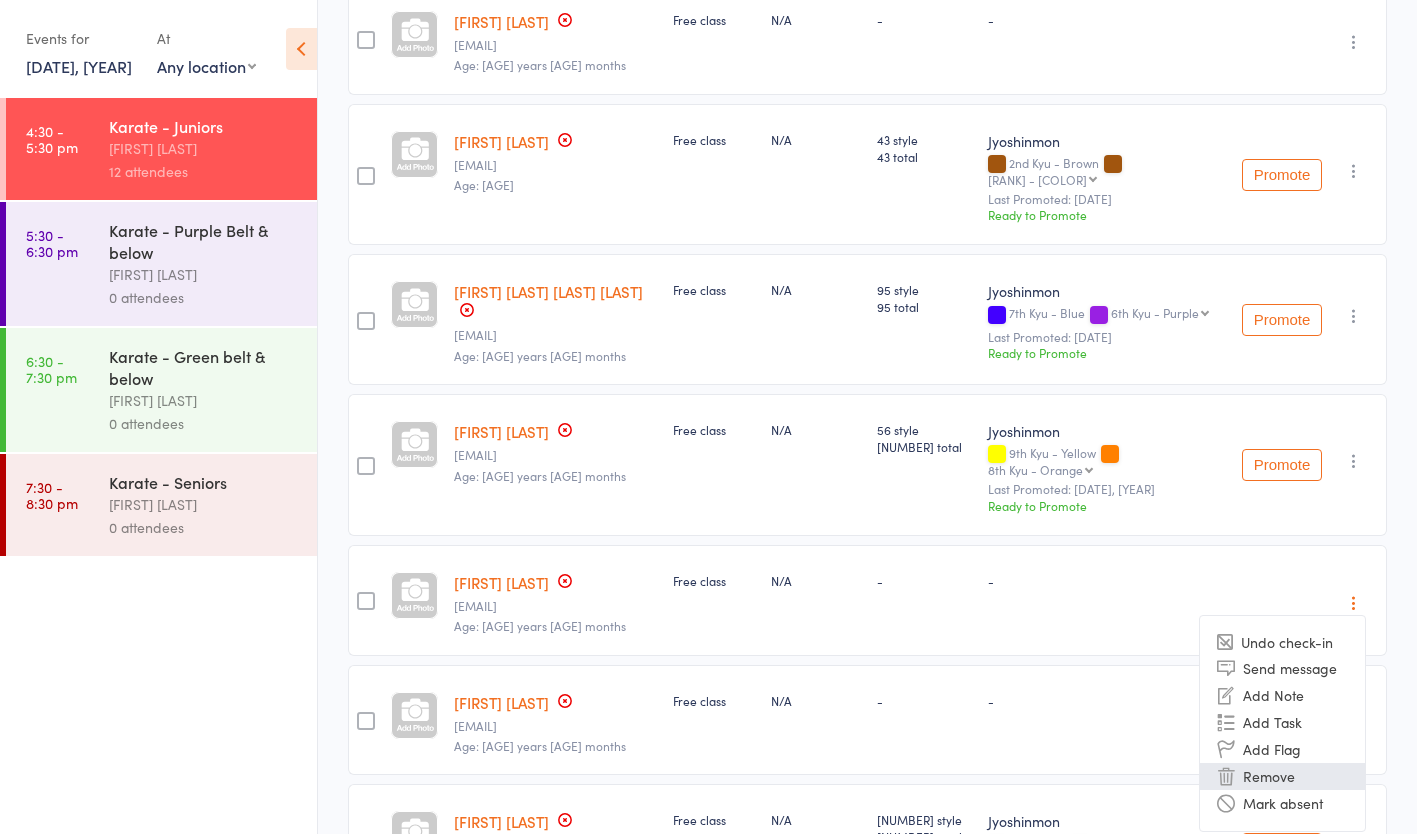 click on "Remove" at bounding box center (1282, 776) 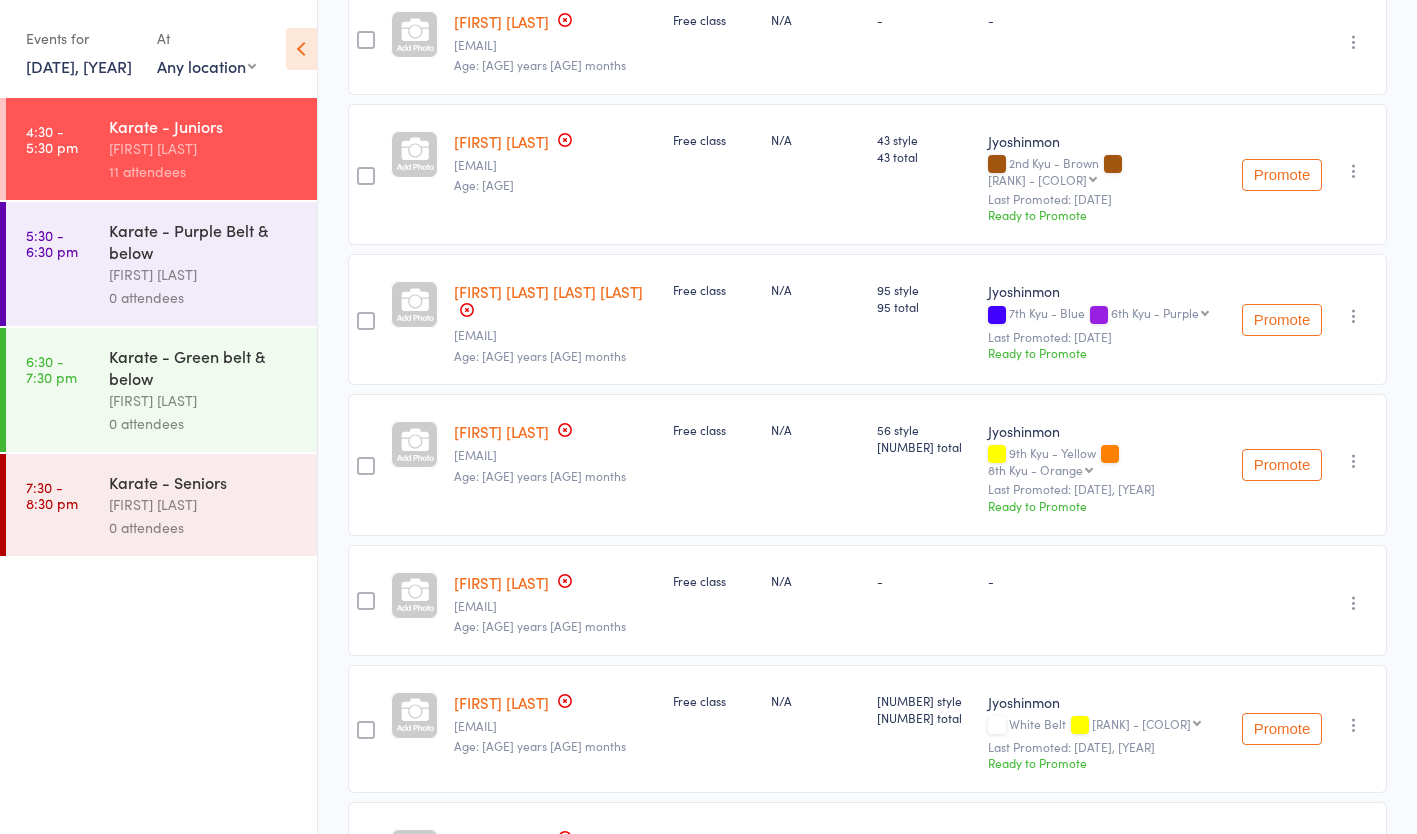 click at bounding box center (1354, 603) 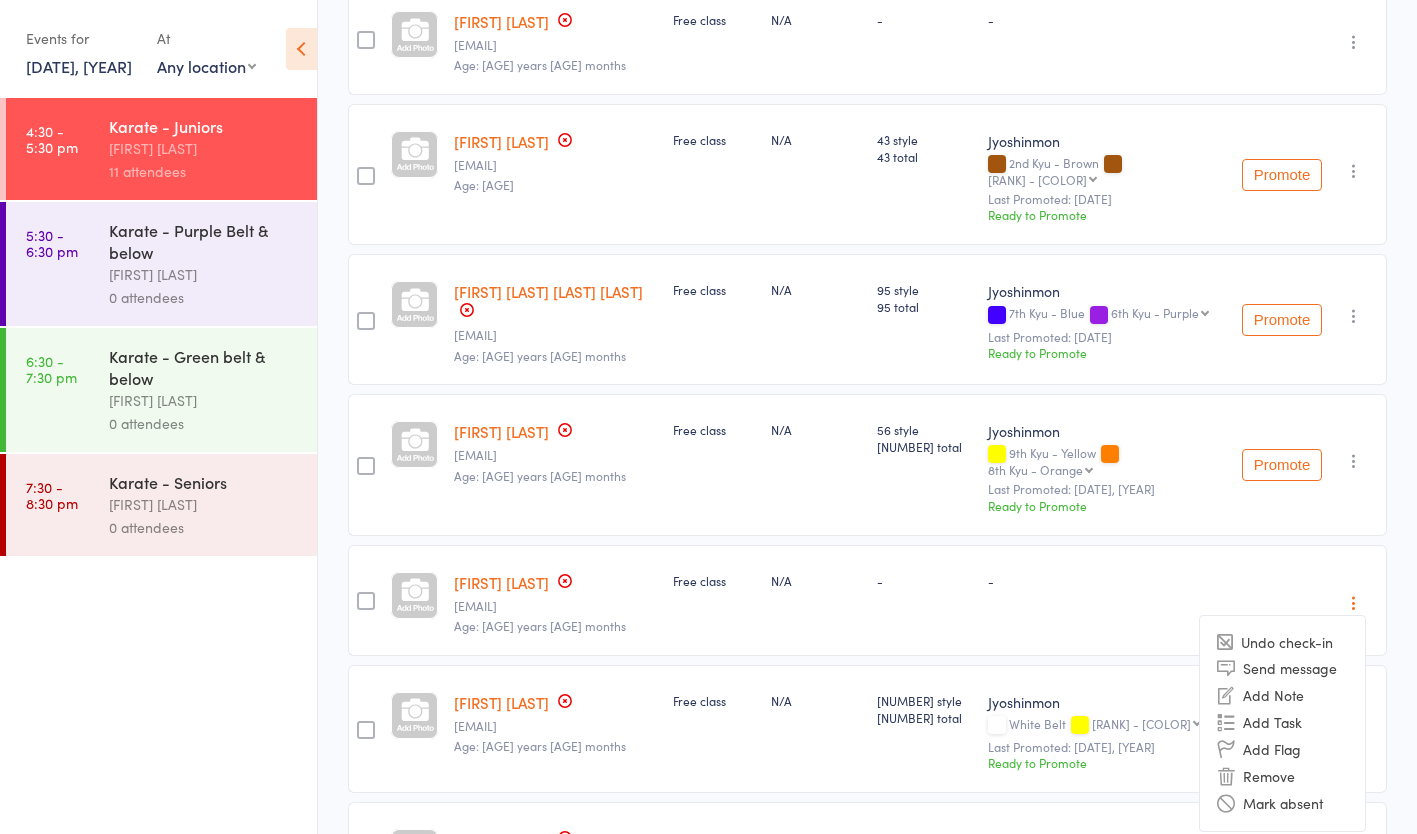 drag, startPoint x: 1294, startPoint y: 776, endPoint x: 809, endPoint y: 82, distance: 846.67645 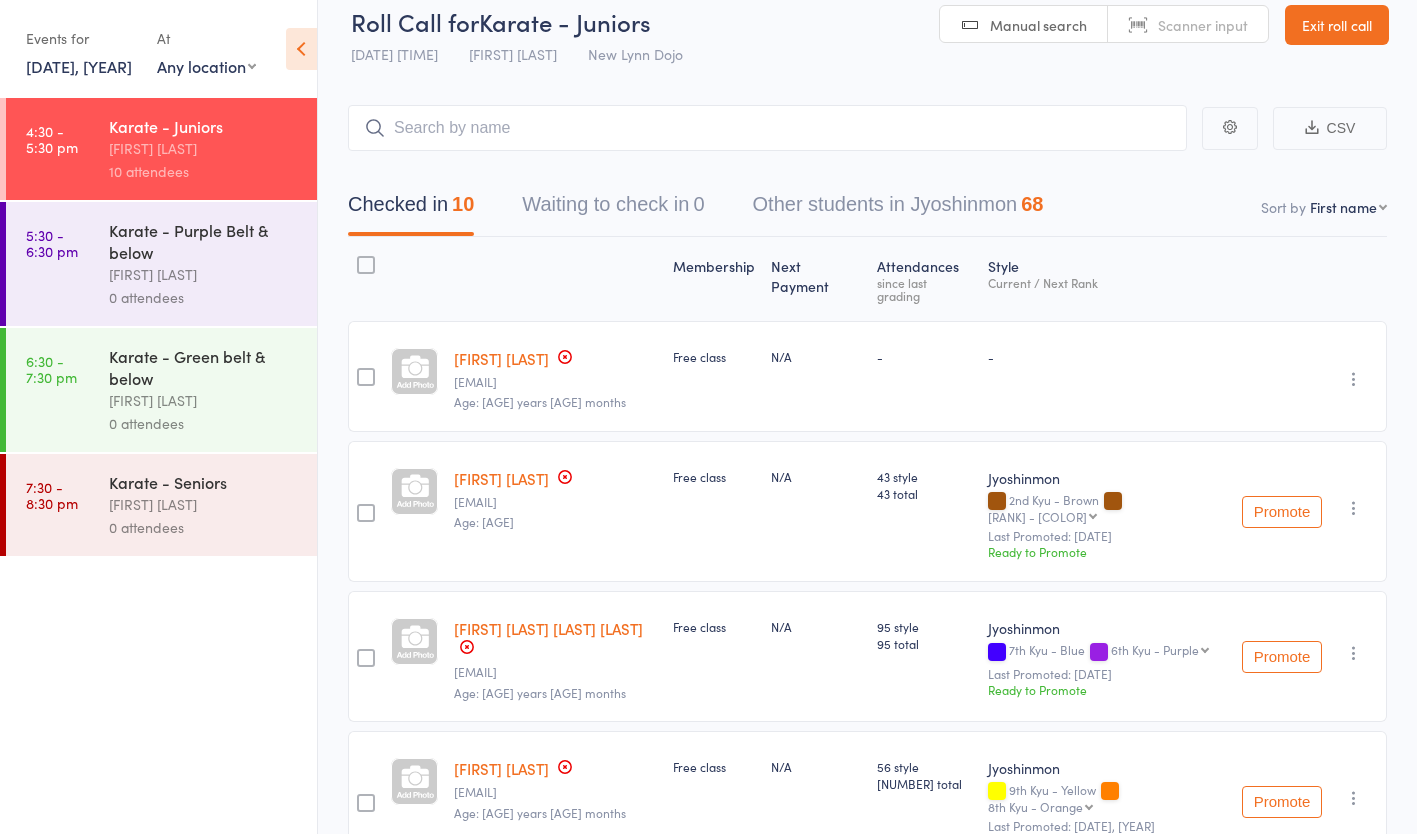 scroll, scrollTop: 18, scrollLeft: 0, axis: vertical 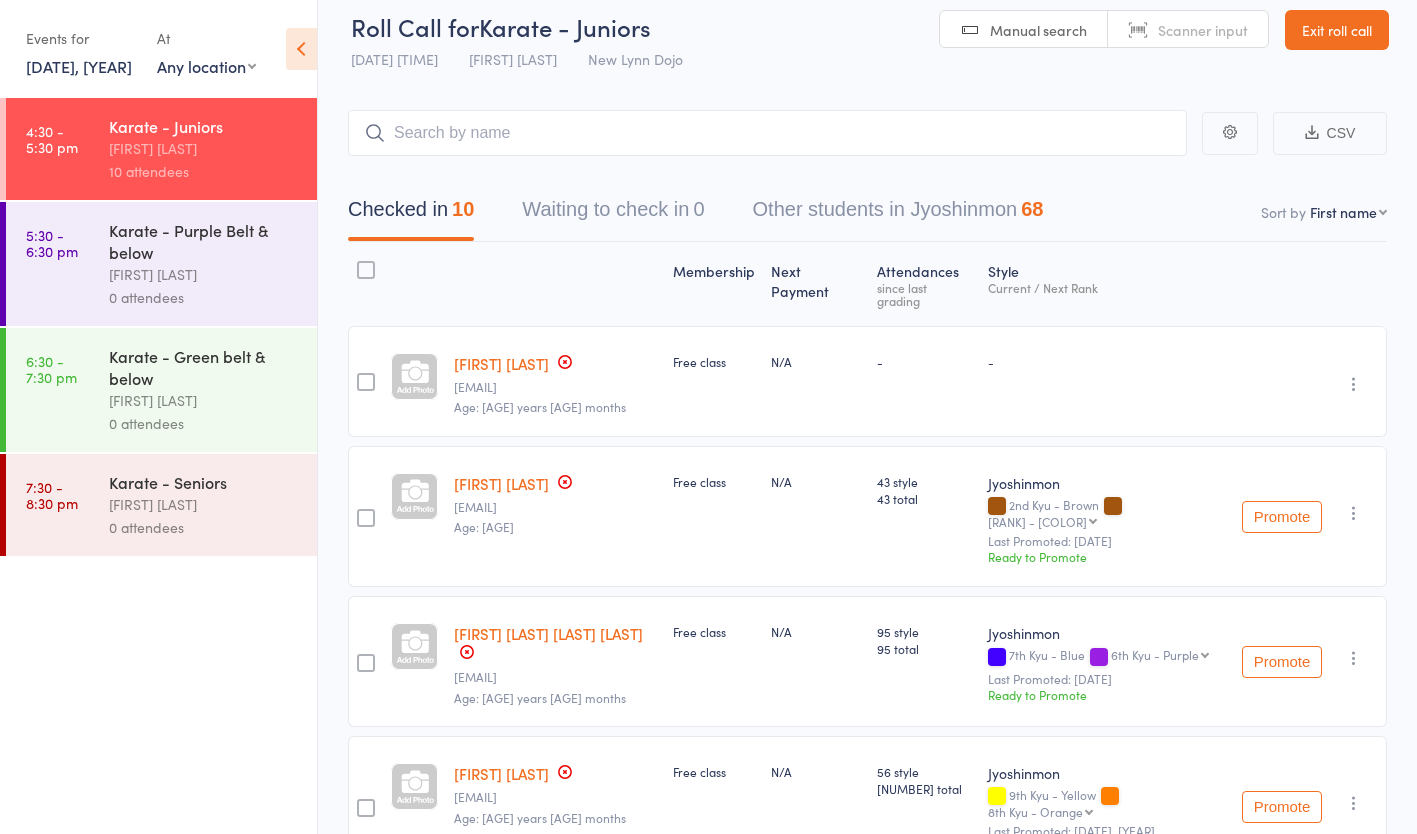 click at bounding box center [1354, 513] 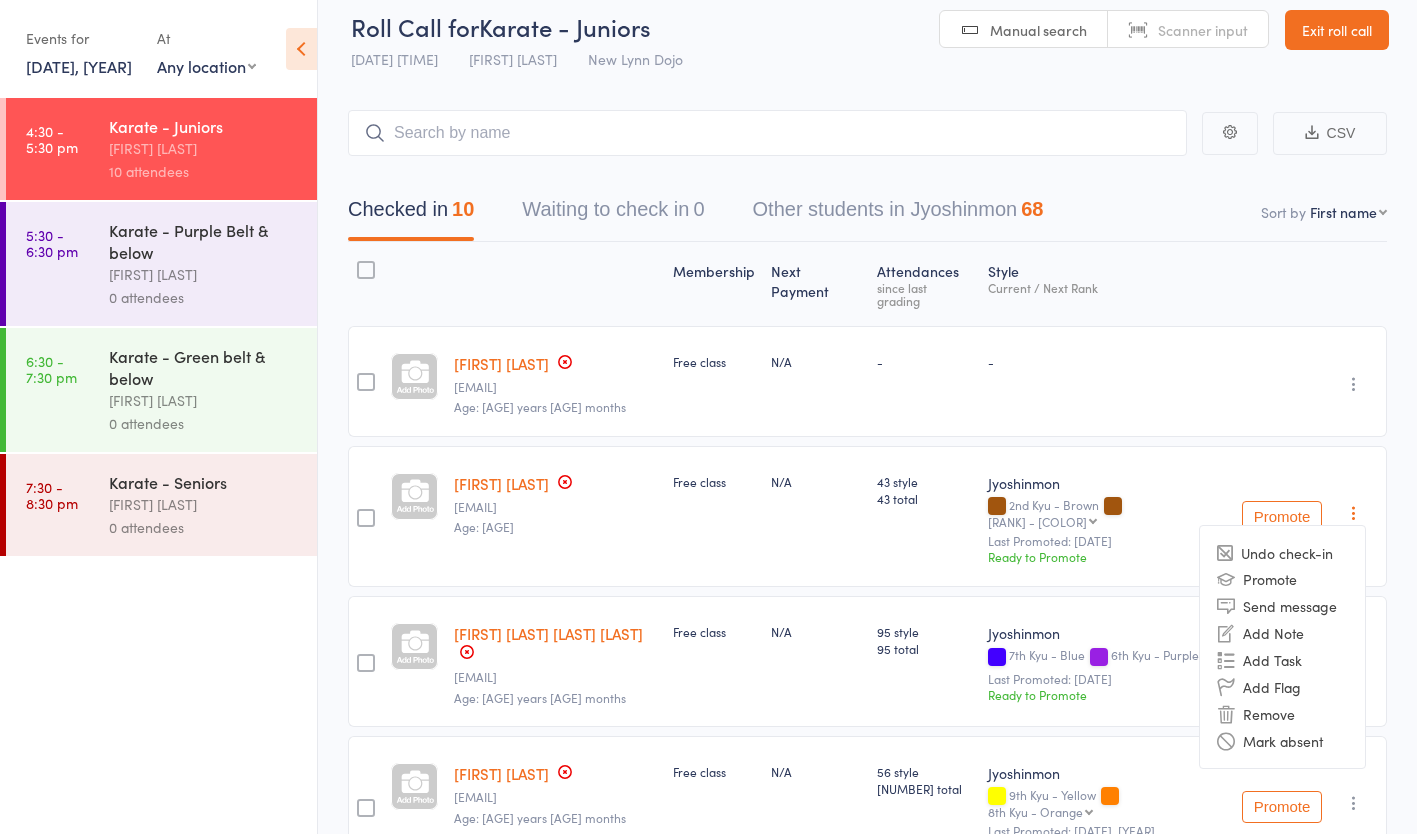 drag, startPoint x: 1302, startPoint y: 721, endPoint x: 792, endPoint y: 97, distance: 805.90076 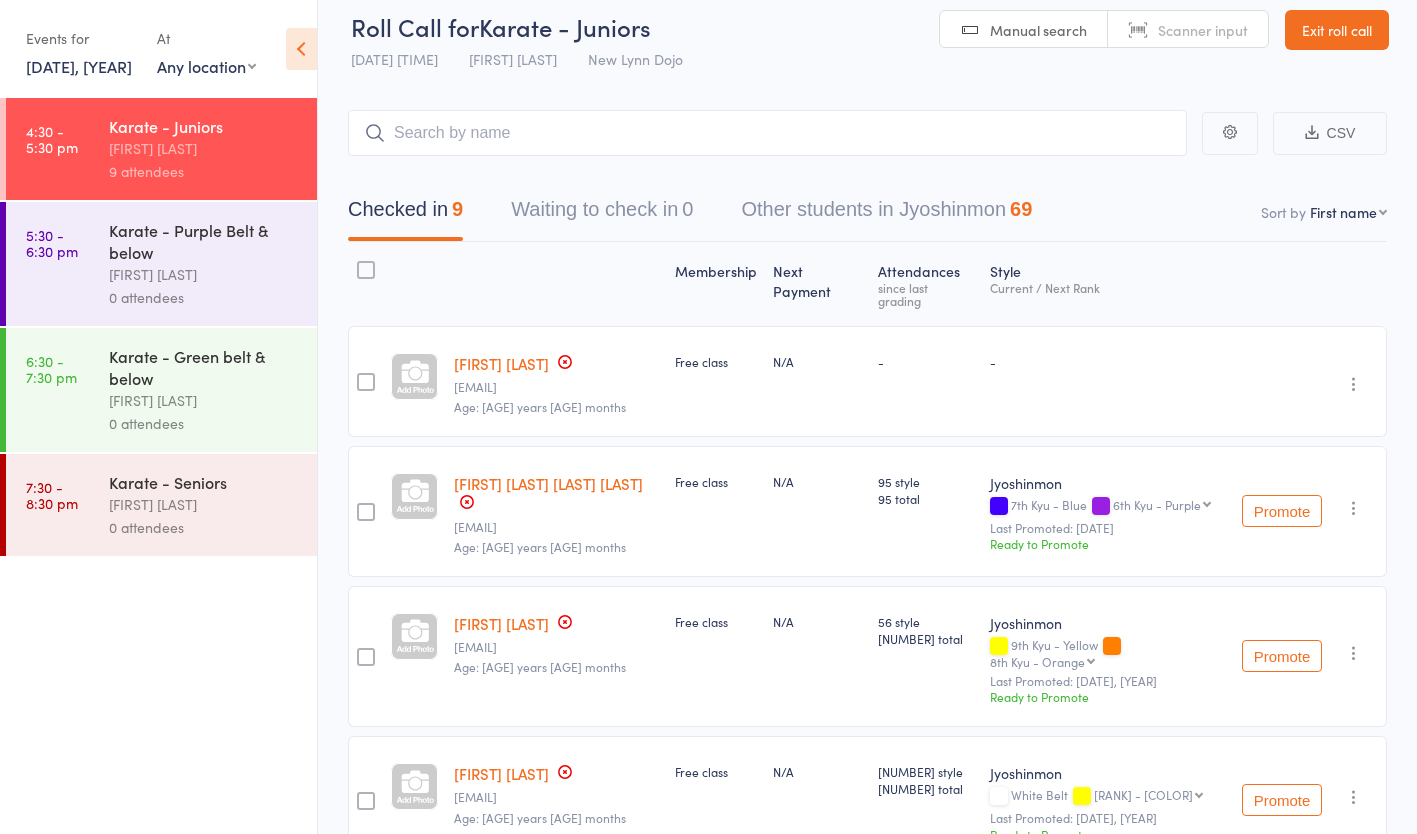click at bounding box center (1354, 384) 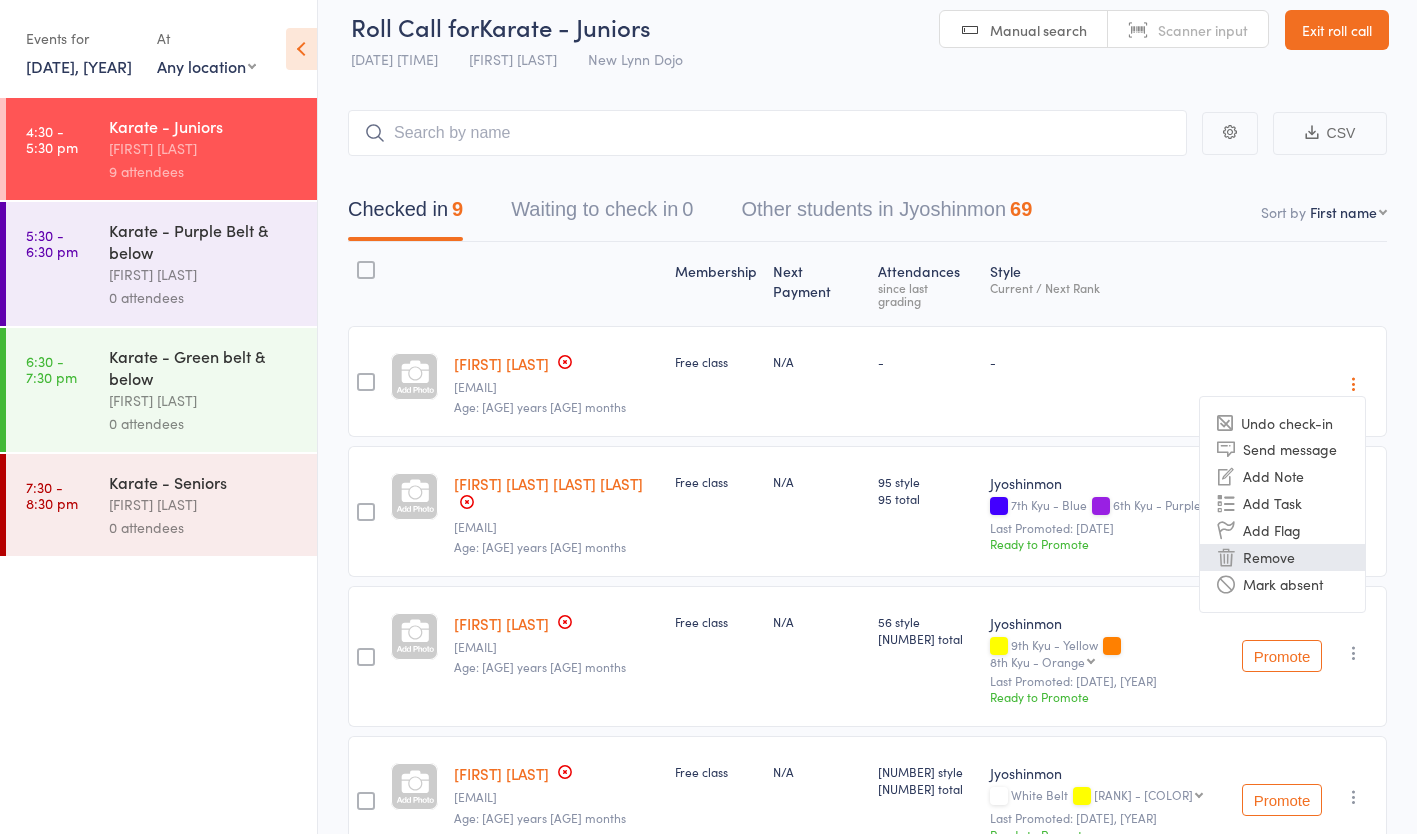 click on "Remove" at bounding box center (1282, 557) 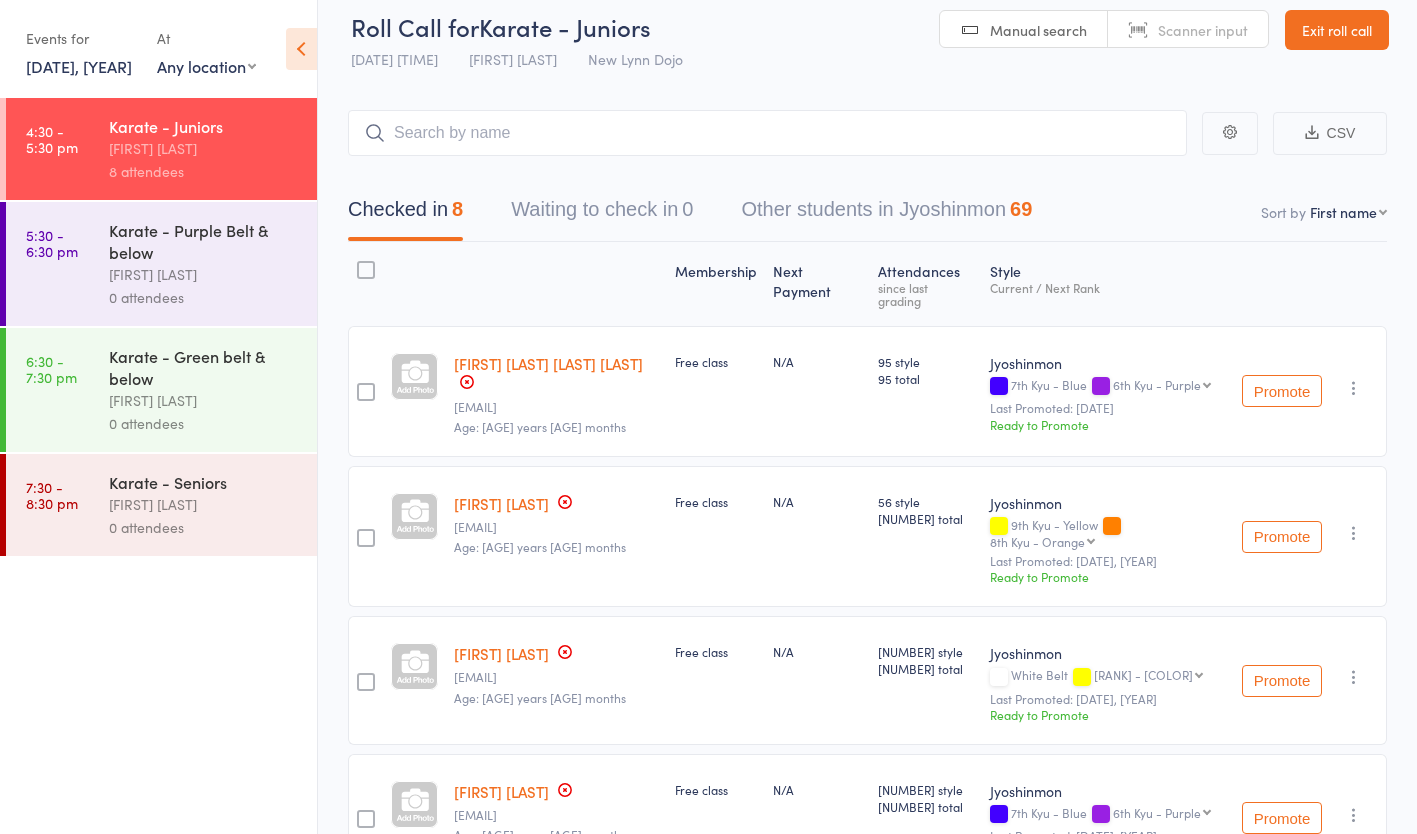 click on "[FIRST] [LAST]" at bounding box center [204, 274] 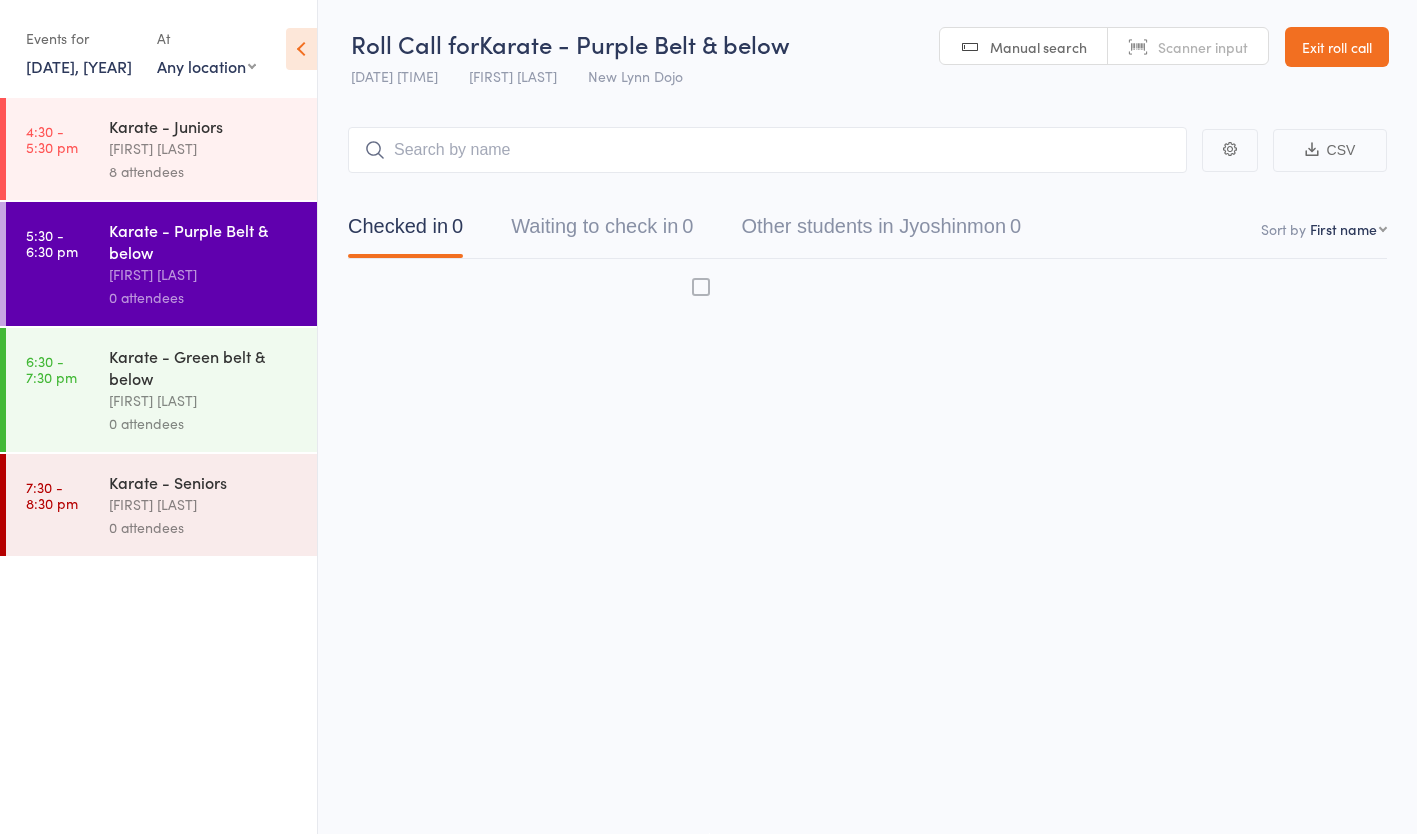 scroll, scrollTop: 1, scrollLeft: 0, axis: vertical 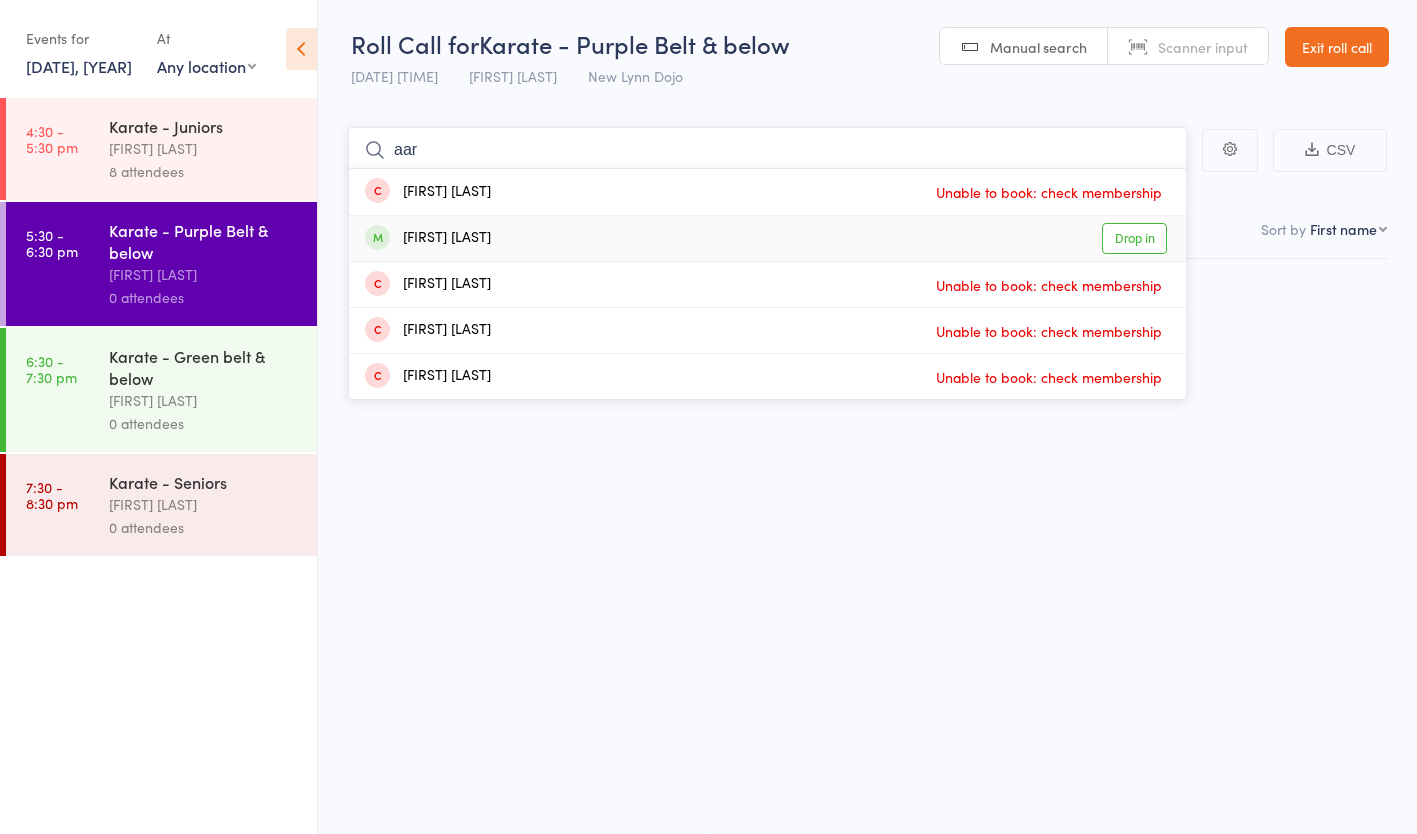 type on "aar" 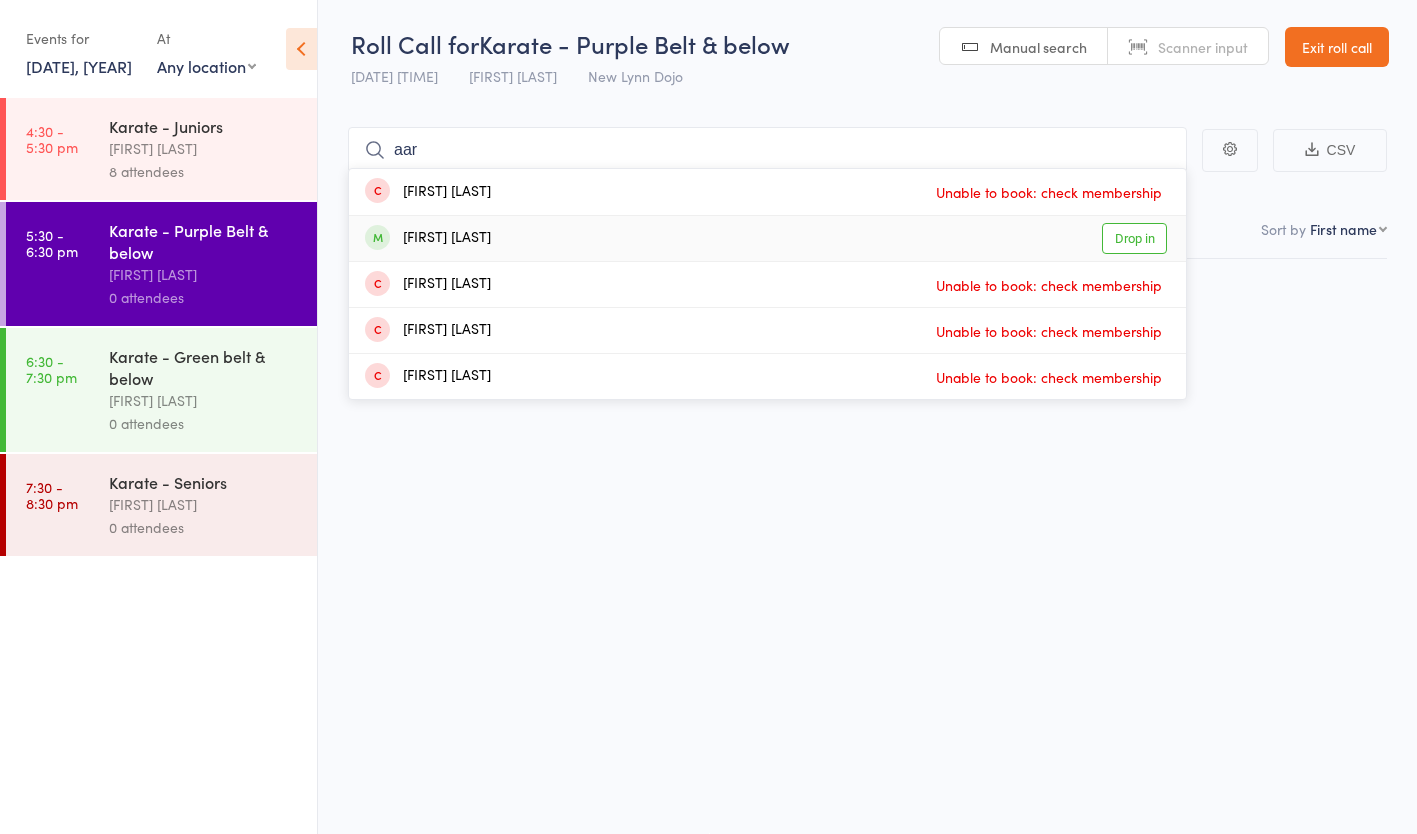 click on "[FIRST] [LAST] Drop in" at bounding box center (767, 238) 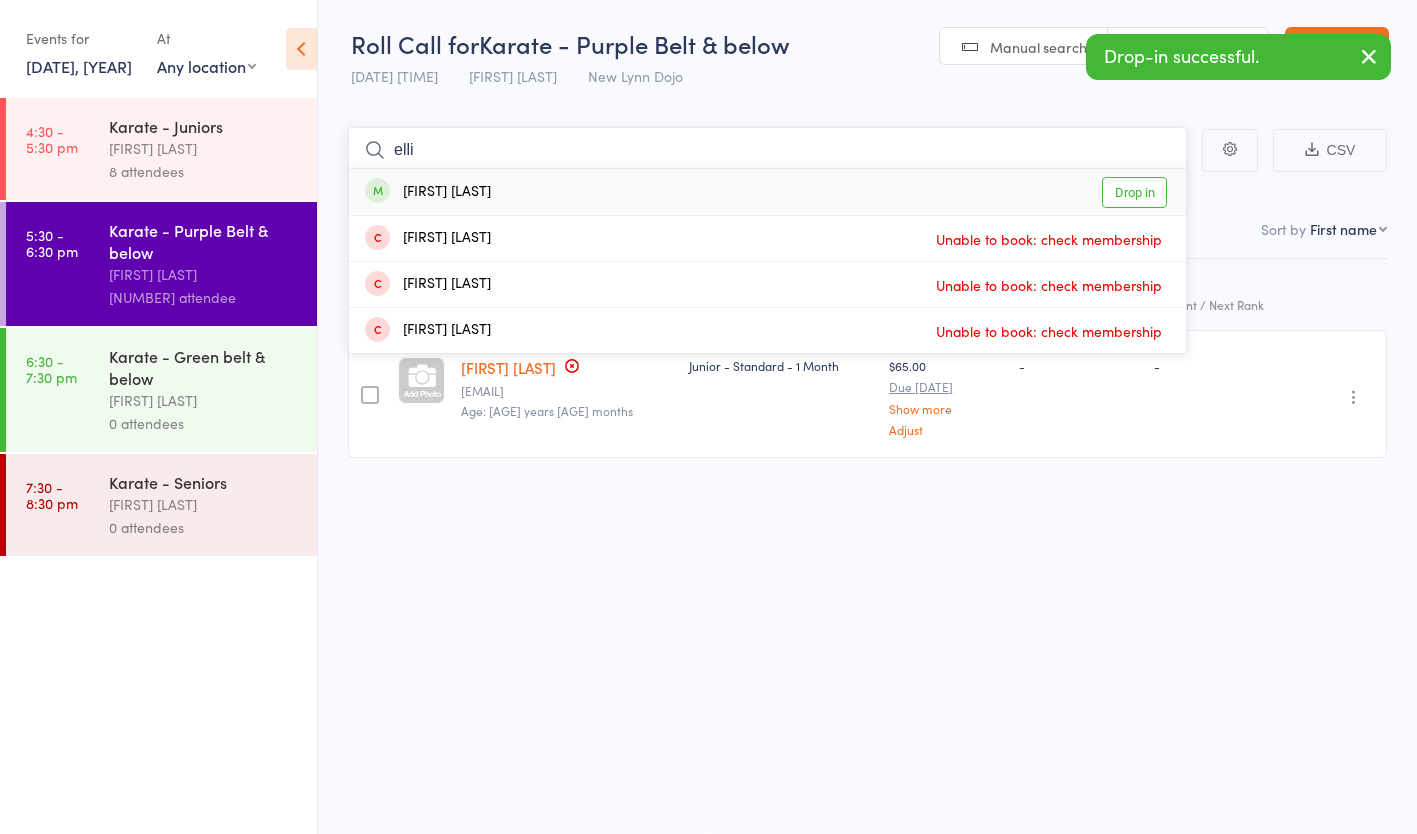 type on "elli" 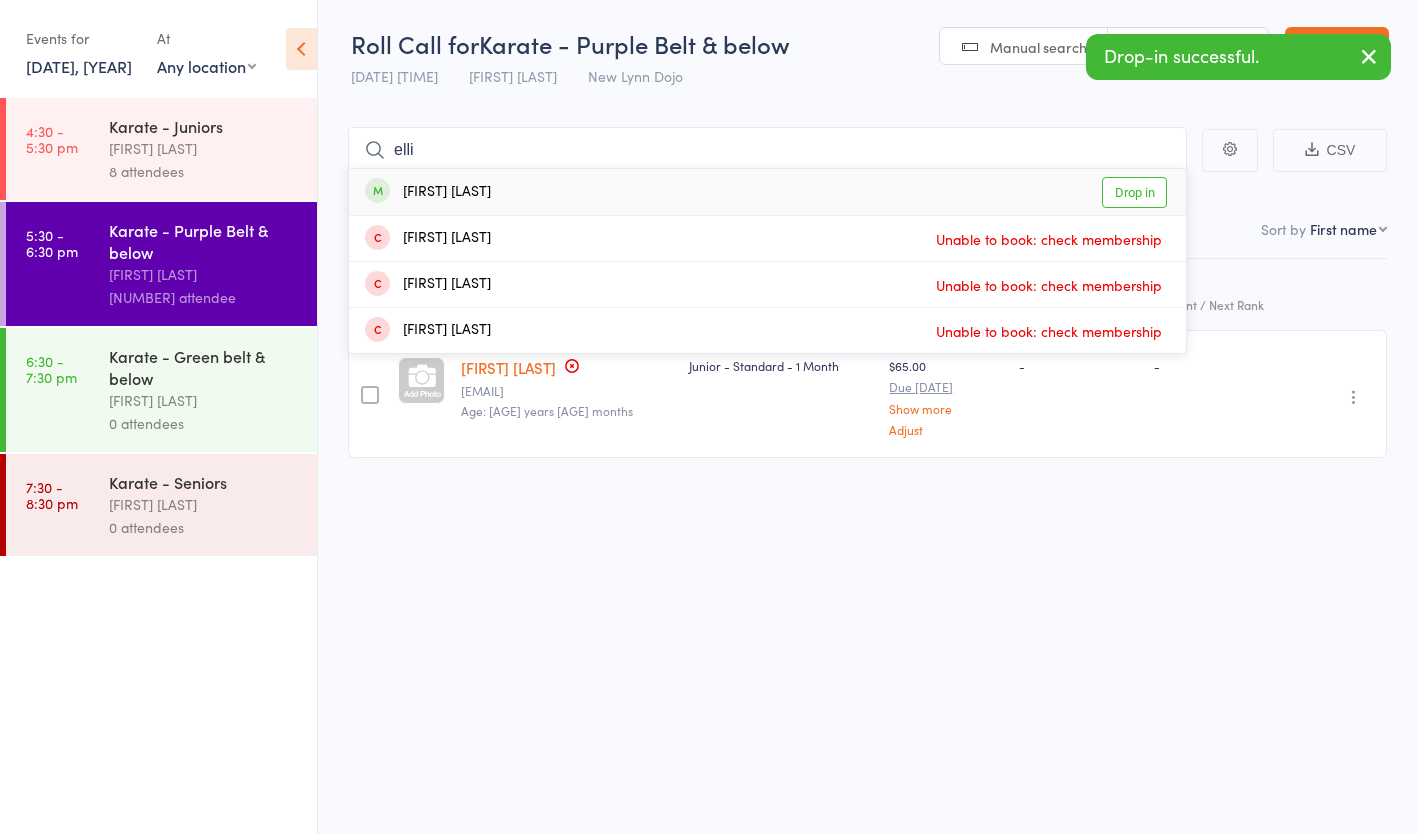 click on "[FIRST] [LAST] Drop in" at bounding box center [767, 192] 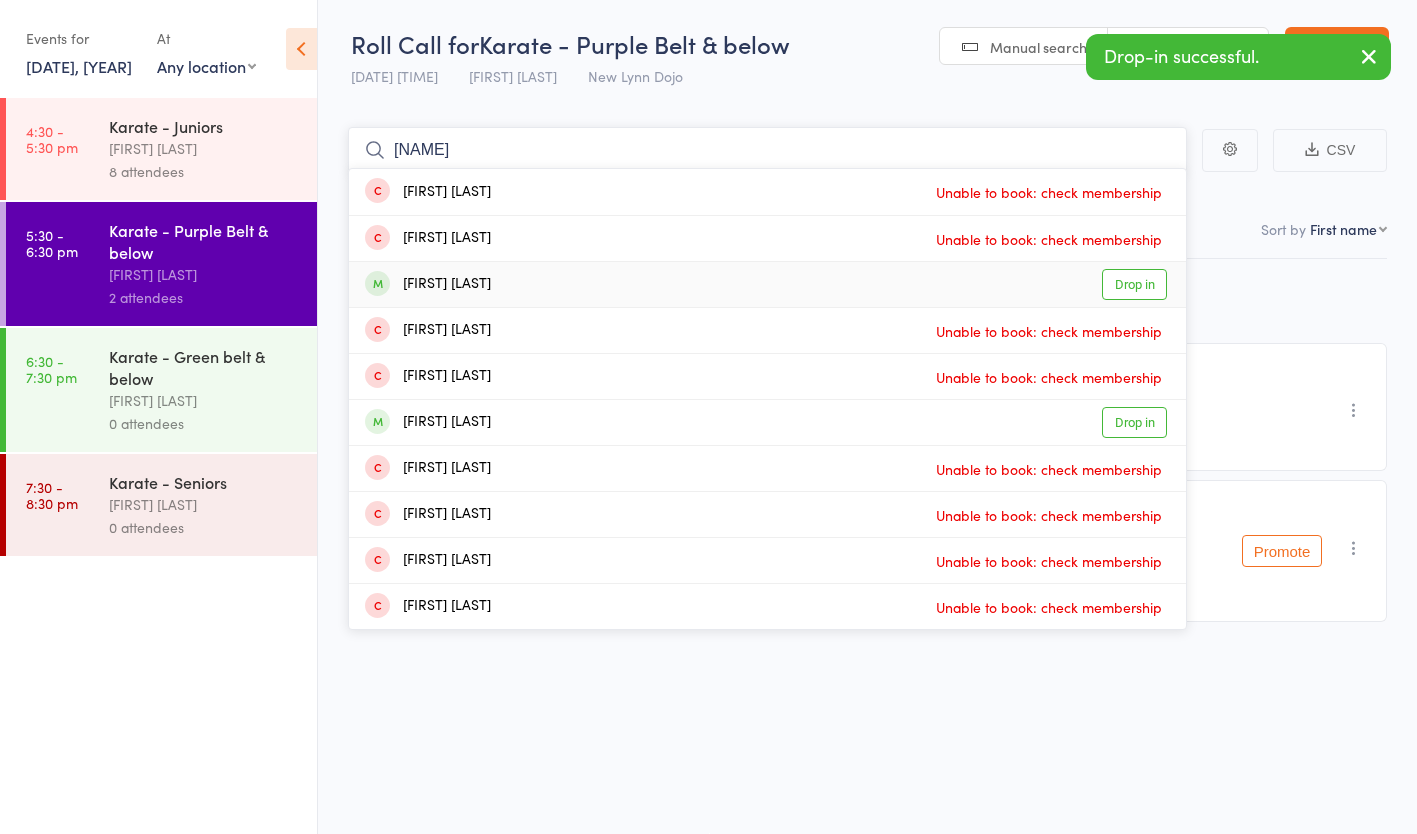 type on "[NAME]" 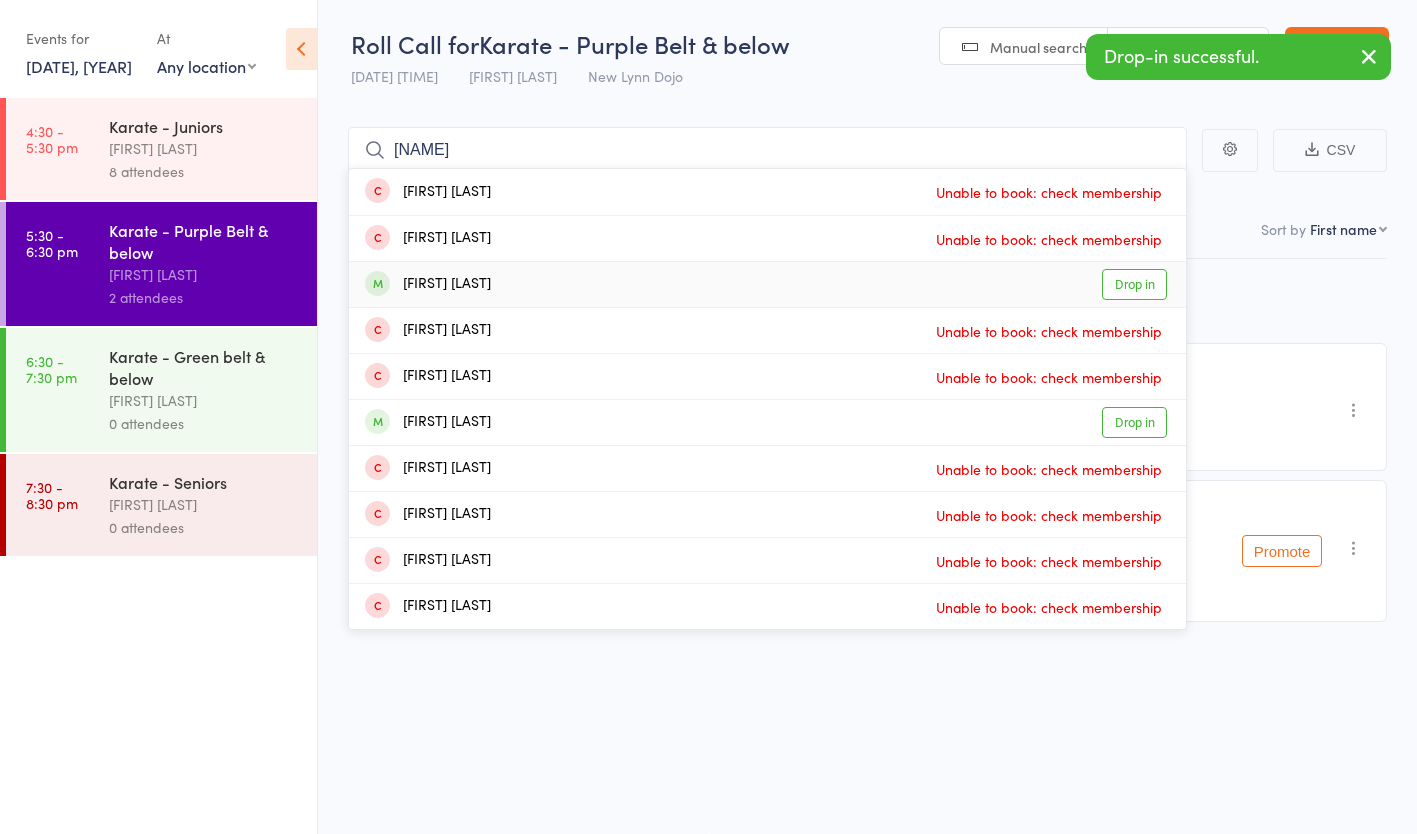 click on "[FIRST] [LAST] Drop in" at bounding box center (767, 284) 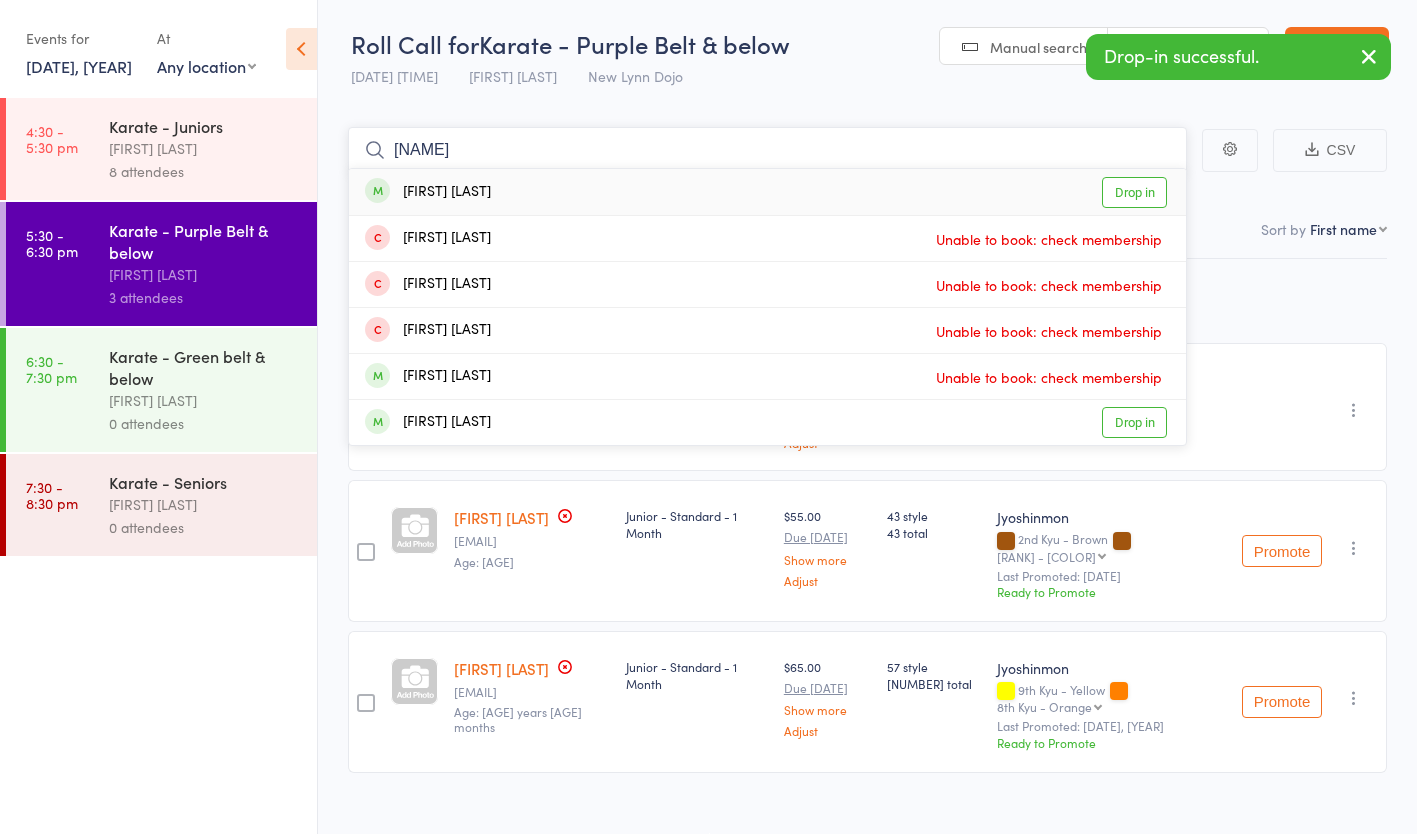 type on "[NAME]" 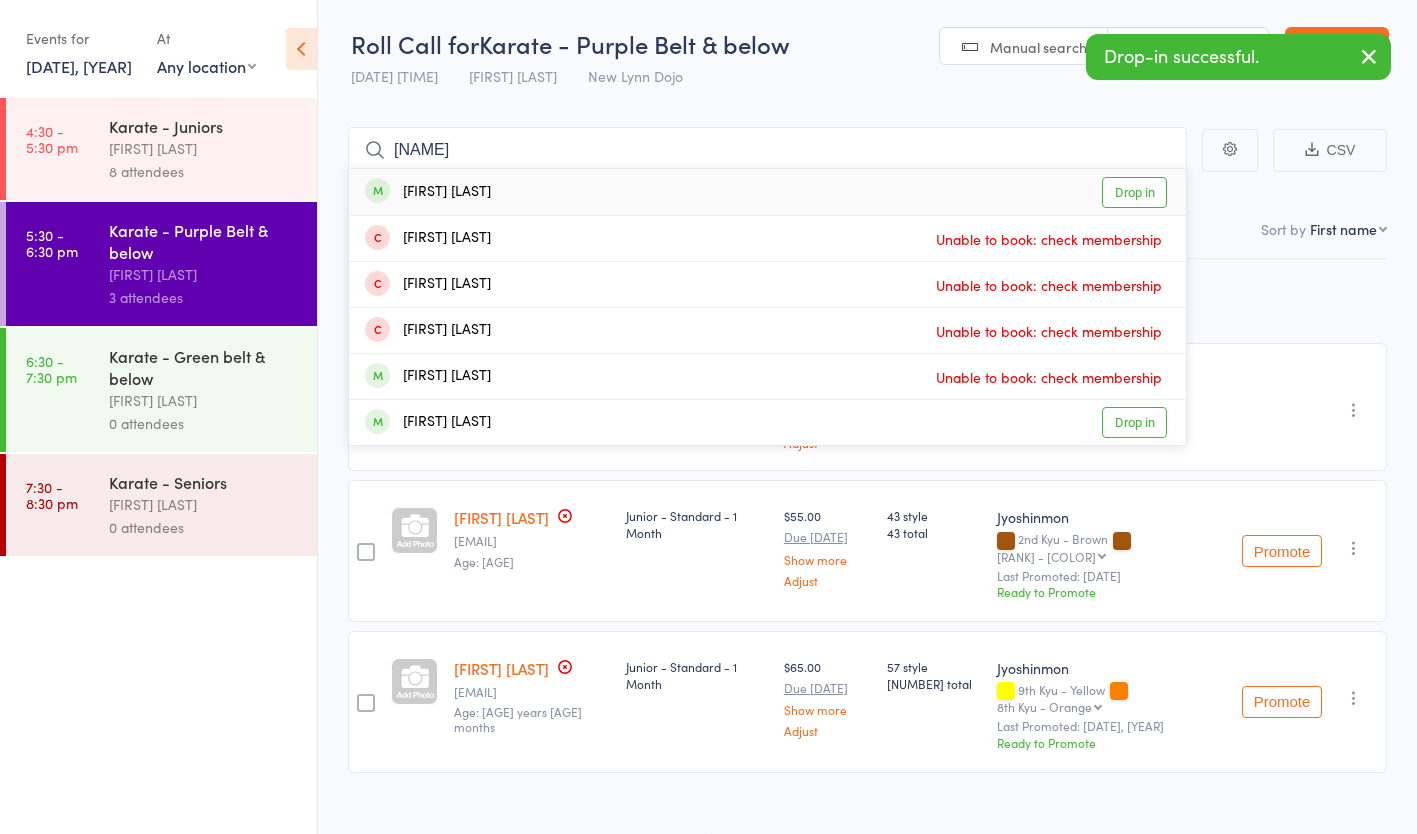 click on "[FIRST] [LAST] Drop in" at bounding box center (767, 192) 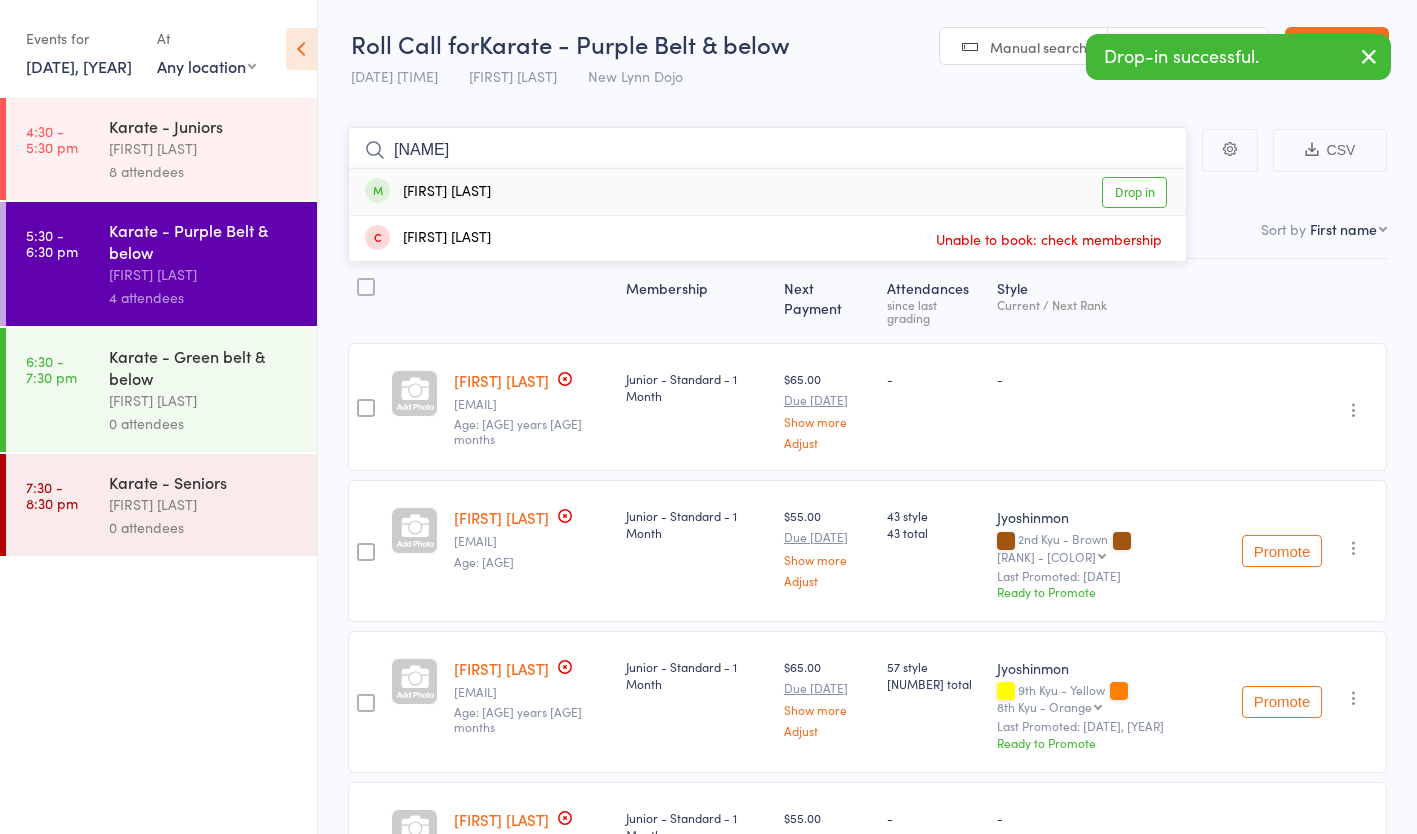 type on "[NAME]" 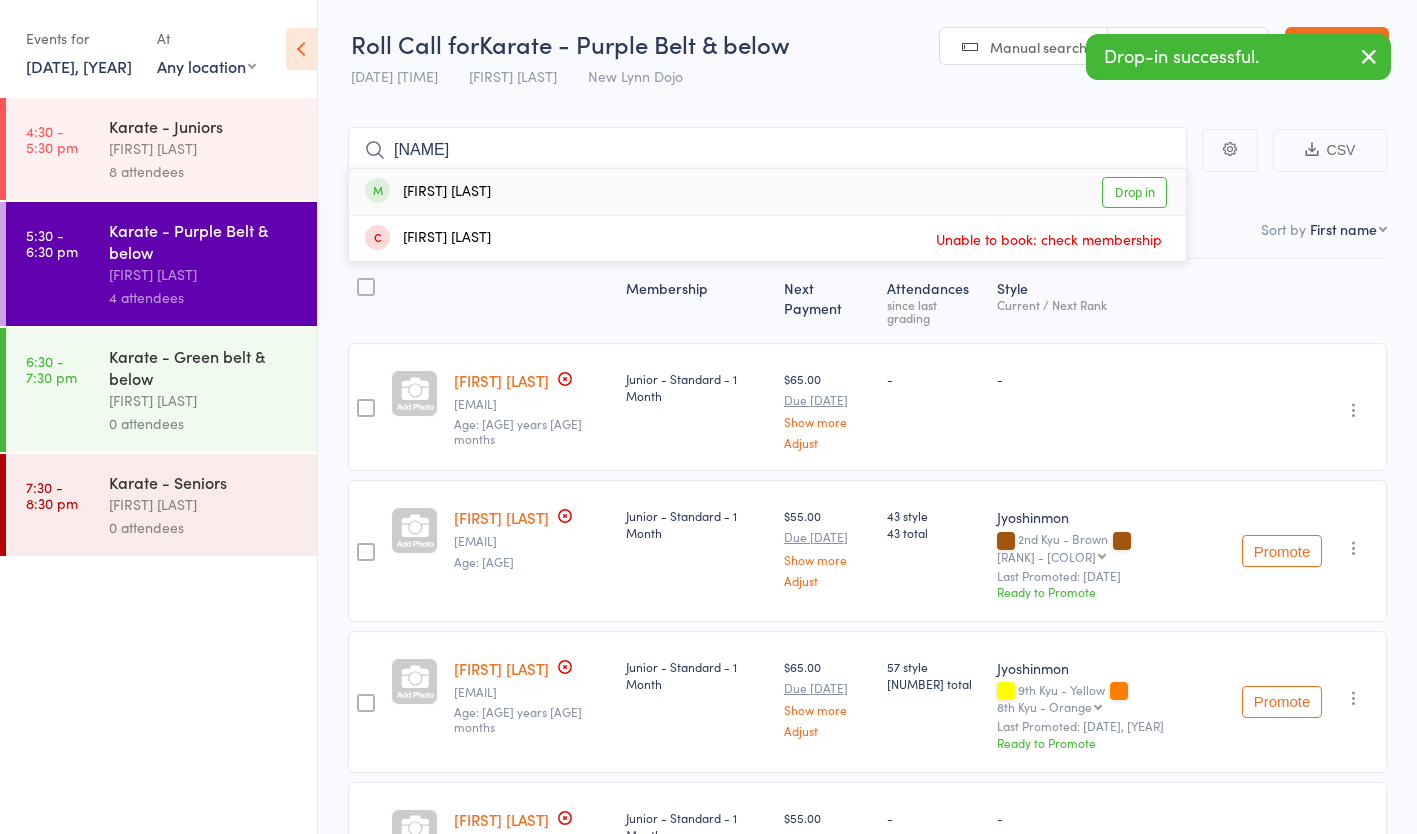 click on "[FIRST] [LAST] Drop in" at bounding box center (767, 192) 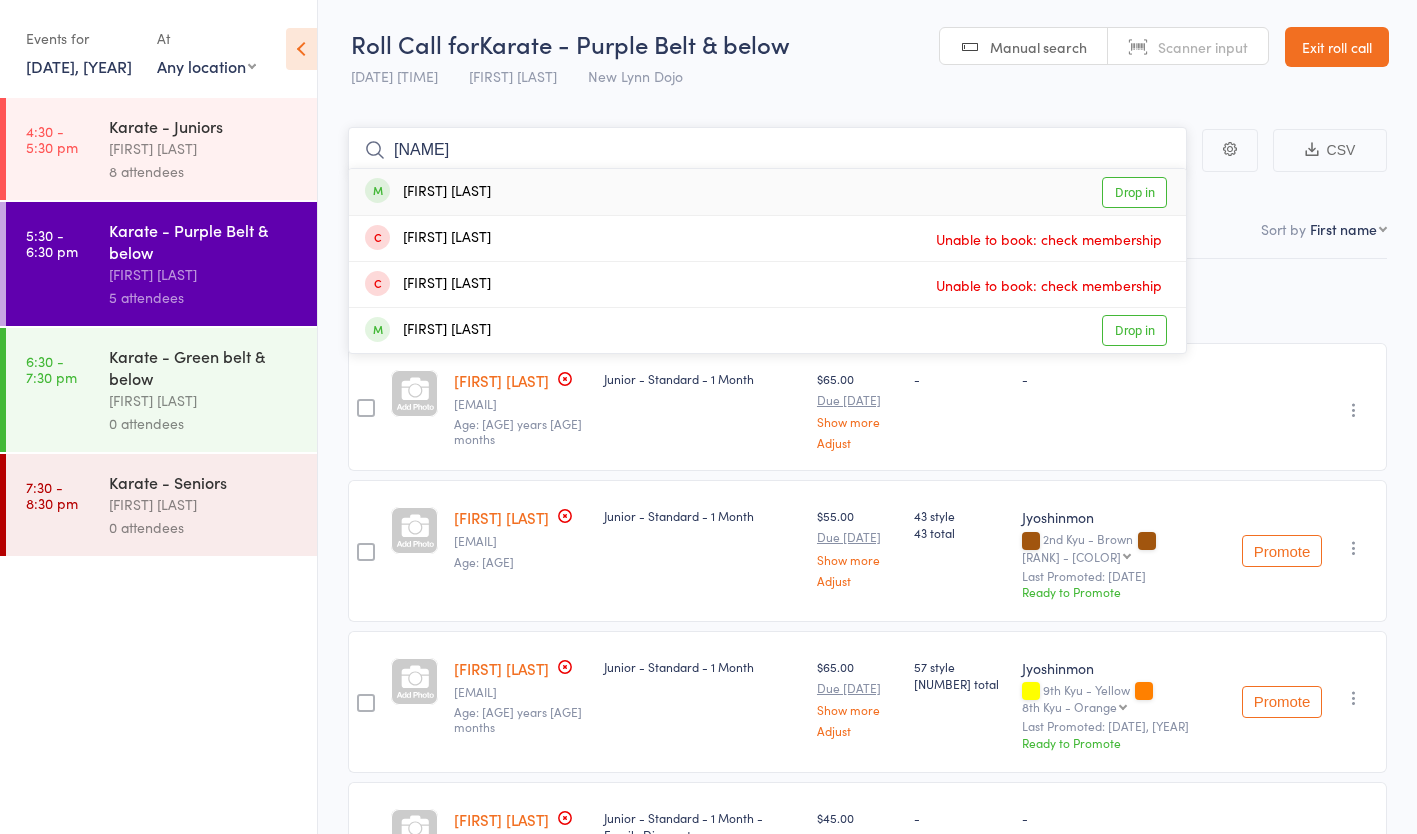 type on "[NAME]" 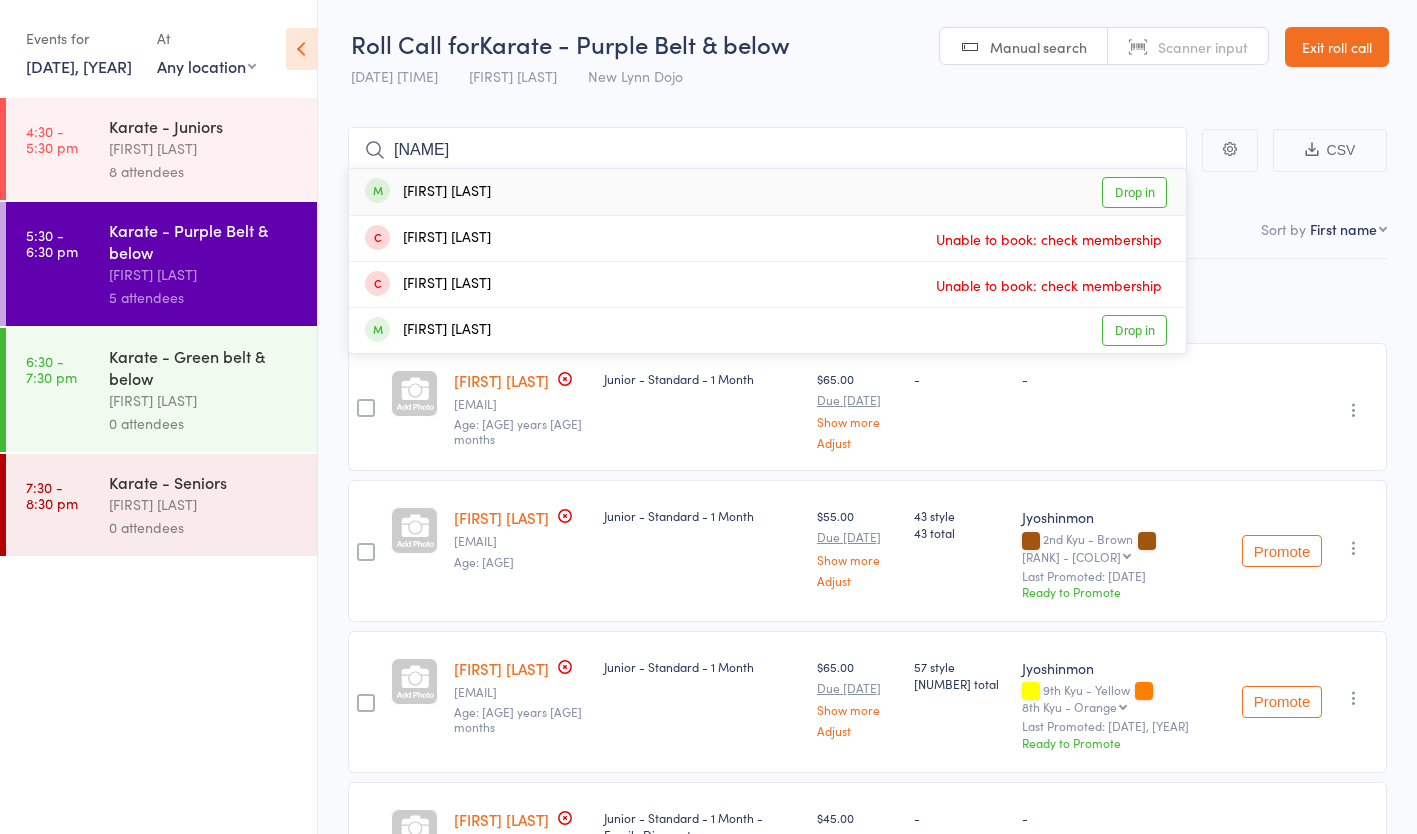 click on "[FIRST] [LAST] Drop in" at bounding box center (767, 192) 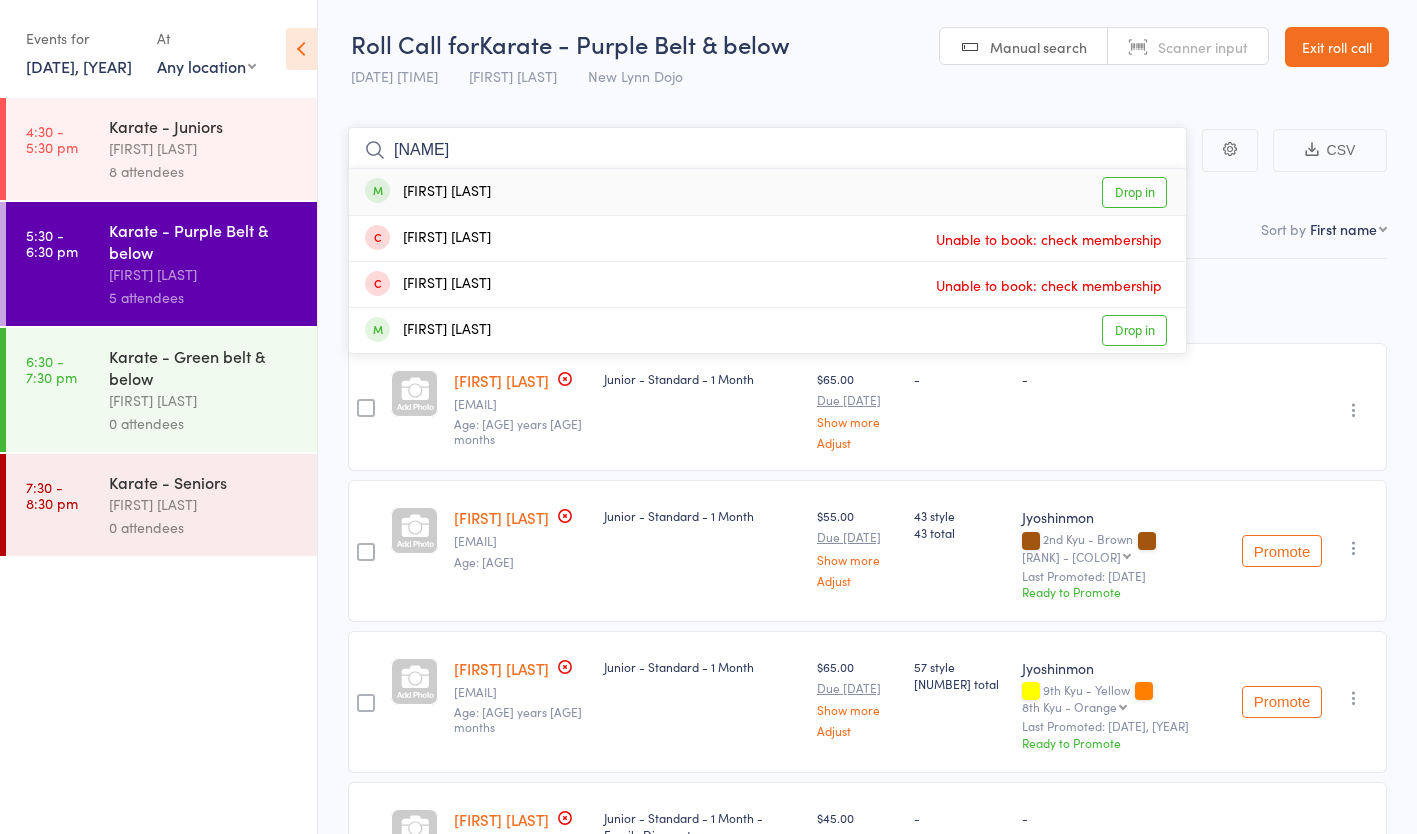 type 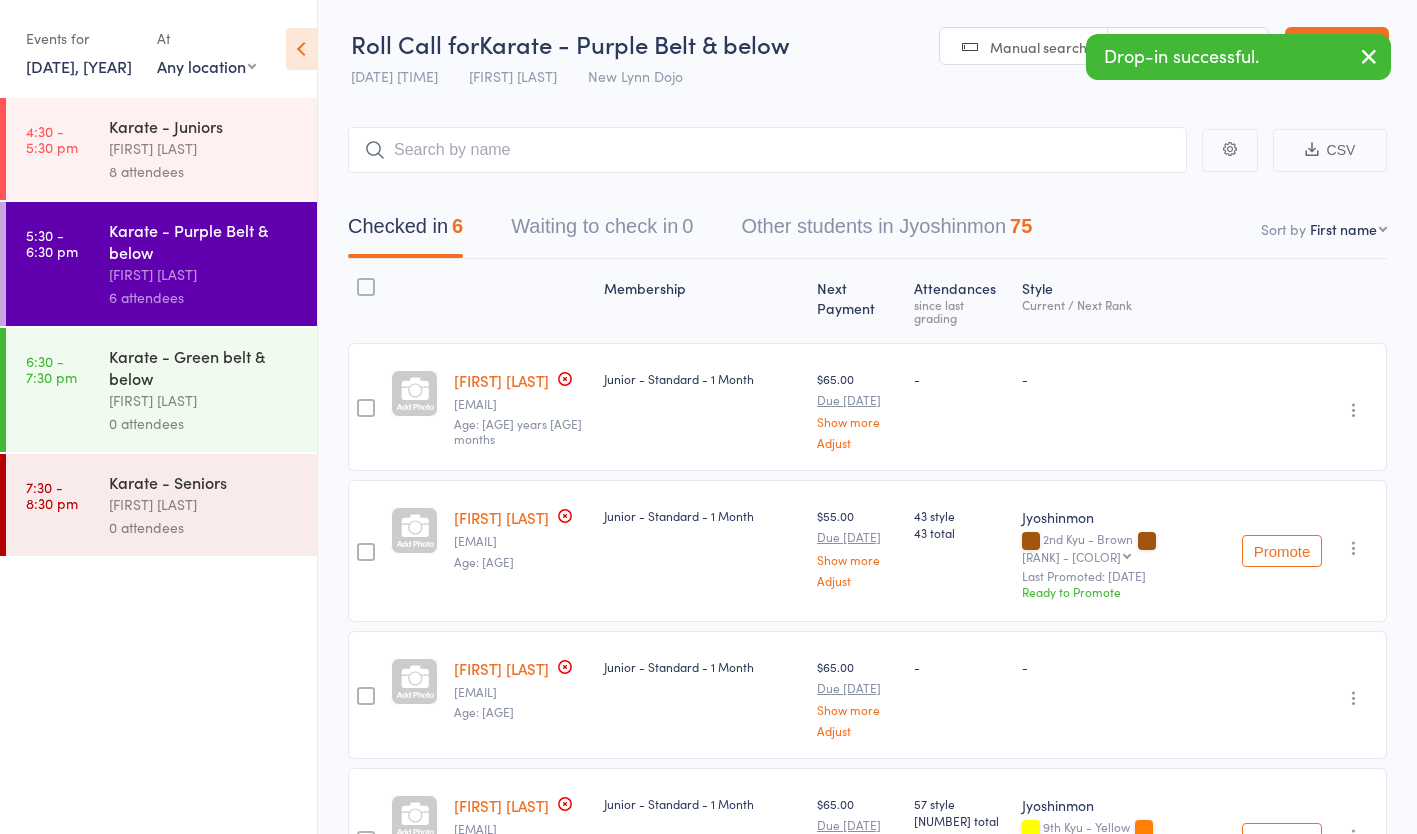 click on "0 attendees" at bounding box center [204, 423] 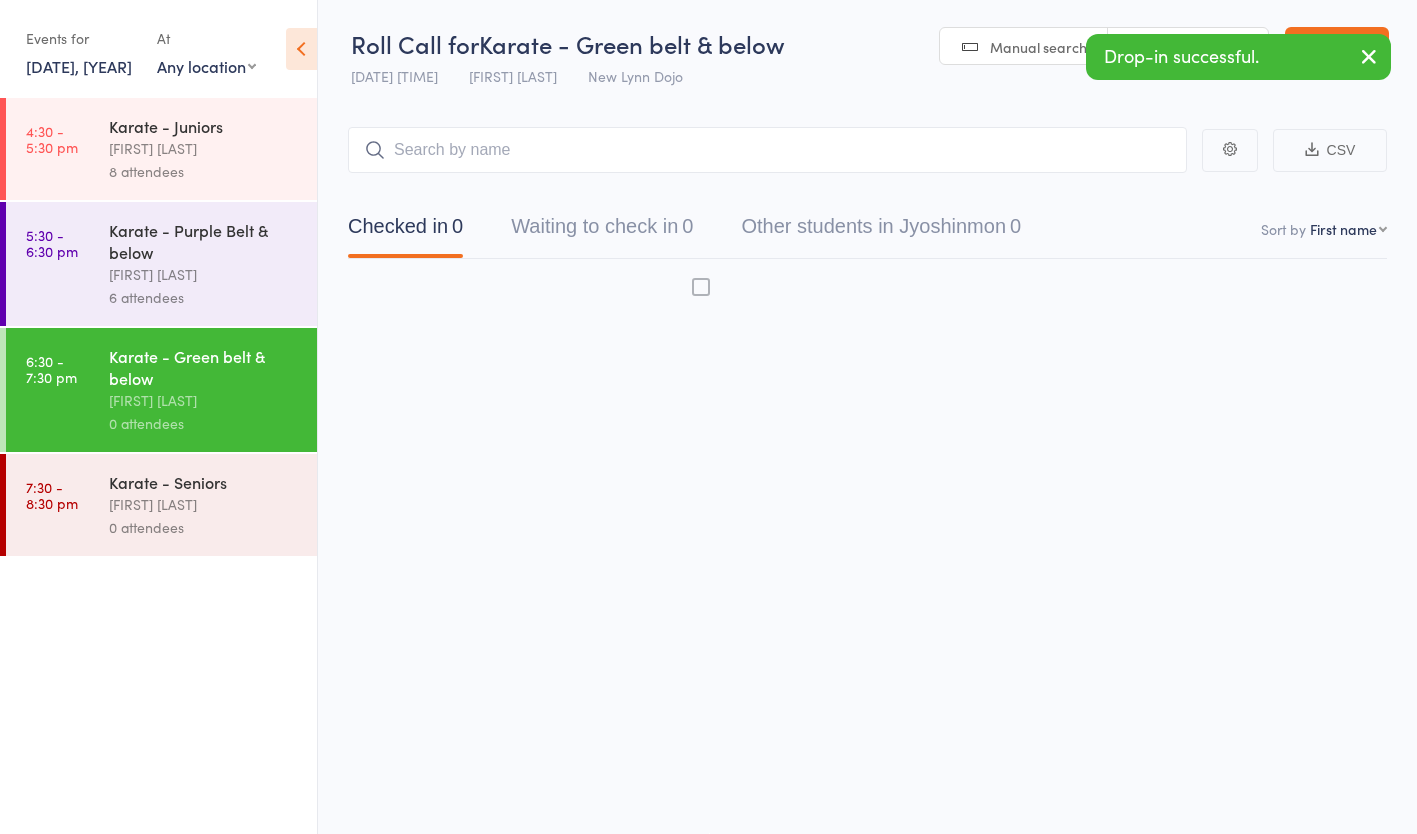 drag, startPoint x: 182, startPoint y: 413, endPoint x: 194, endPoint y: 399, distance: 18.439089 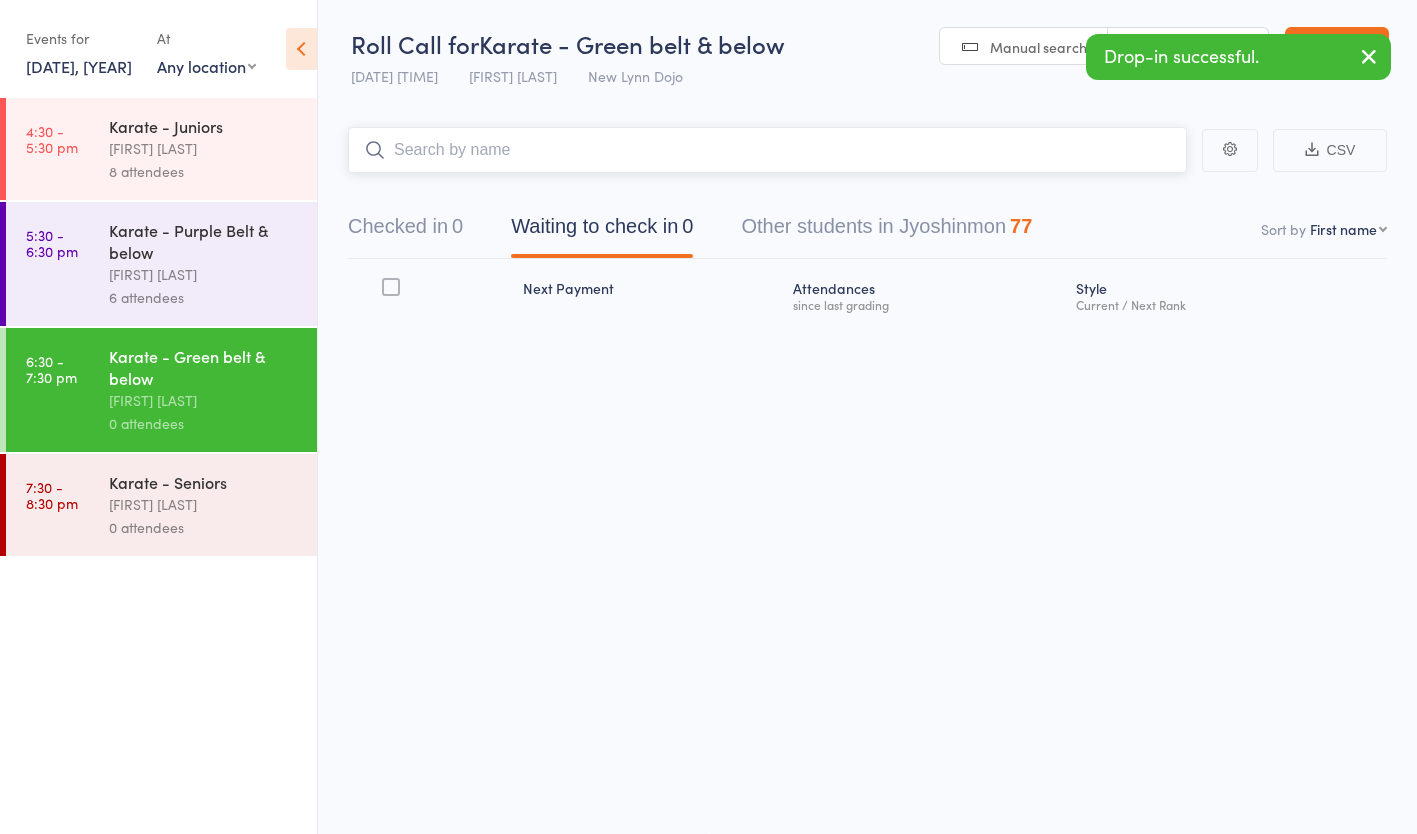 click at bounding box center [767, 150] 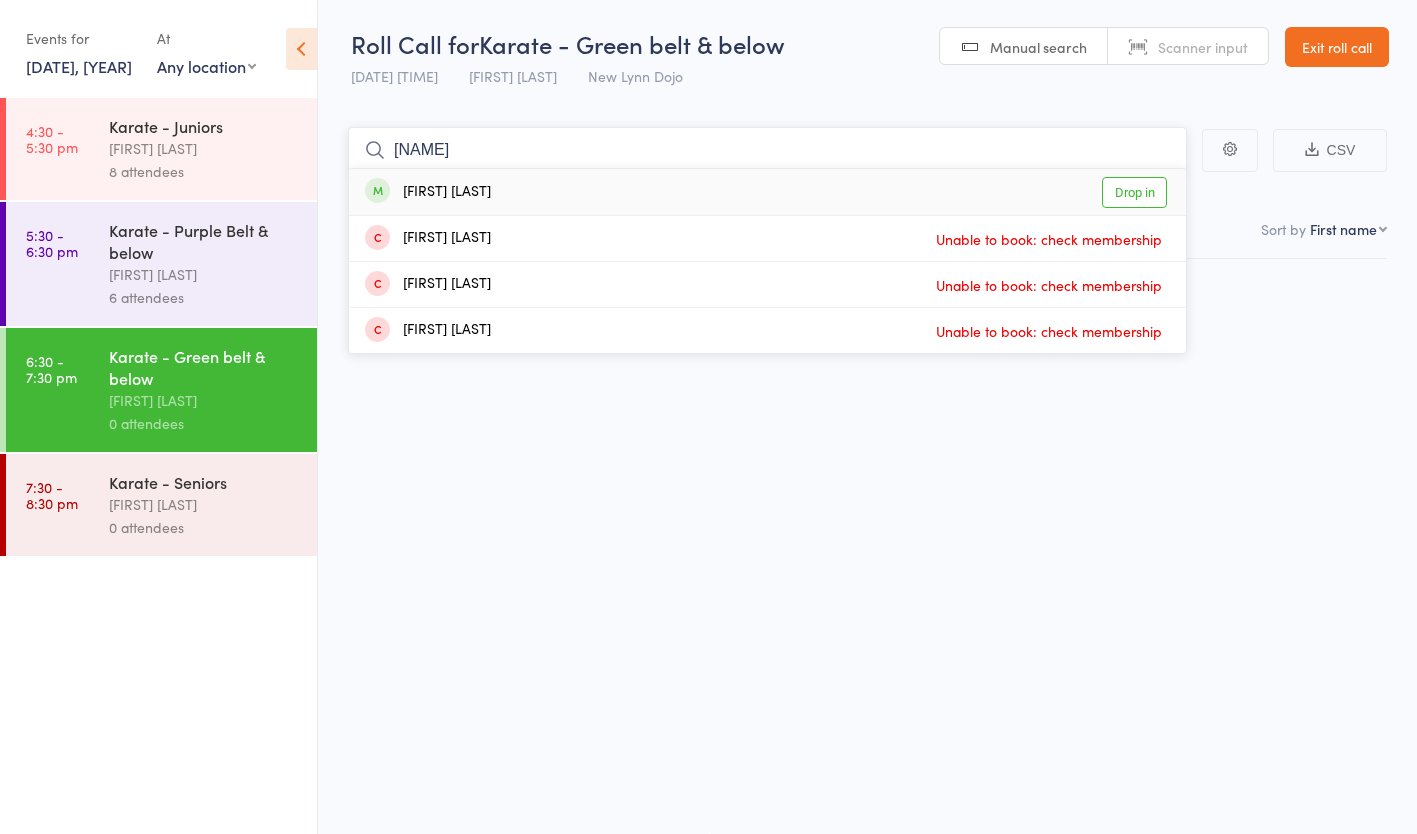 type on "[NAME]" 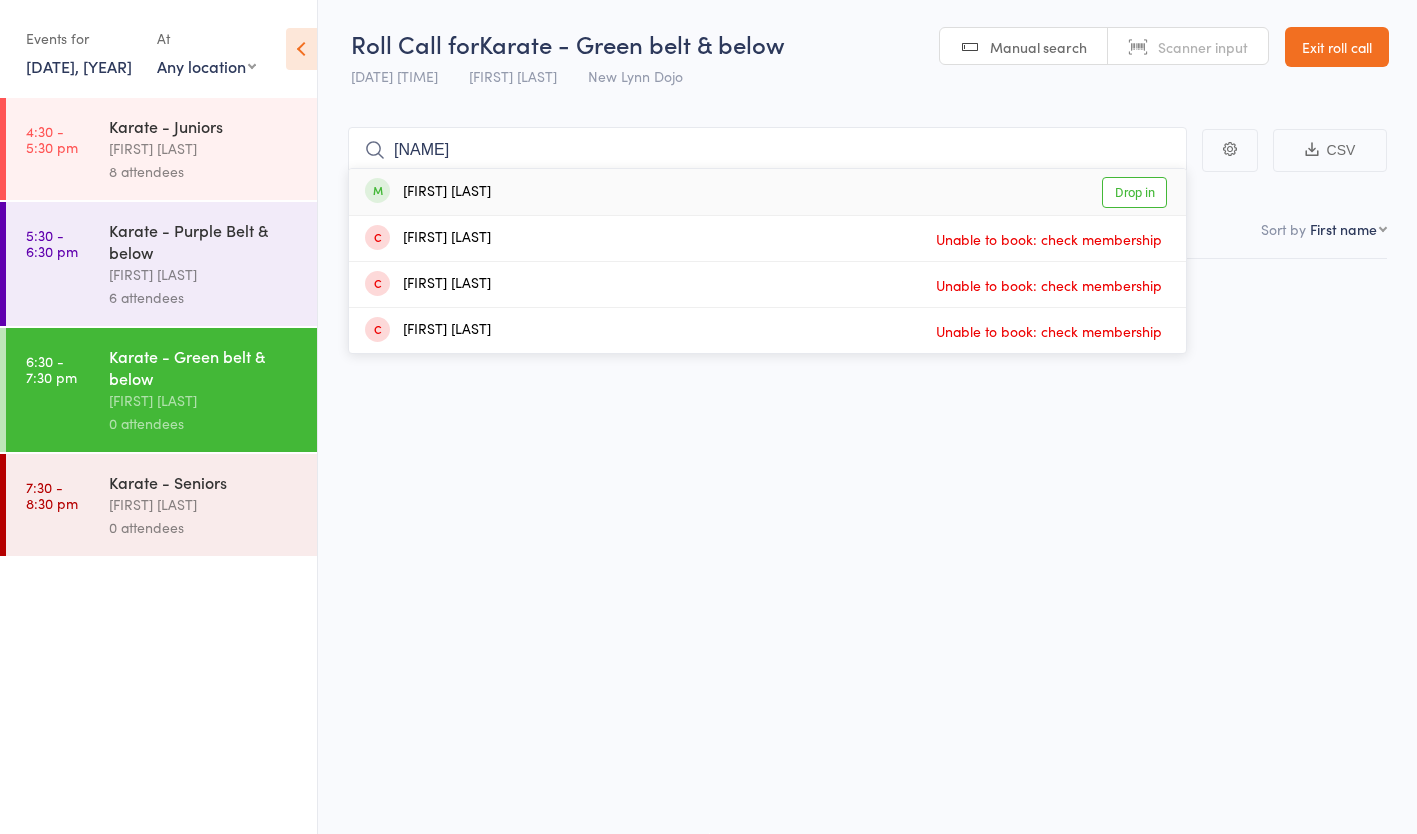 click on "[FIRST] [LAST] Drop in" at bounding box center [767, 192] 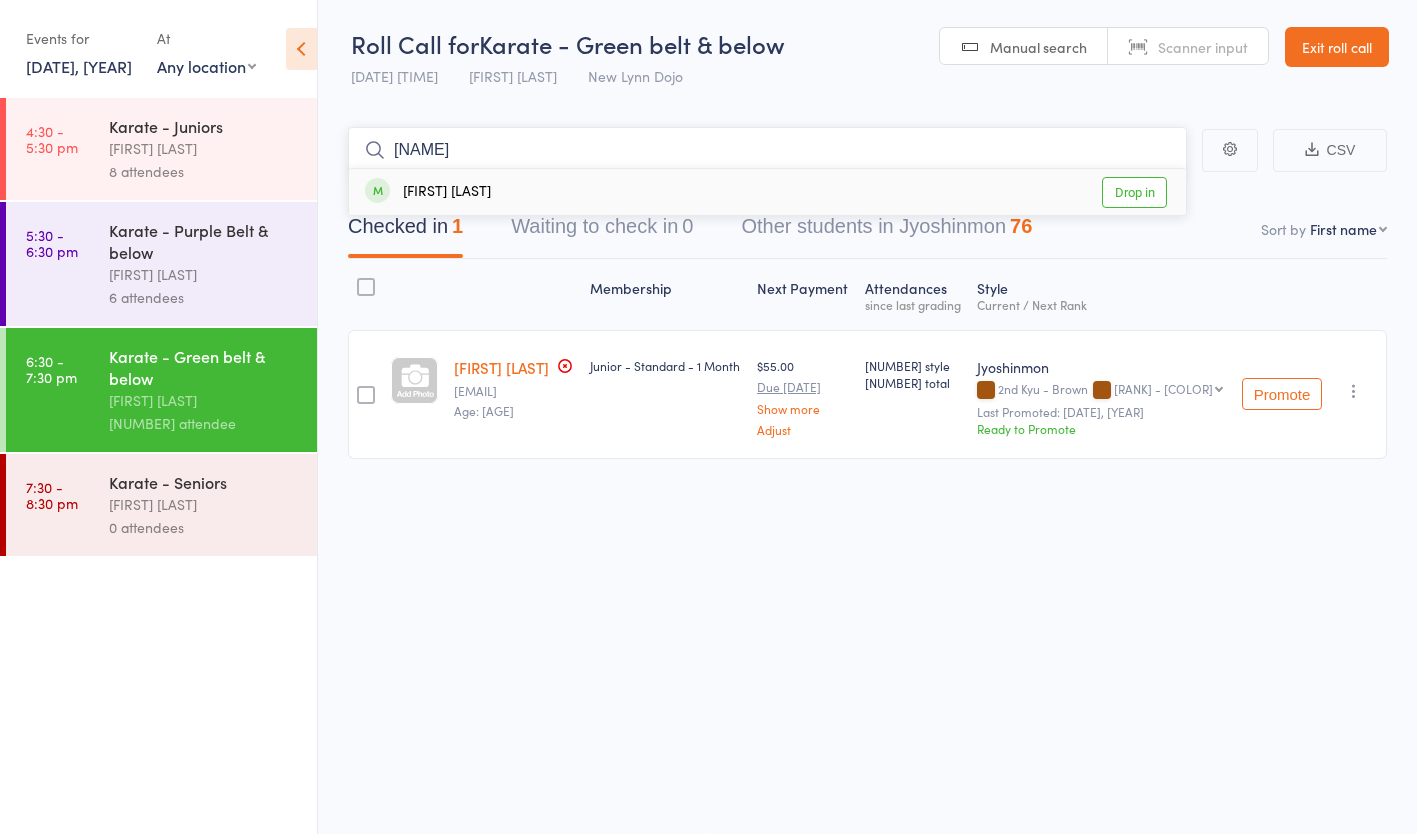 type on "[NAME]" 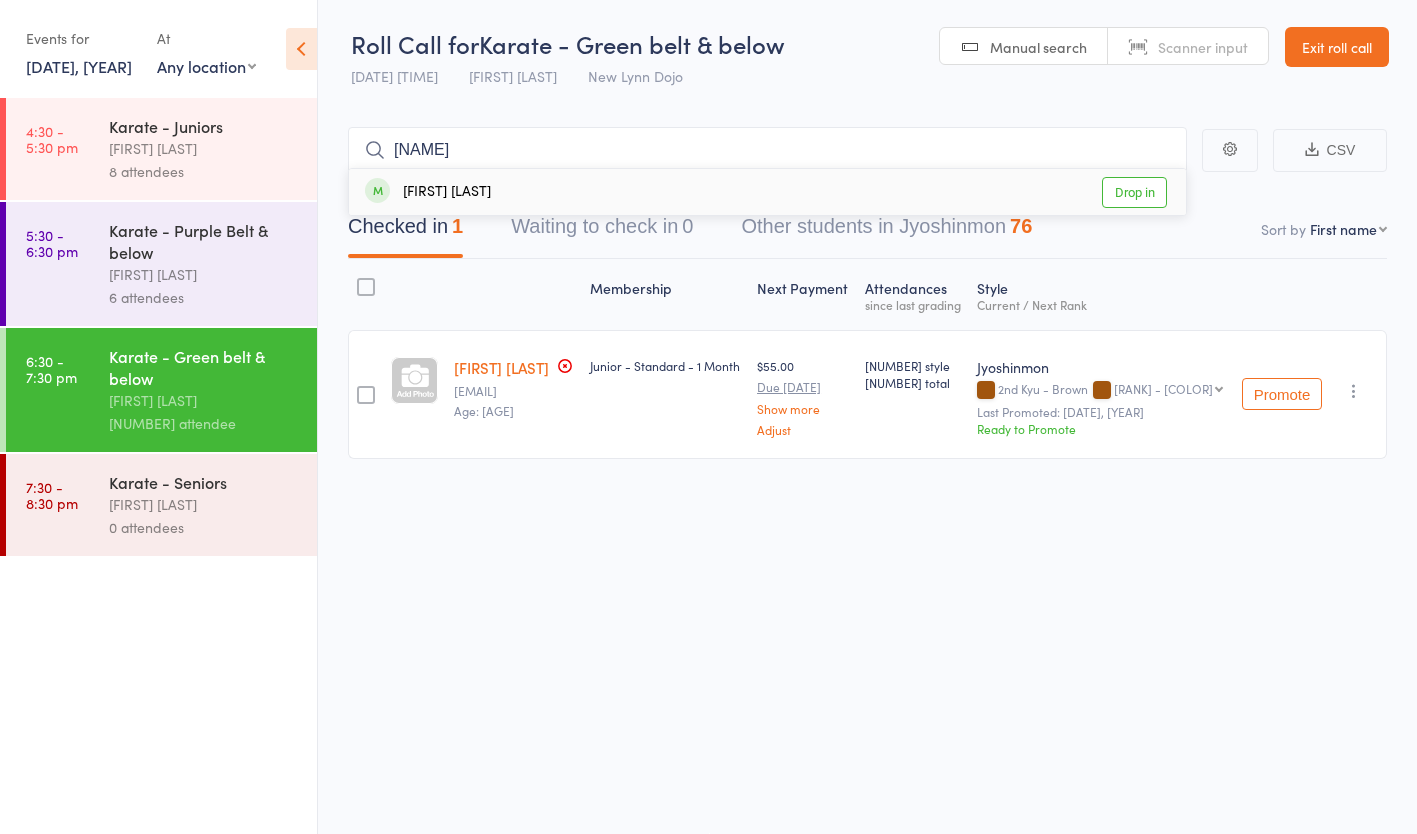 click on "[FIRST] [LAST] Drop in" at bounding box center [767, 192] 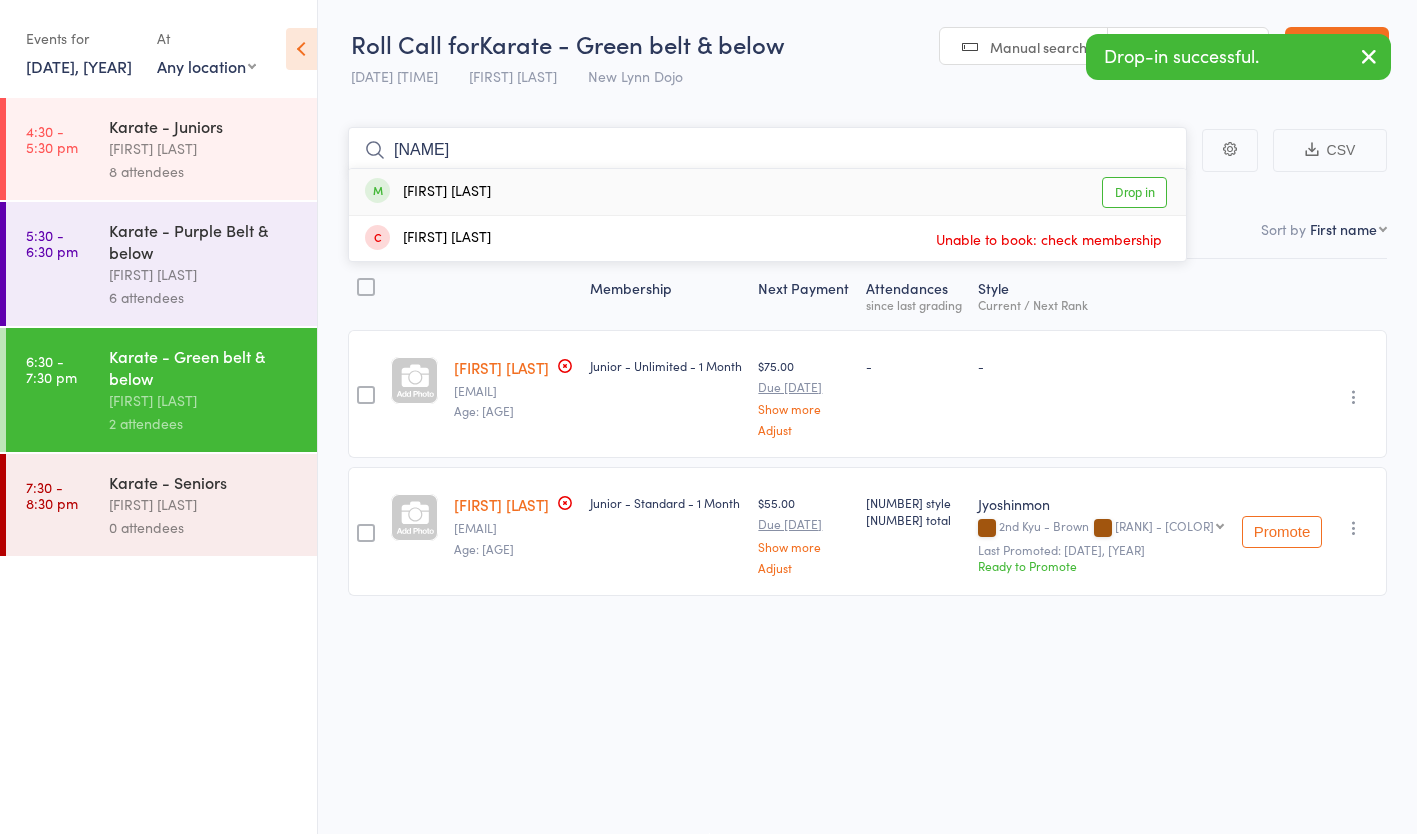 type on "[NAME]" 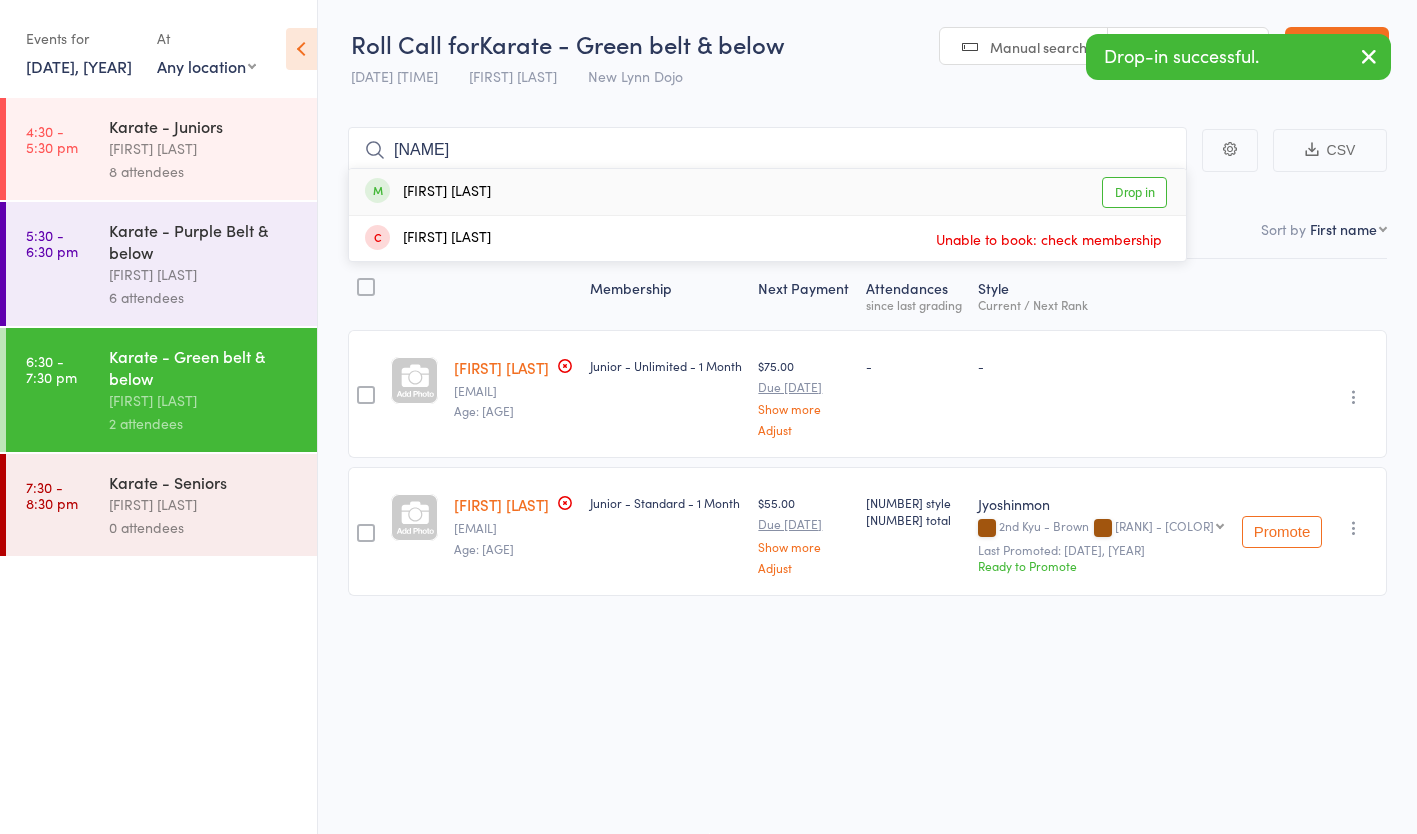 click on "[FIRST] [LAST] Drop in" at bounding box center [767, 192] 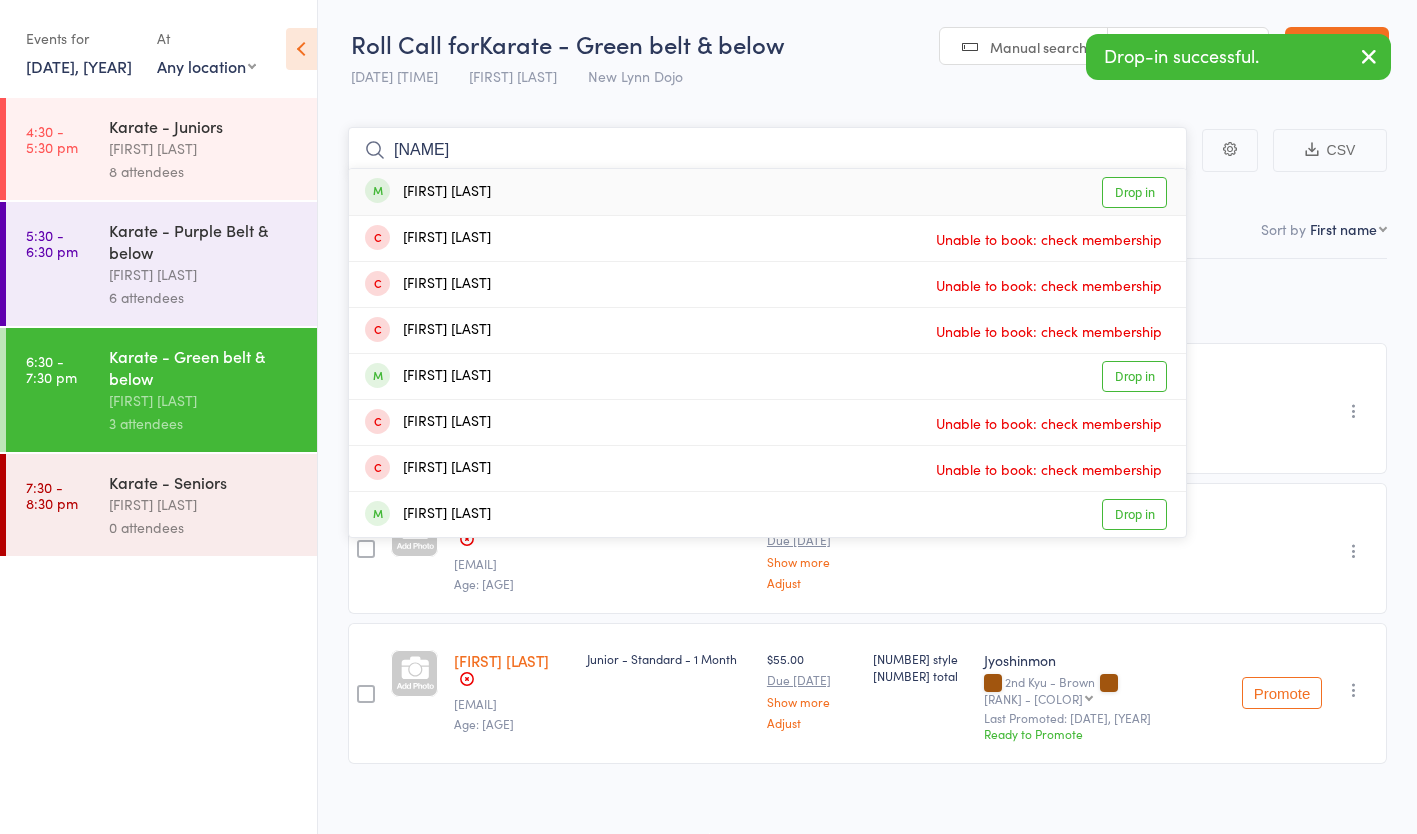 type on "[NAME]" 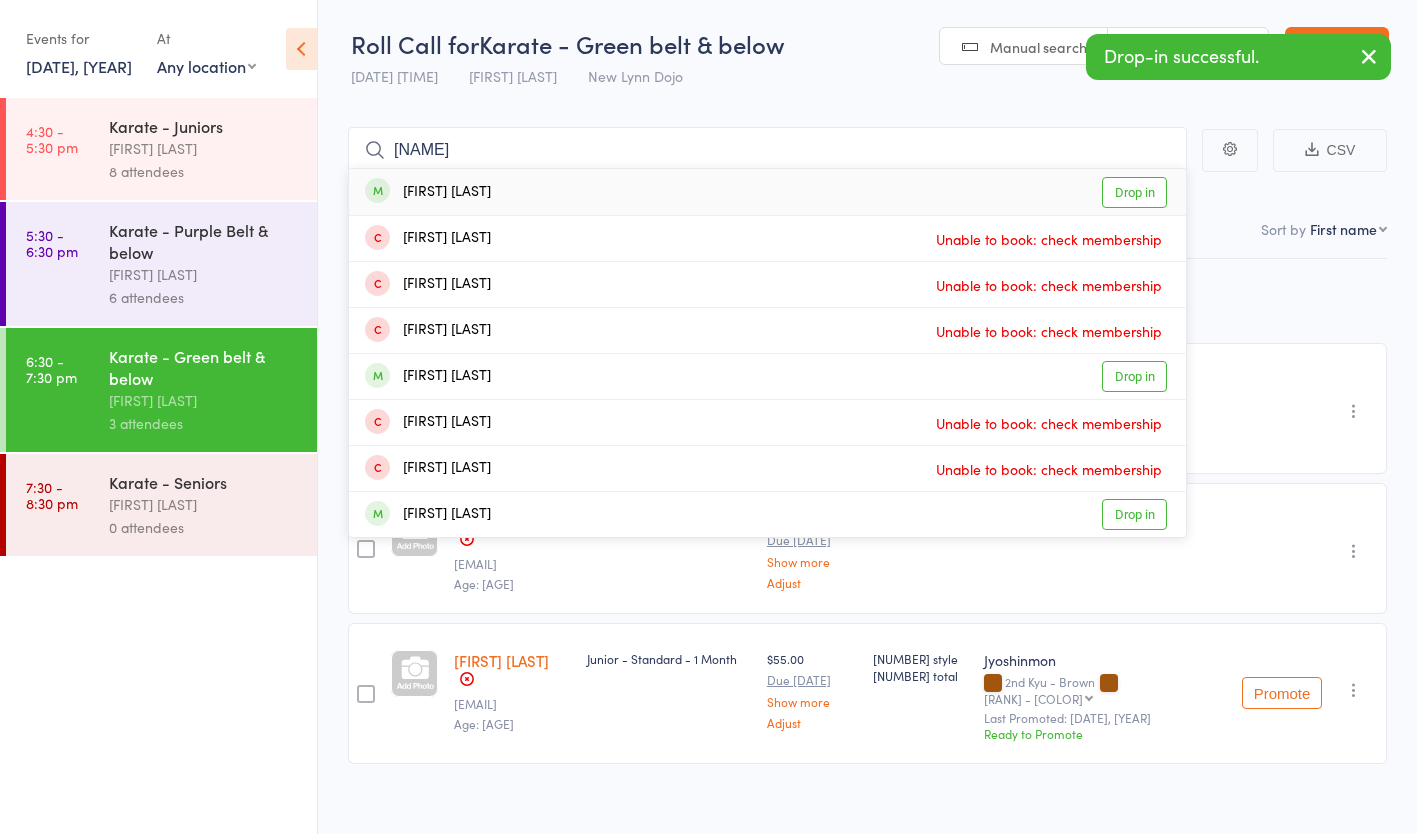 click on "[FIRST] [LAST] Drop in" at bounding box center [767, 192] 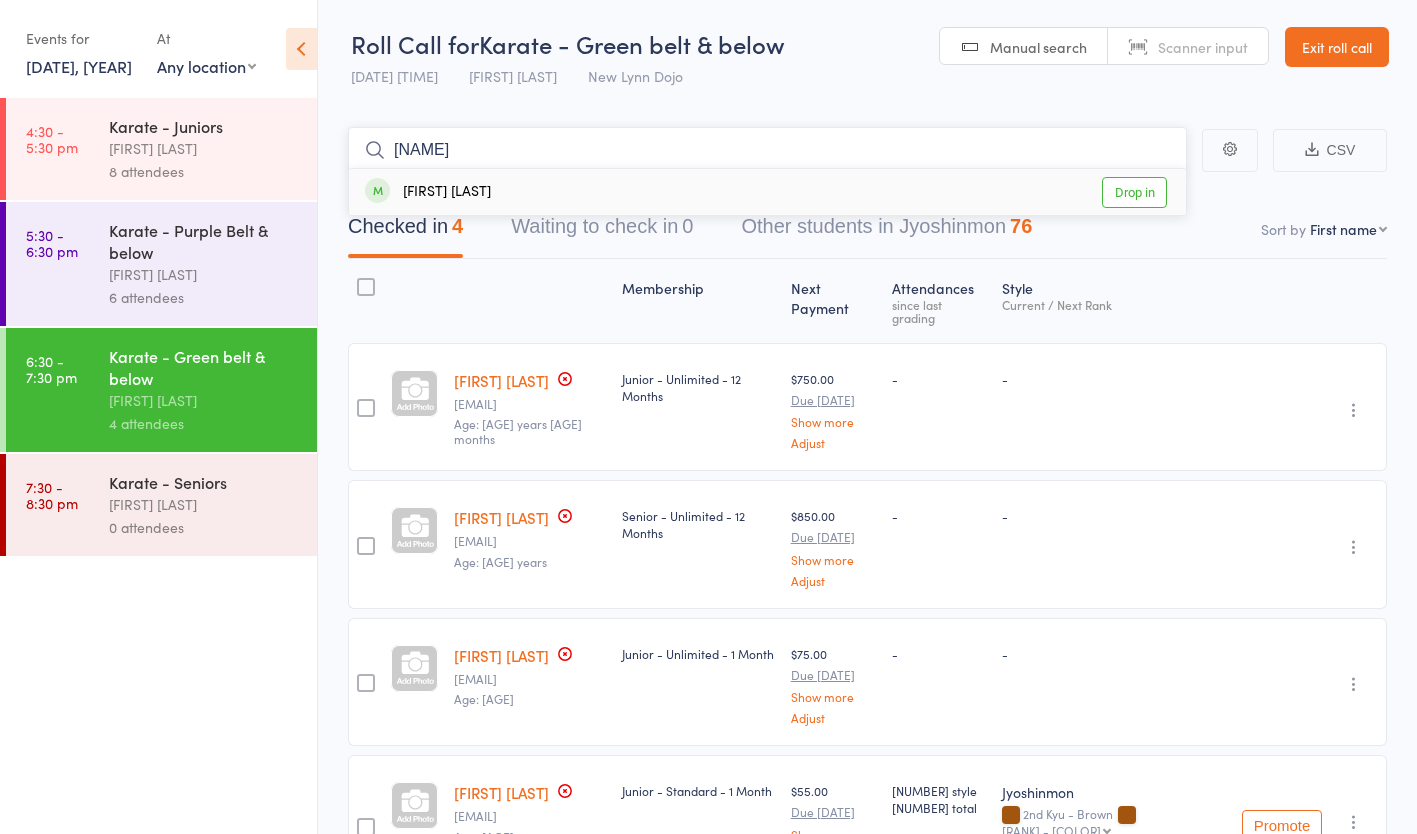type on "[NAME]" 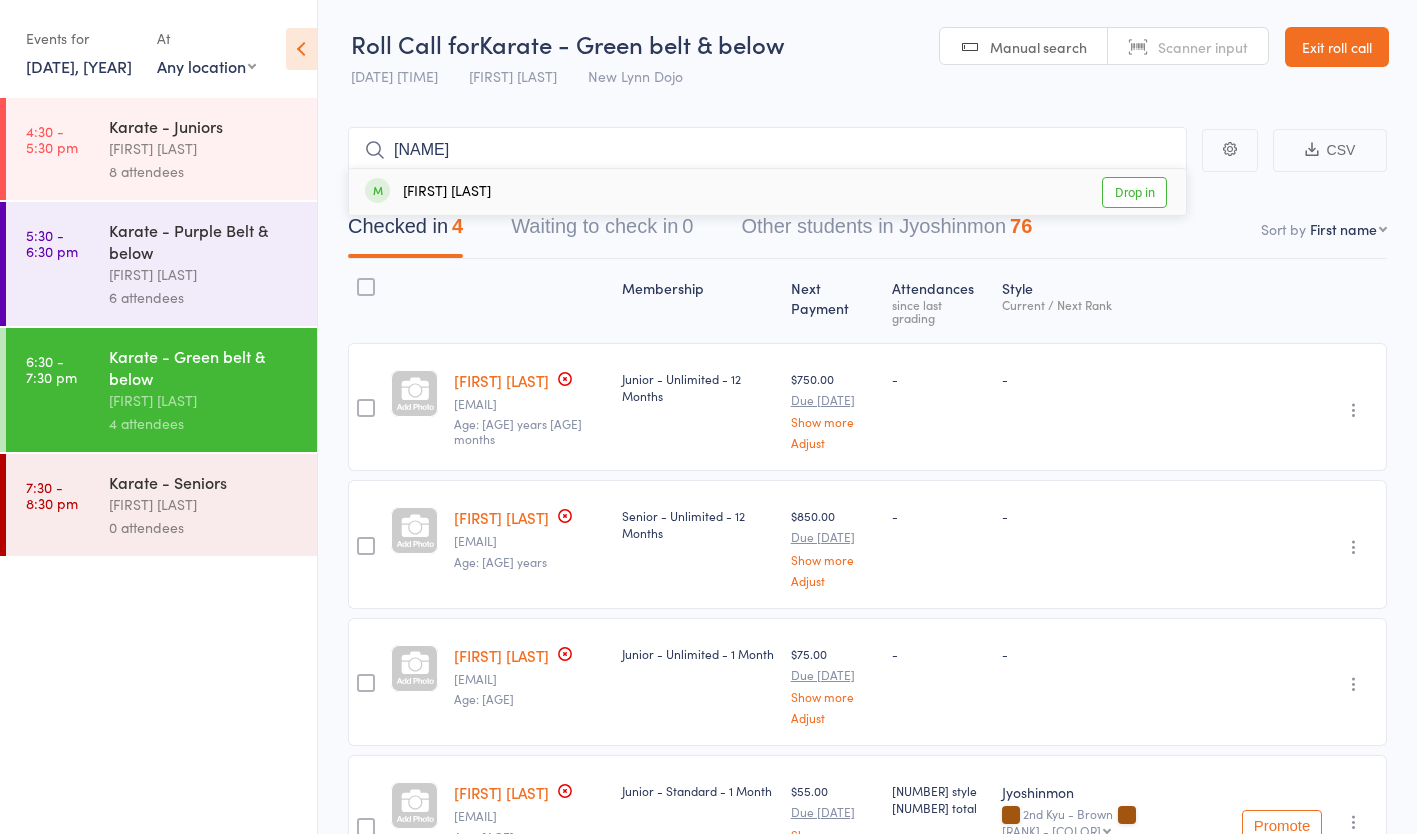 click on "[FIRST] [LAST] Drop in" at bounding box center (767, 192) 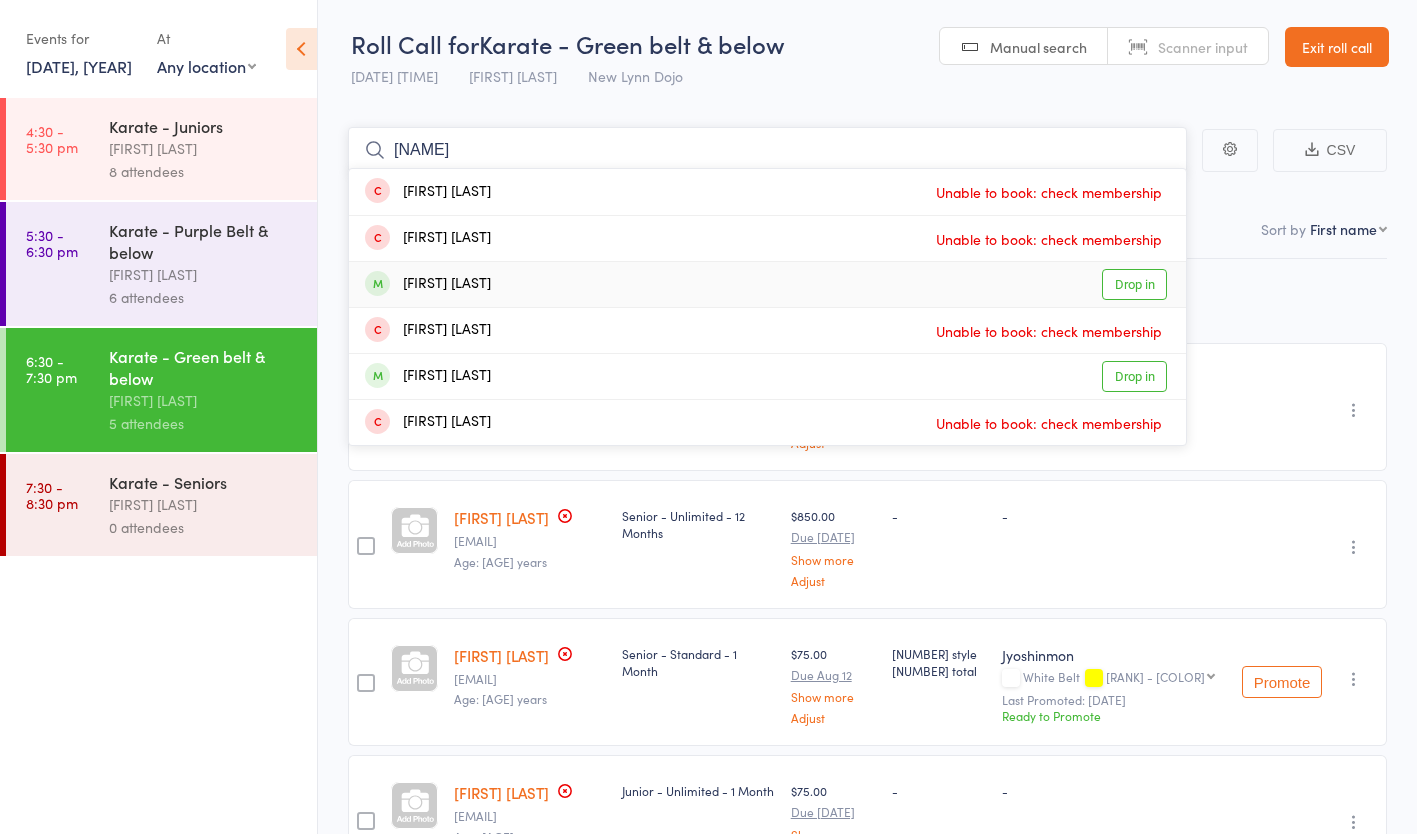 type on "[NAME]" 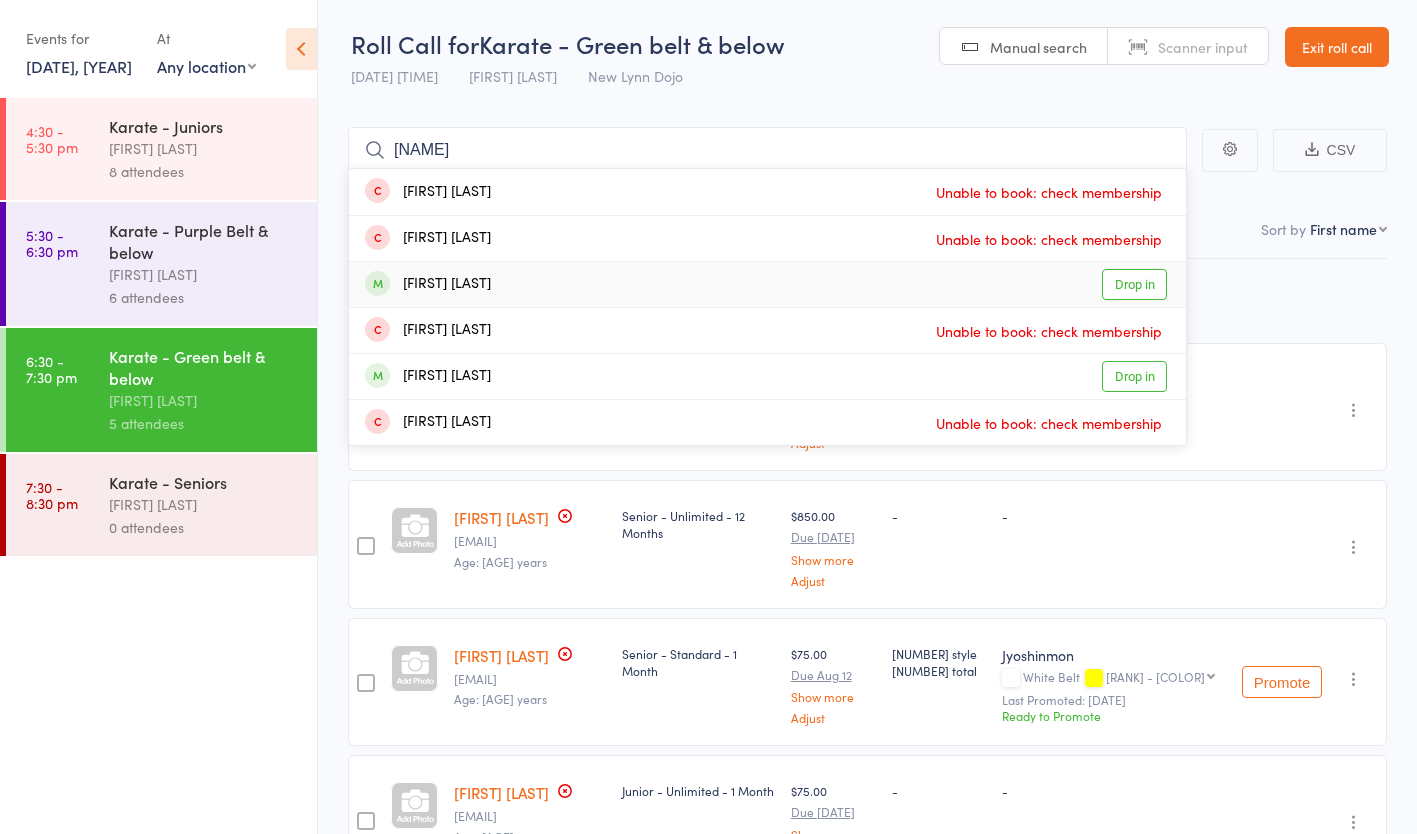 click on "[FIRST] [LAST] Drop in" at bounding box center [767, 284] 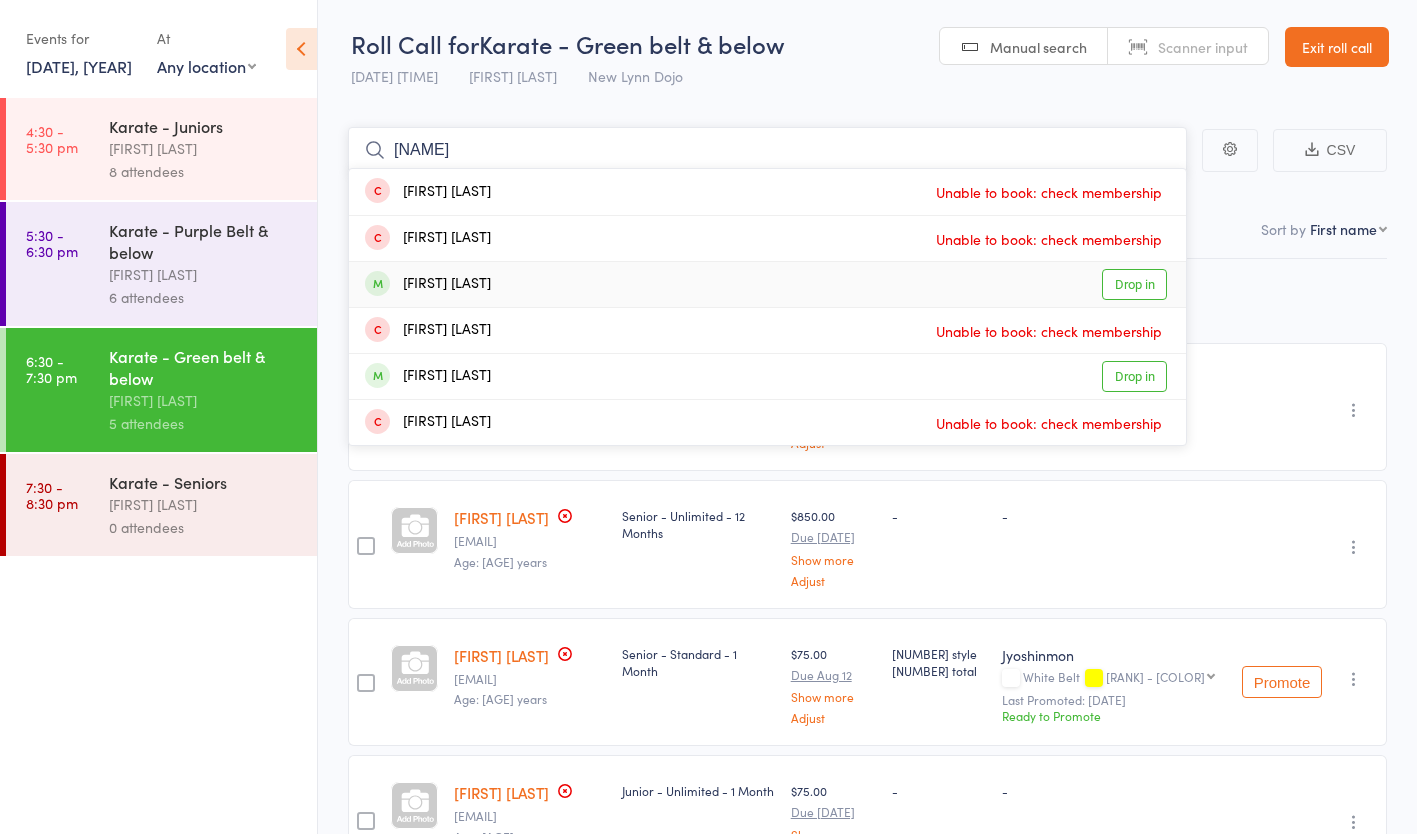 type 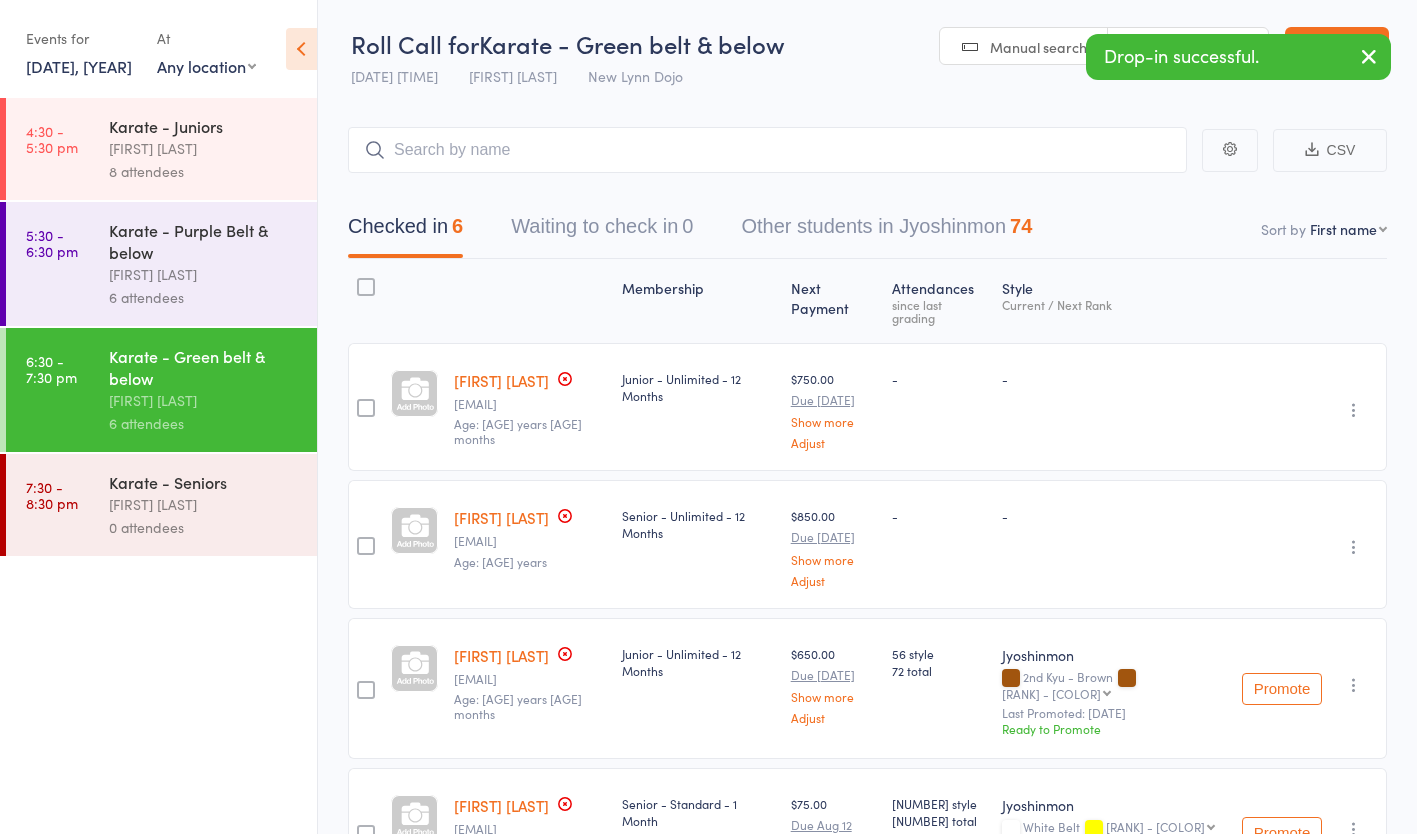 click on "[FIRST] [LAST]" at bounding box center [204, 504] 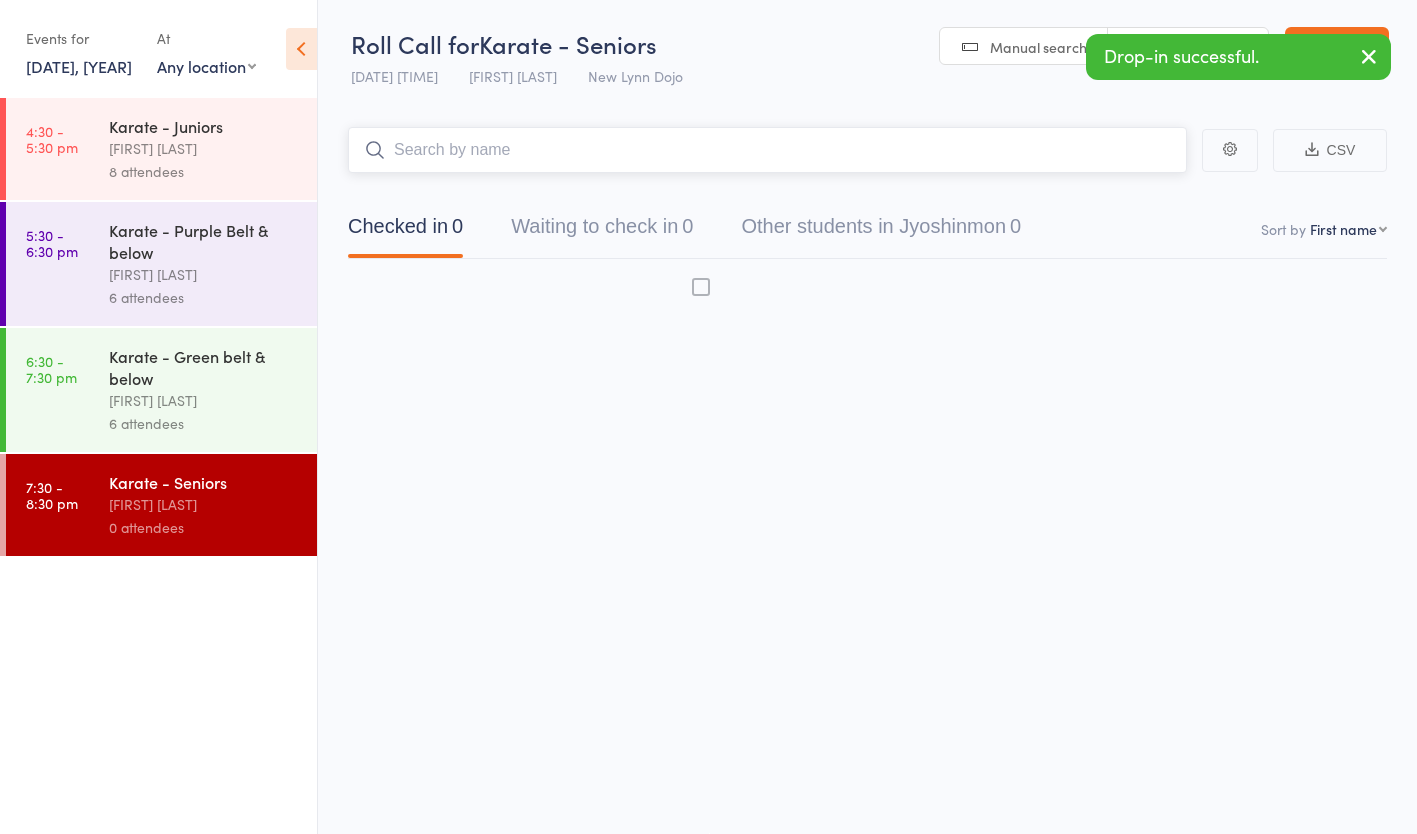 click on "[FIRST] [LAST]" at bounding box center [204, 504] 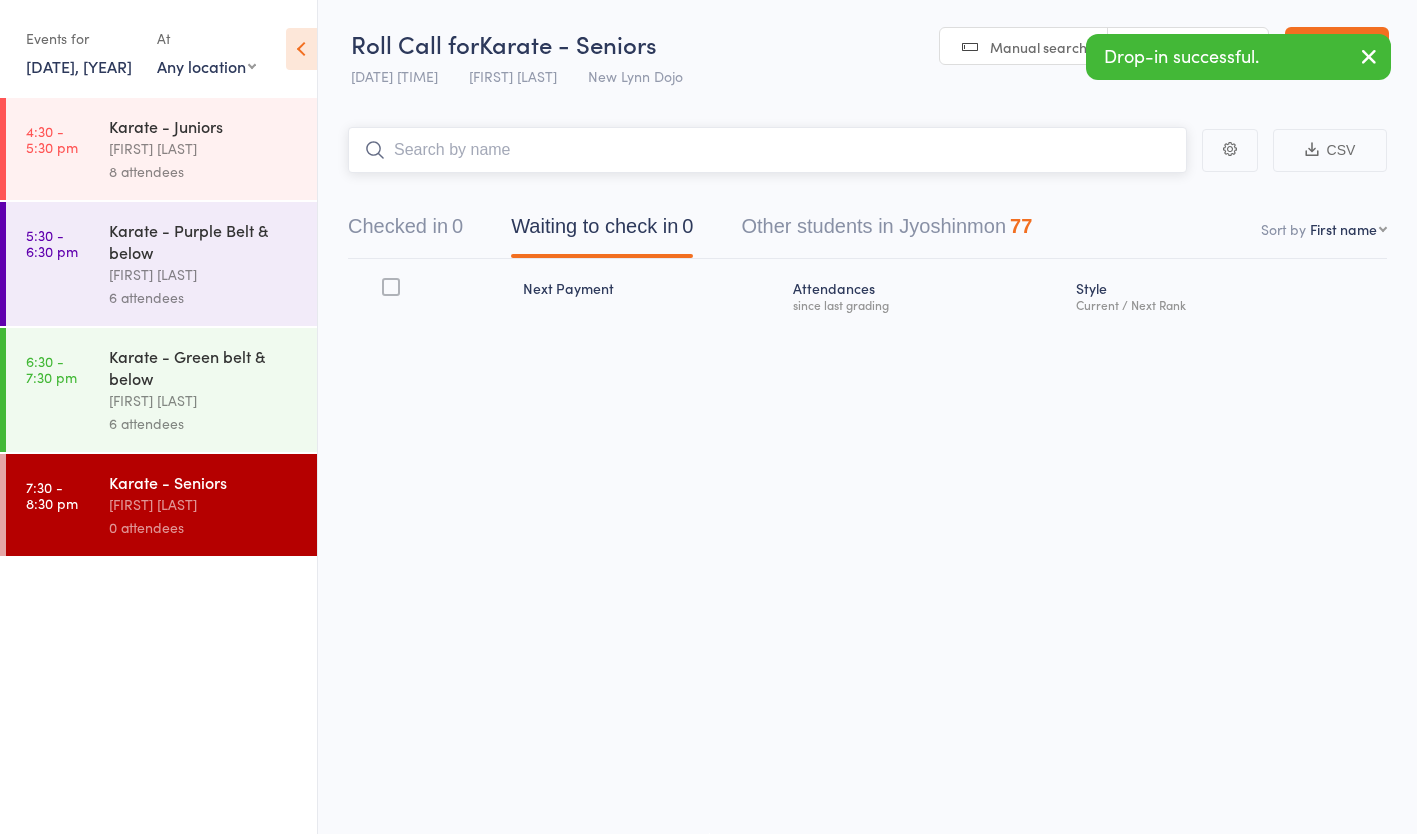 click at bounding box center [767, 150] 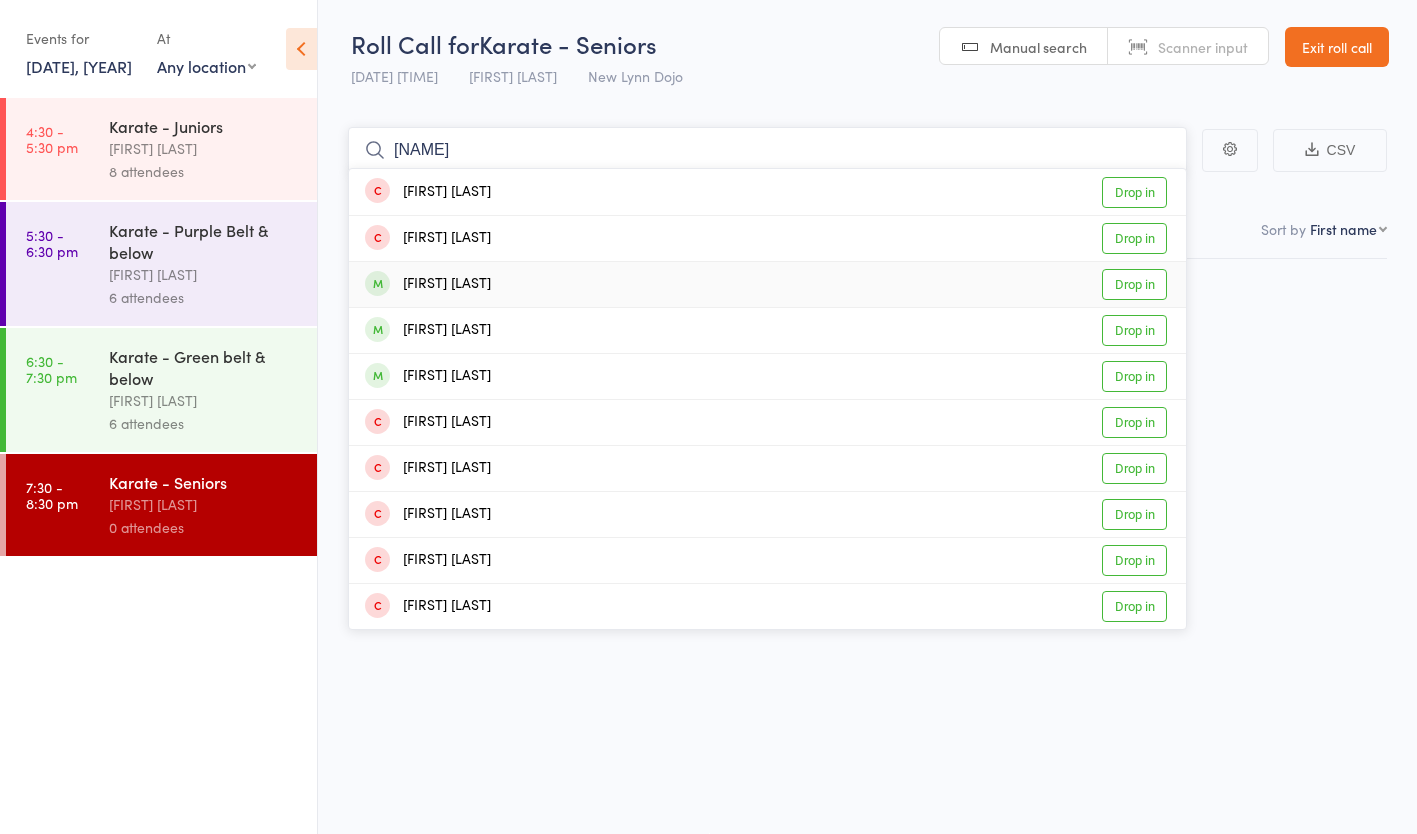type on "[NAME]" 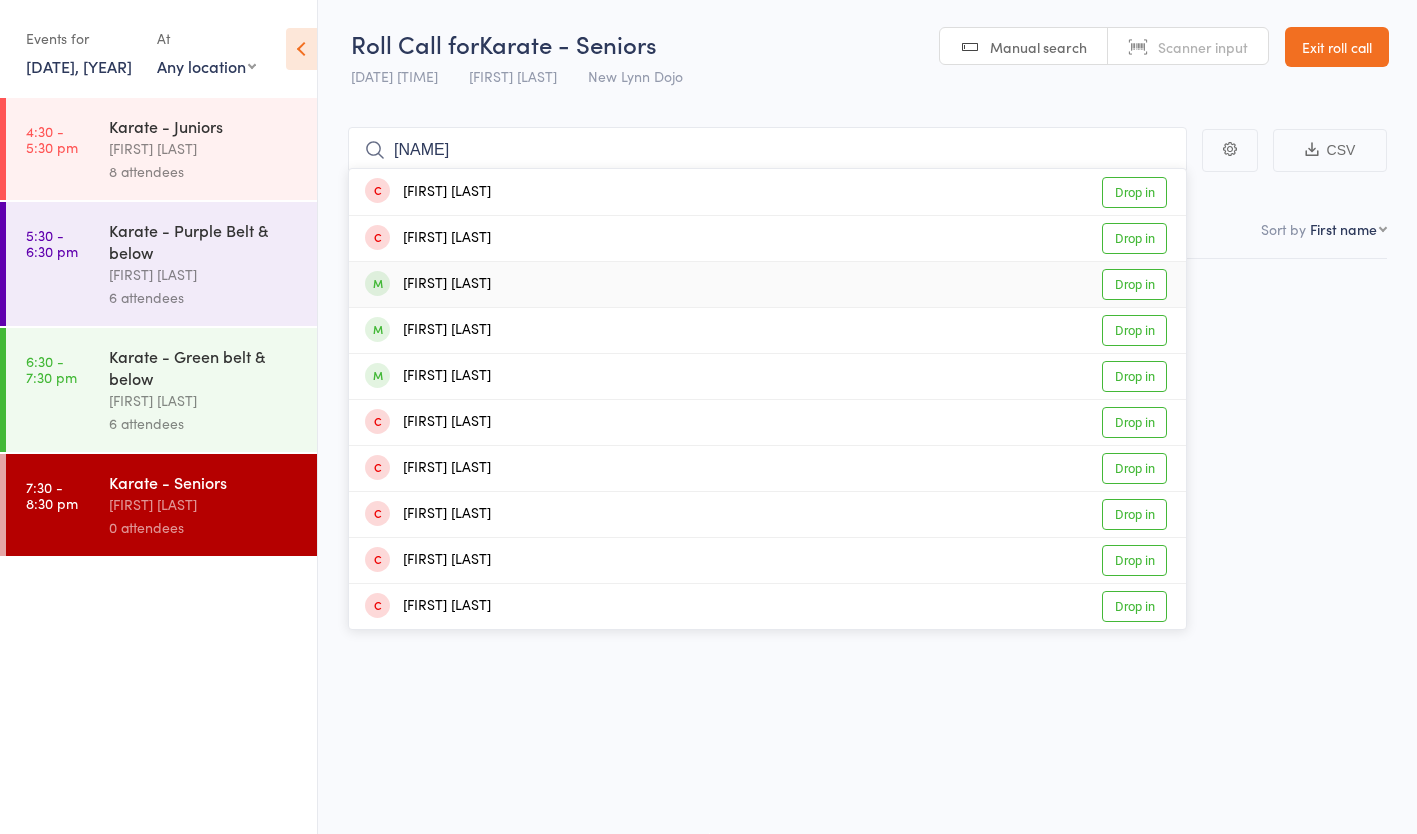 click on "[FIRST] [LAST] Drop in" at bounding box center [767, 284] 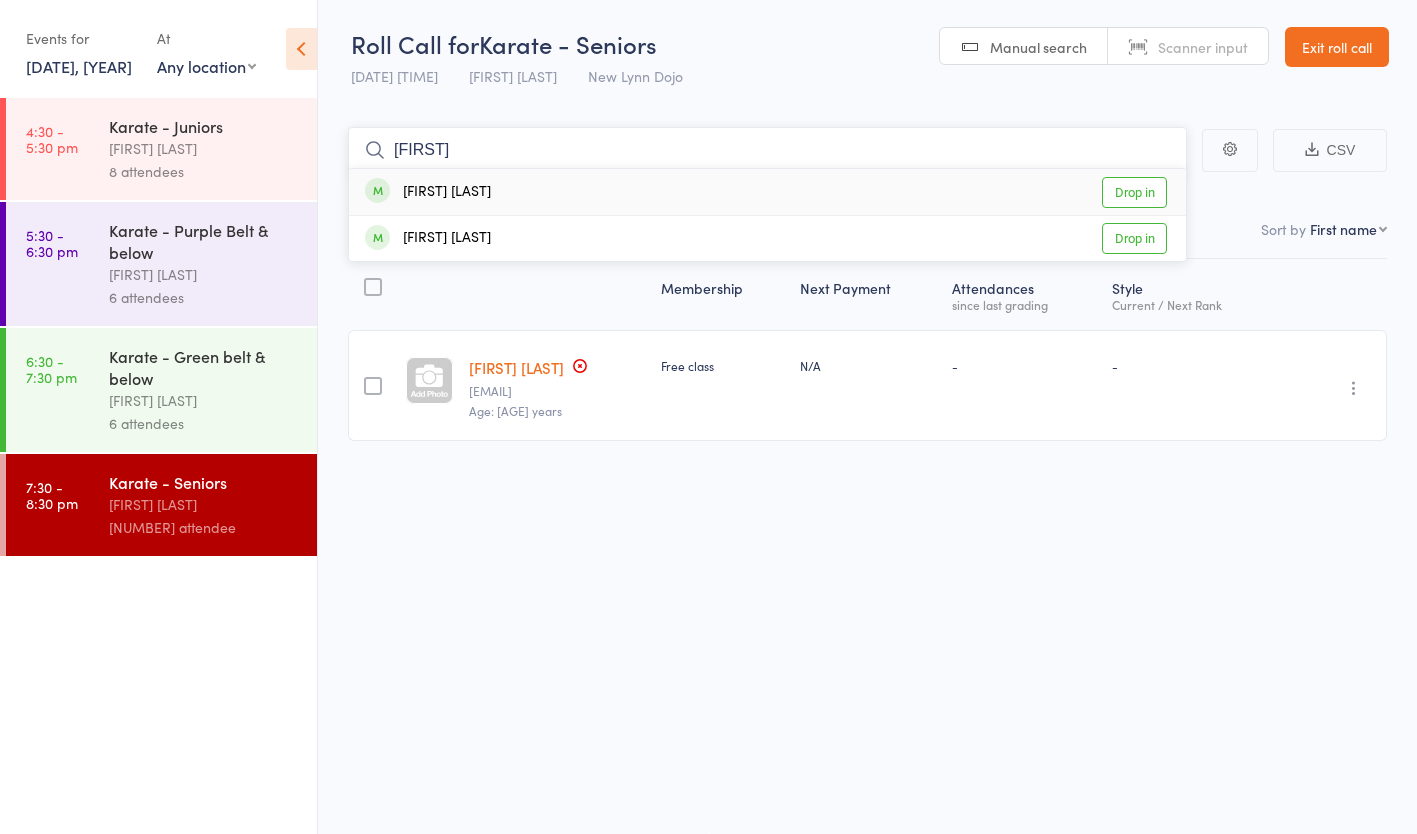 type on "[FIRST]" 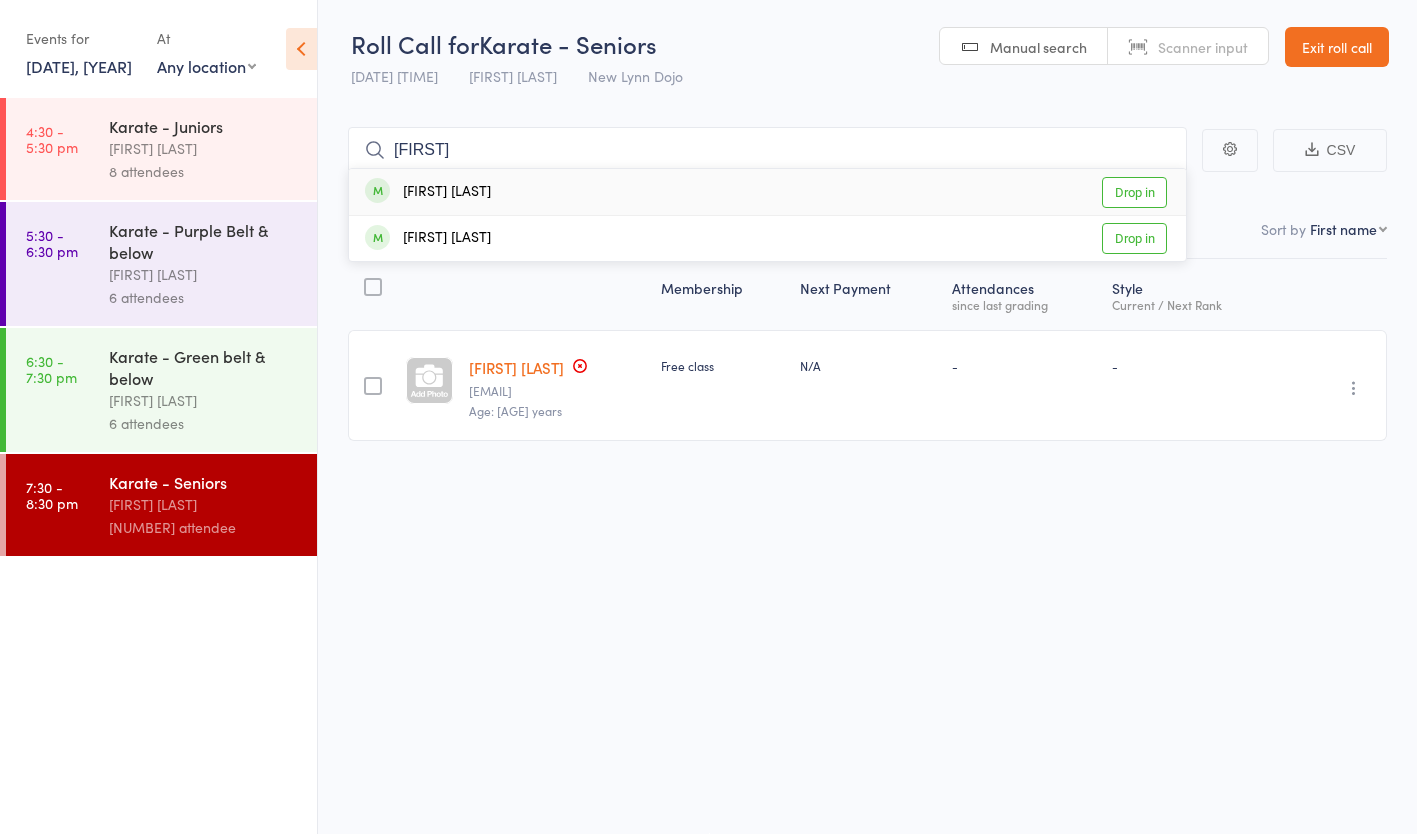 click on "[FIRST] [LAST] Drop in" at bounding box center (767, 192) 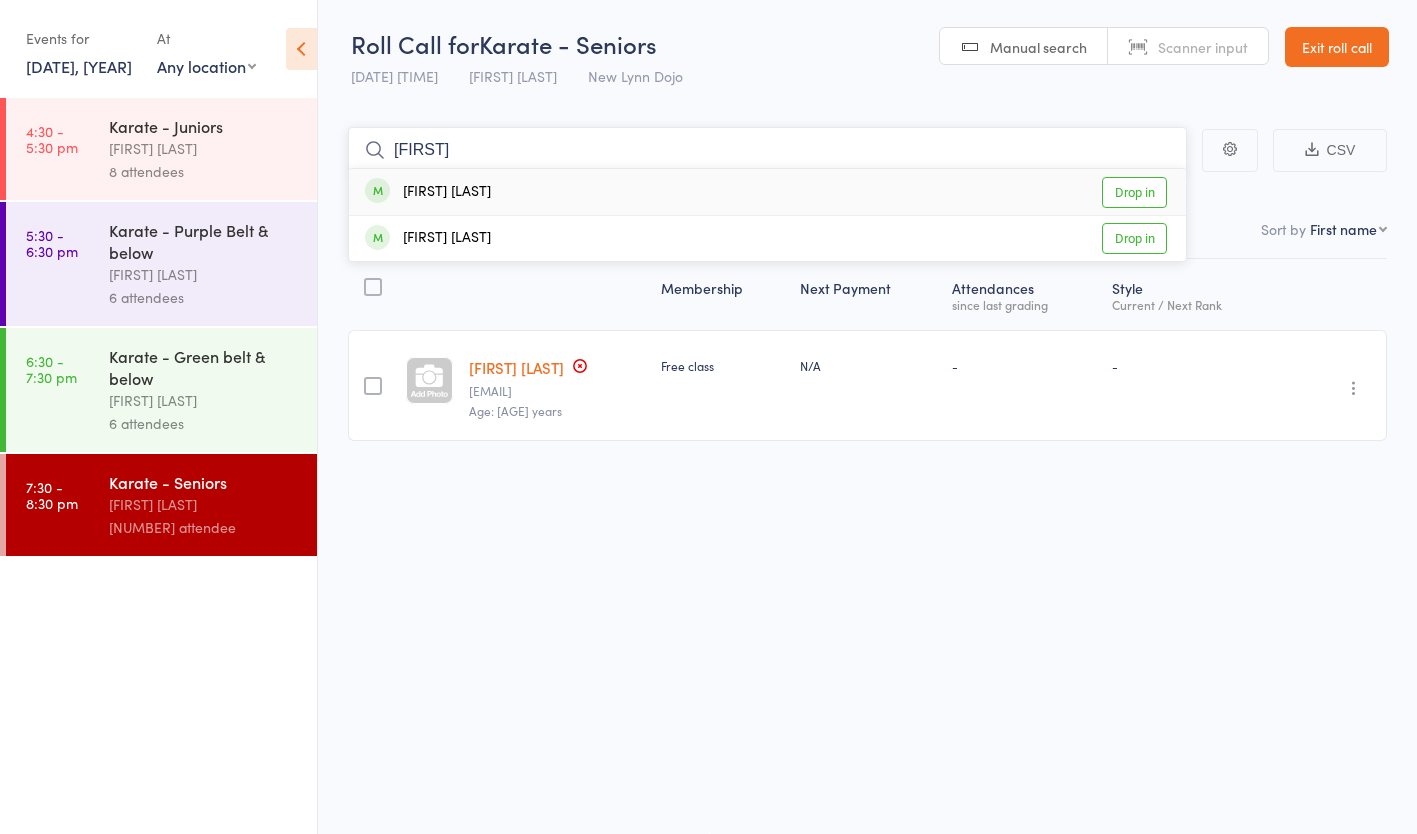 type 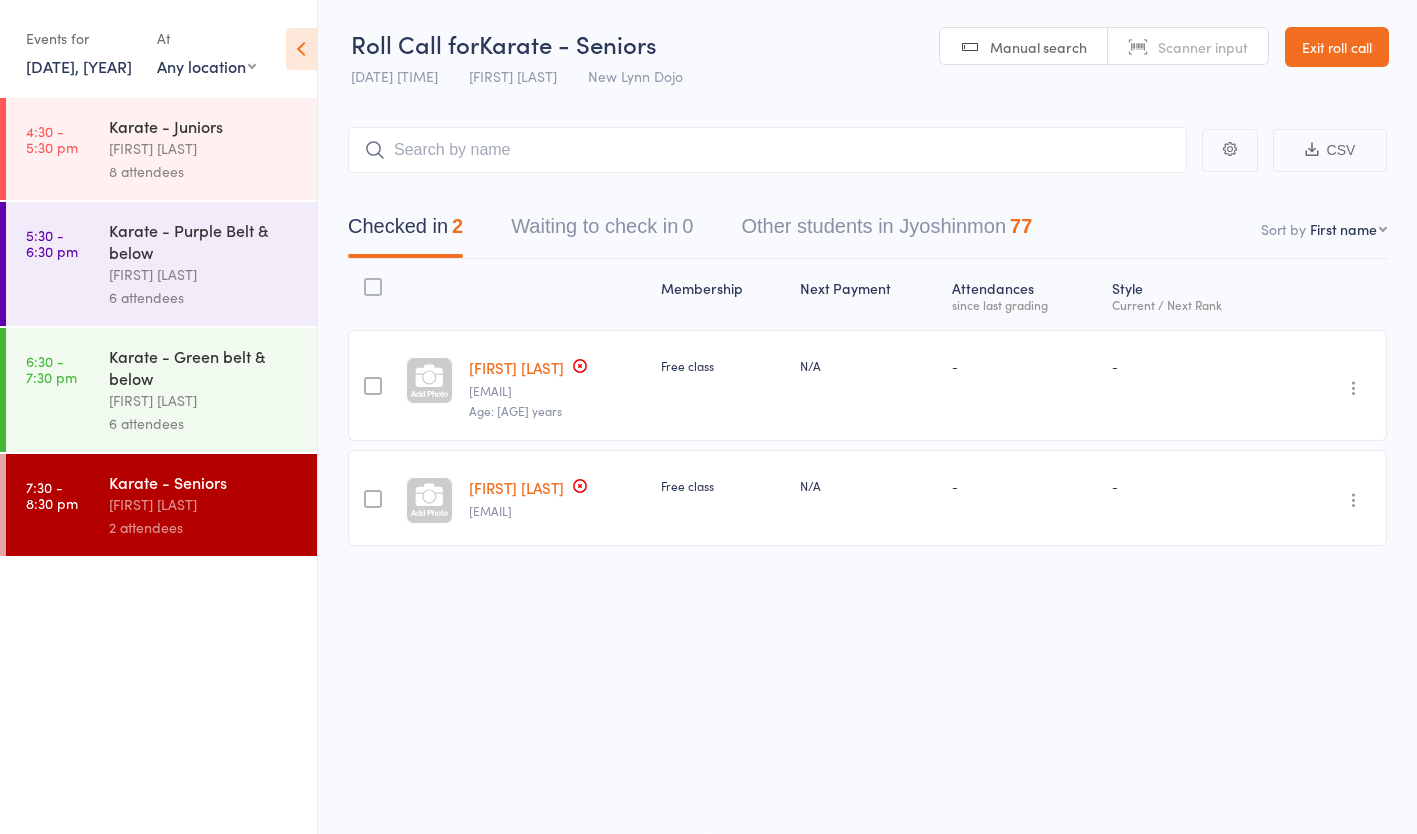 click on "Karate - Juniors [FIRST] [LAST] [NUMBER] attendees" at bounding box center [213, 149] 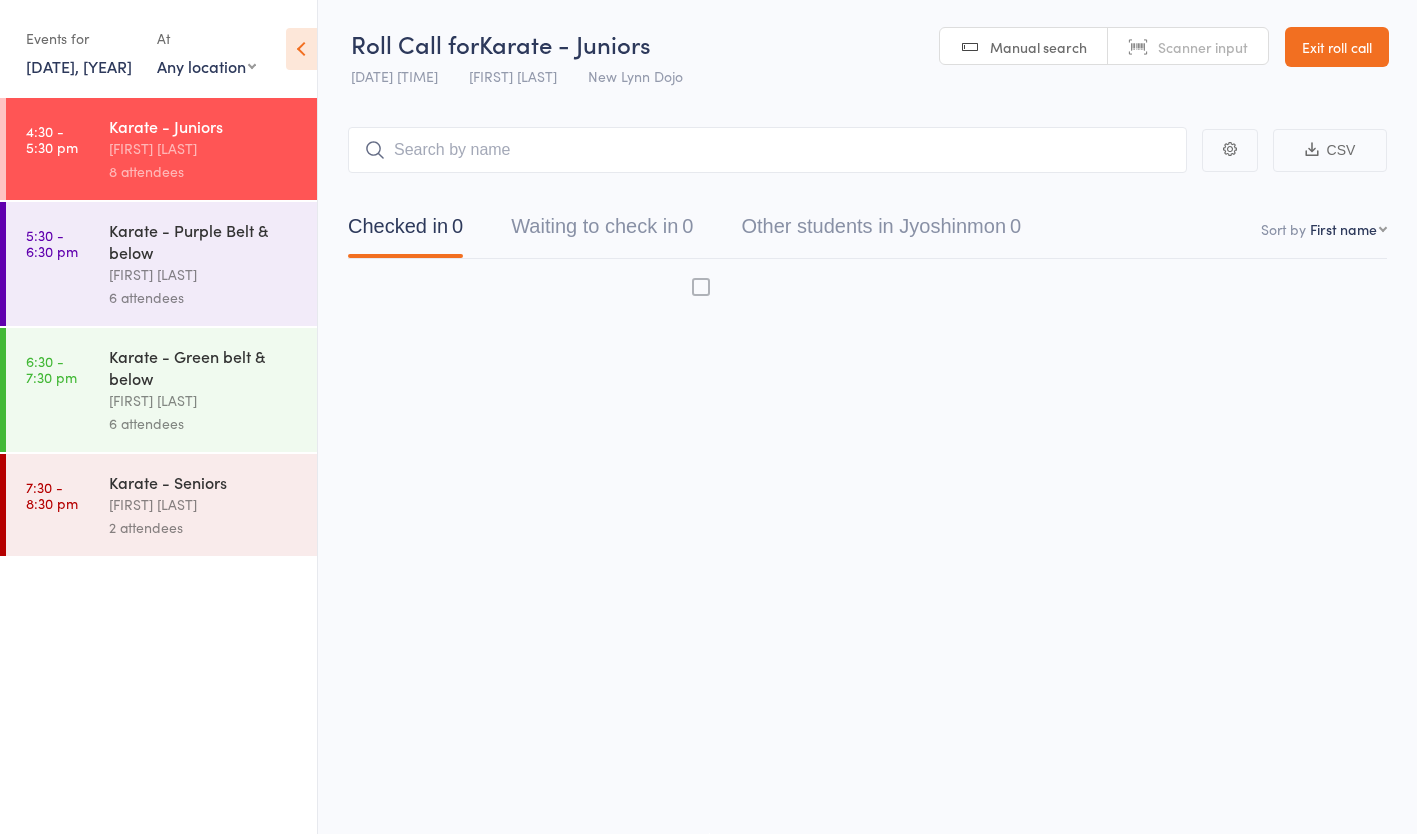 click on "Karate - Juniors [FIRST] [LAST] [NUMBER] attendees" at bounding box center [213, 149] 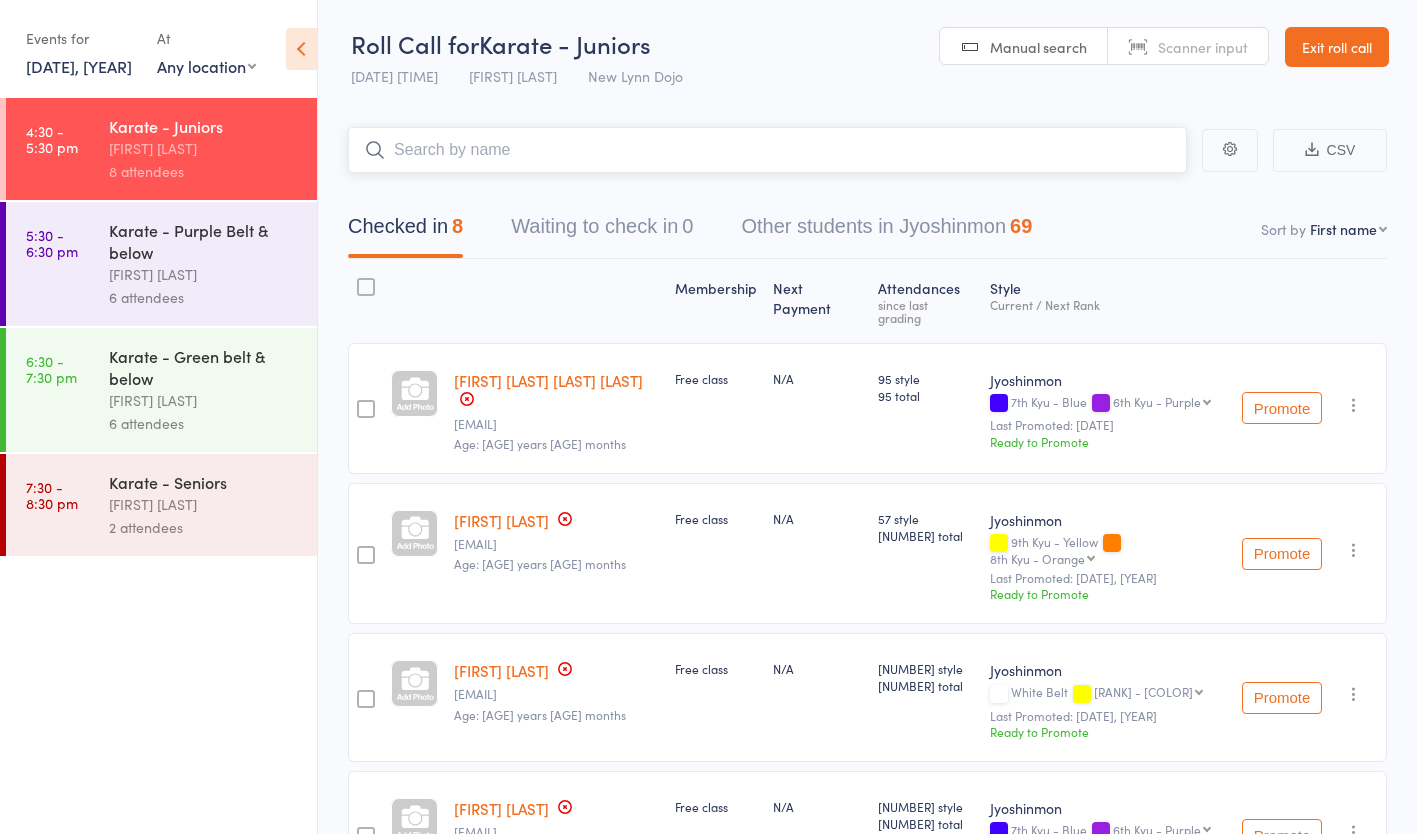 click at bounding box center (767, 150) 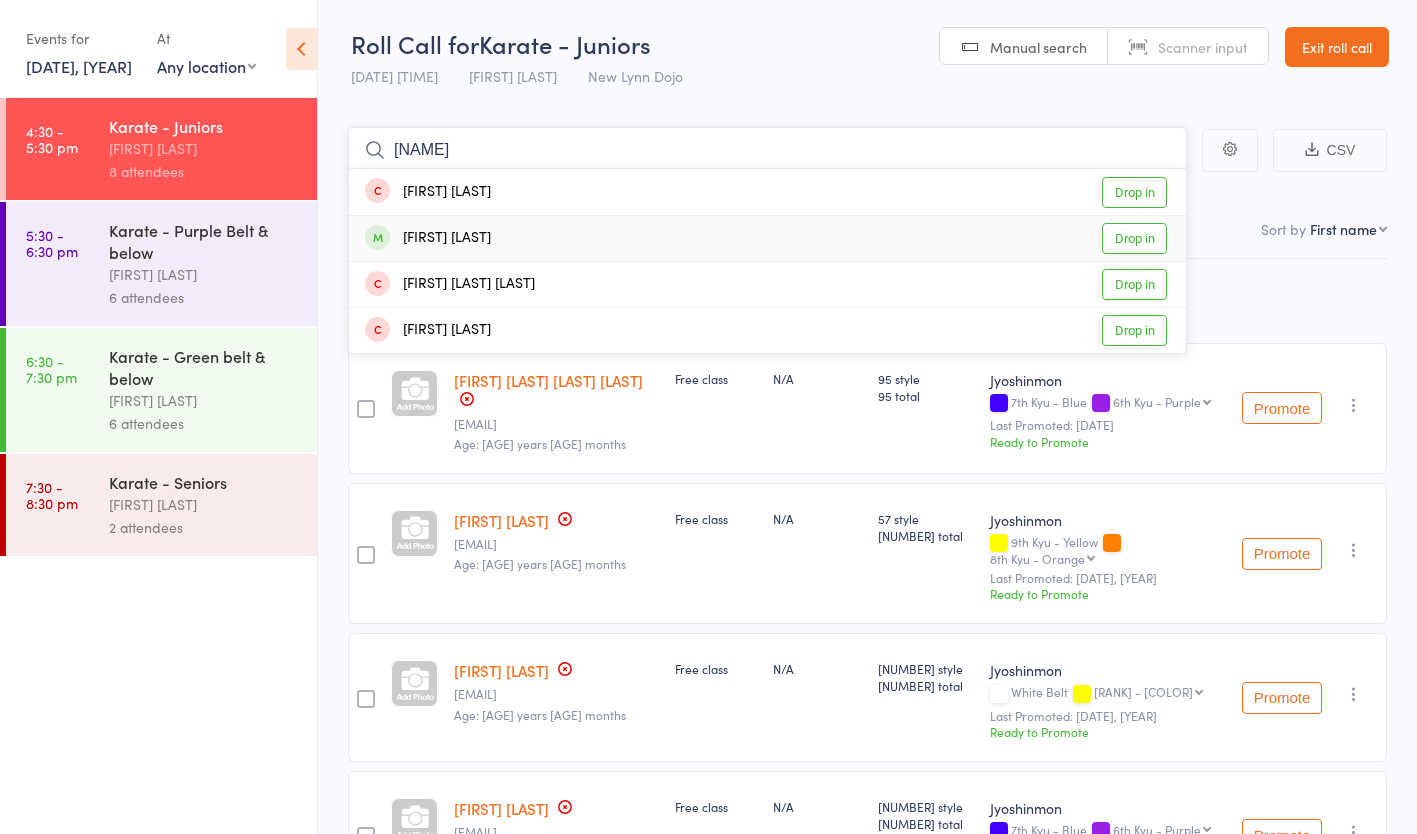 type on "[NAME]" 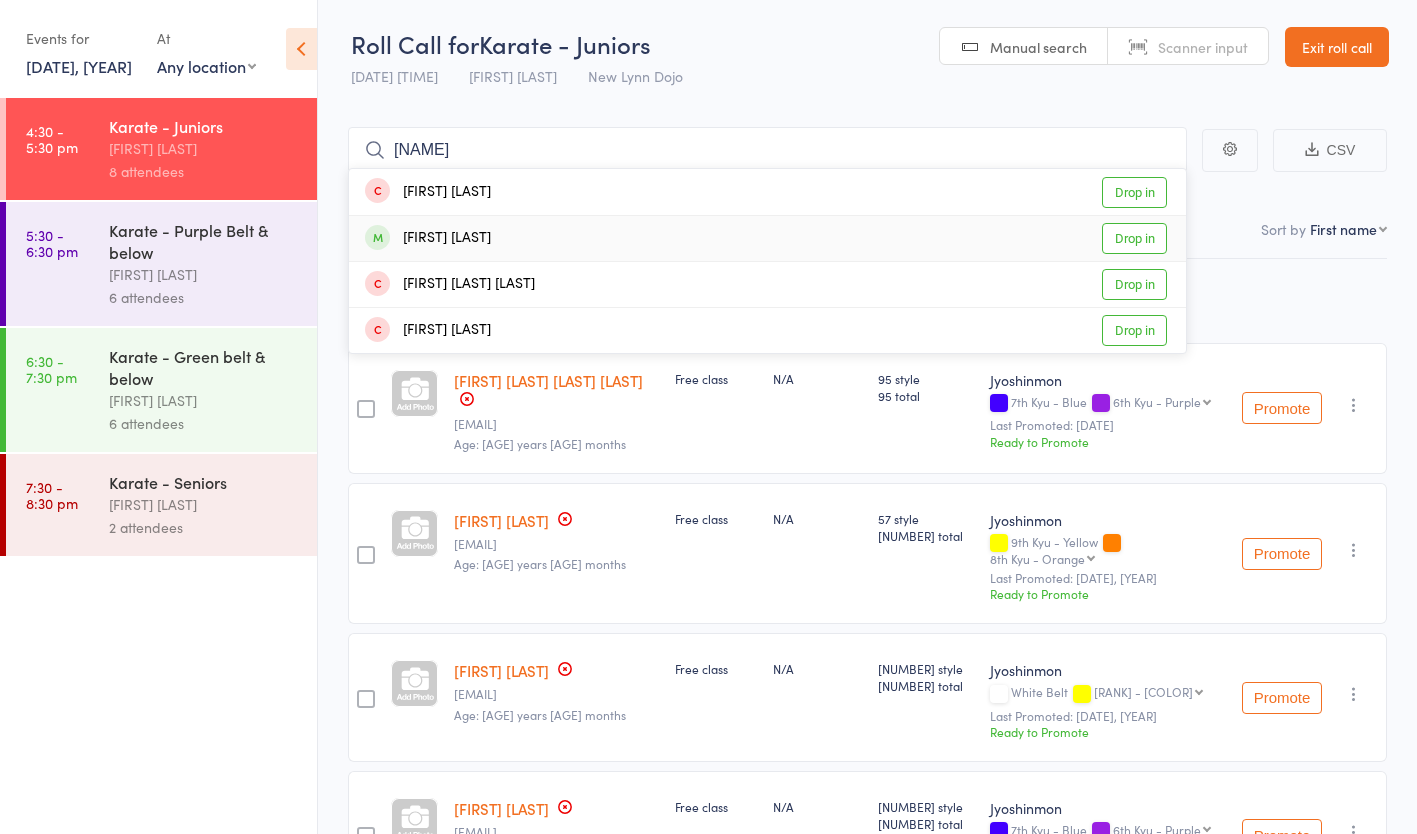 click on "[FIRST] [LAST] [LAST] Drop in" at bounding box center [767, 238] 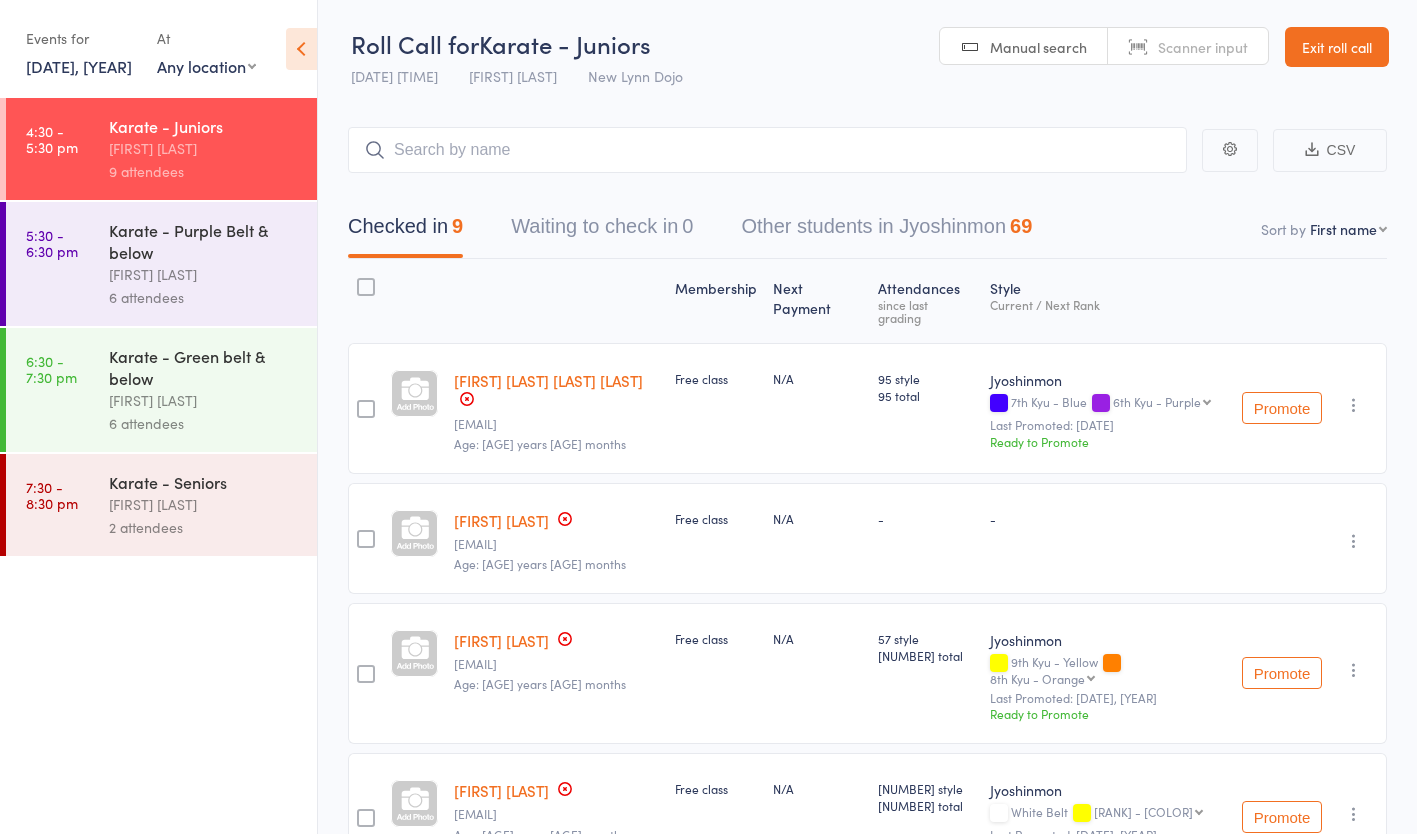 click on "[DATE], [YEAR]" at bounding box center [79, 66] 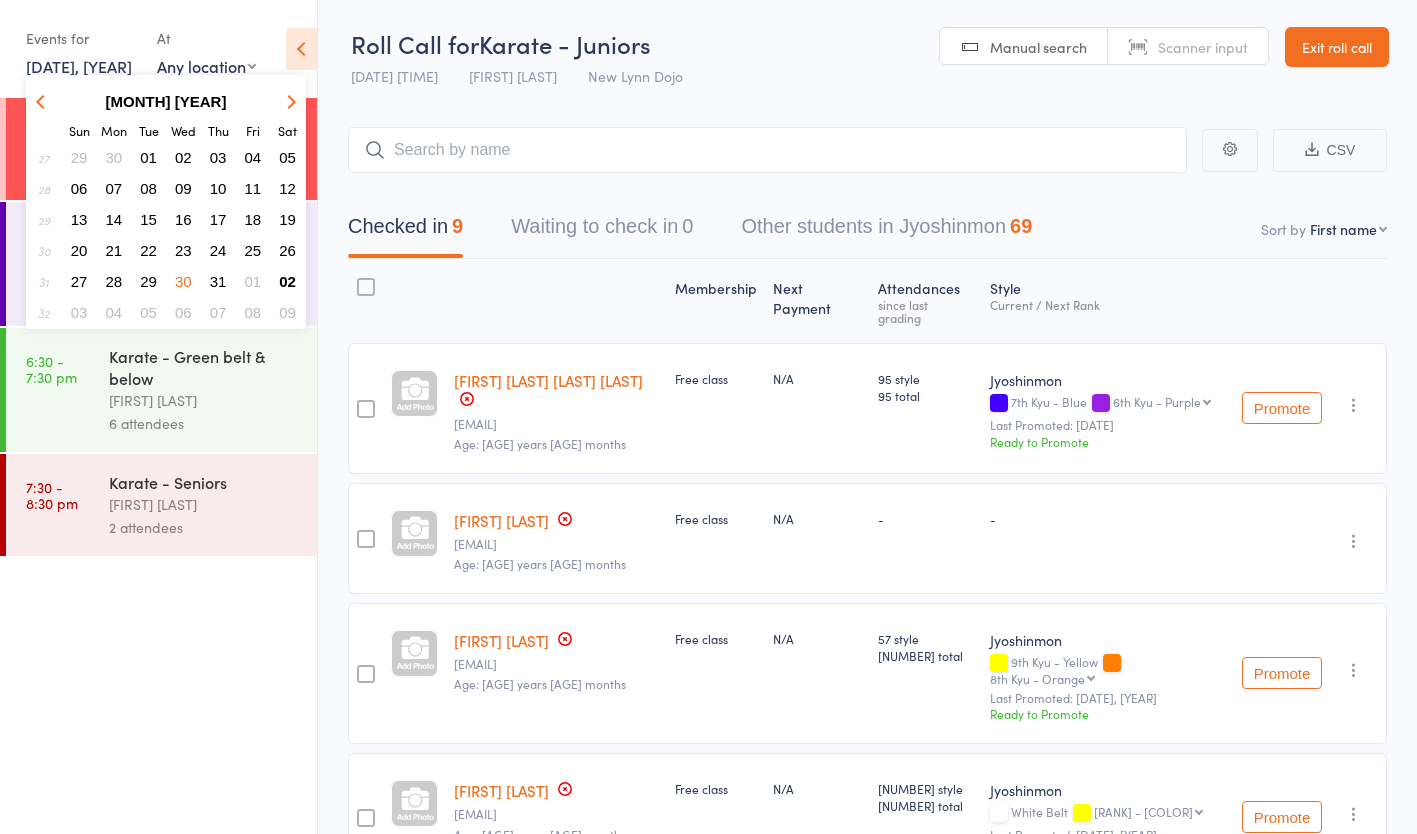 click on "02" at bounding box center [287, 281] 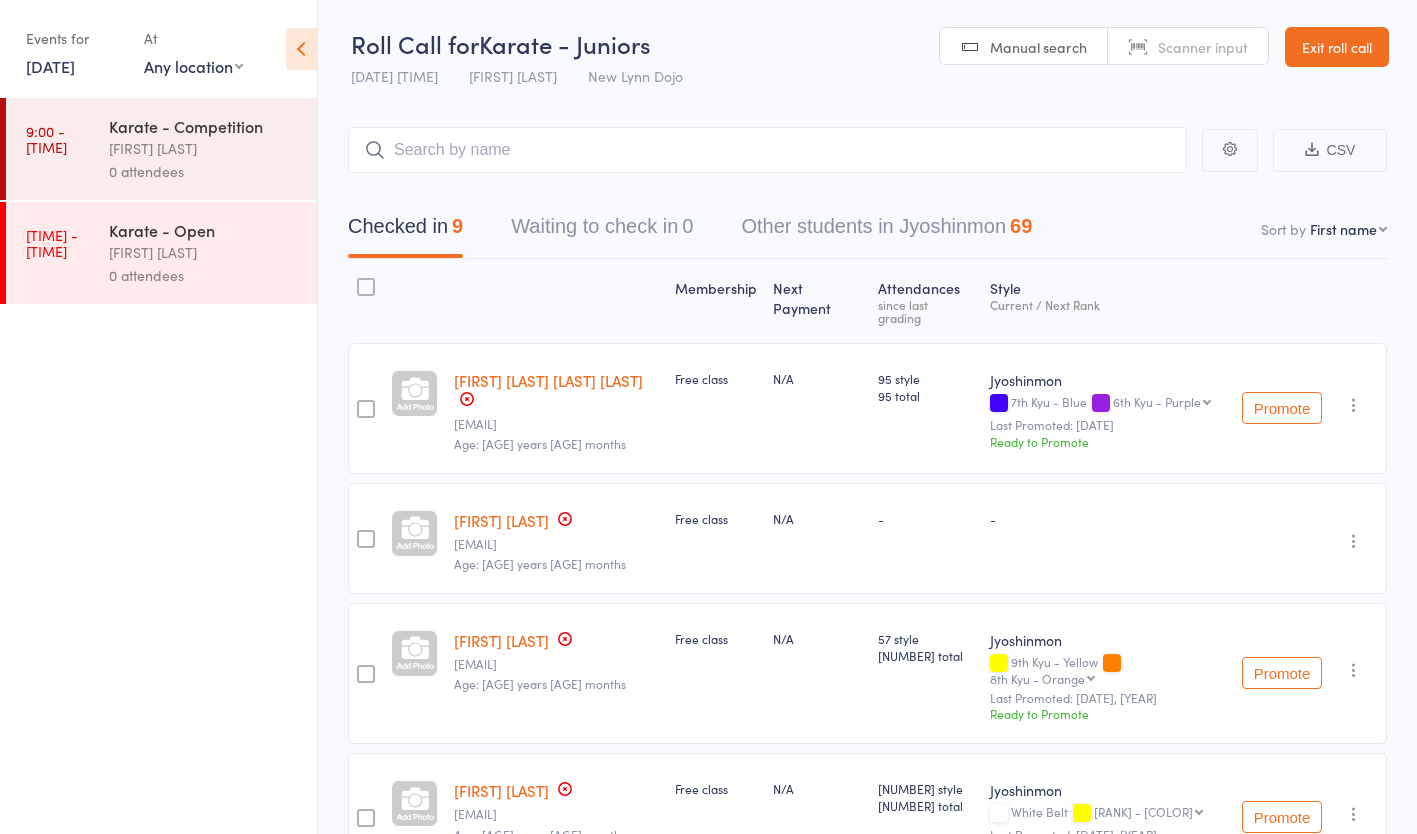 click on "Karate - Competition [FIRST] [LAST] 0 attendees" at bounding box center [213, 149] 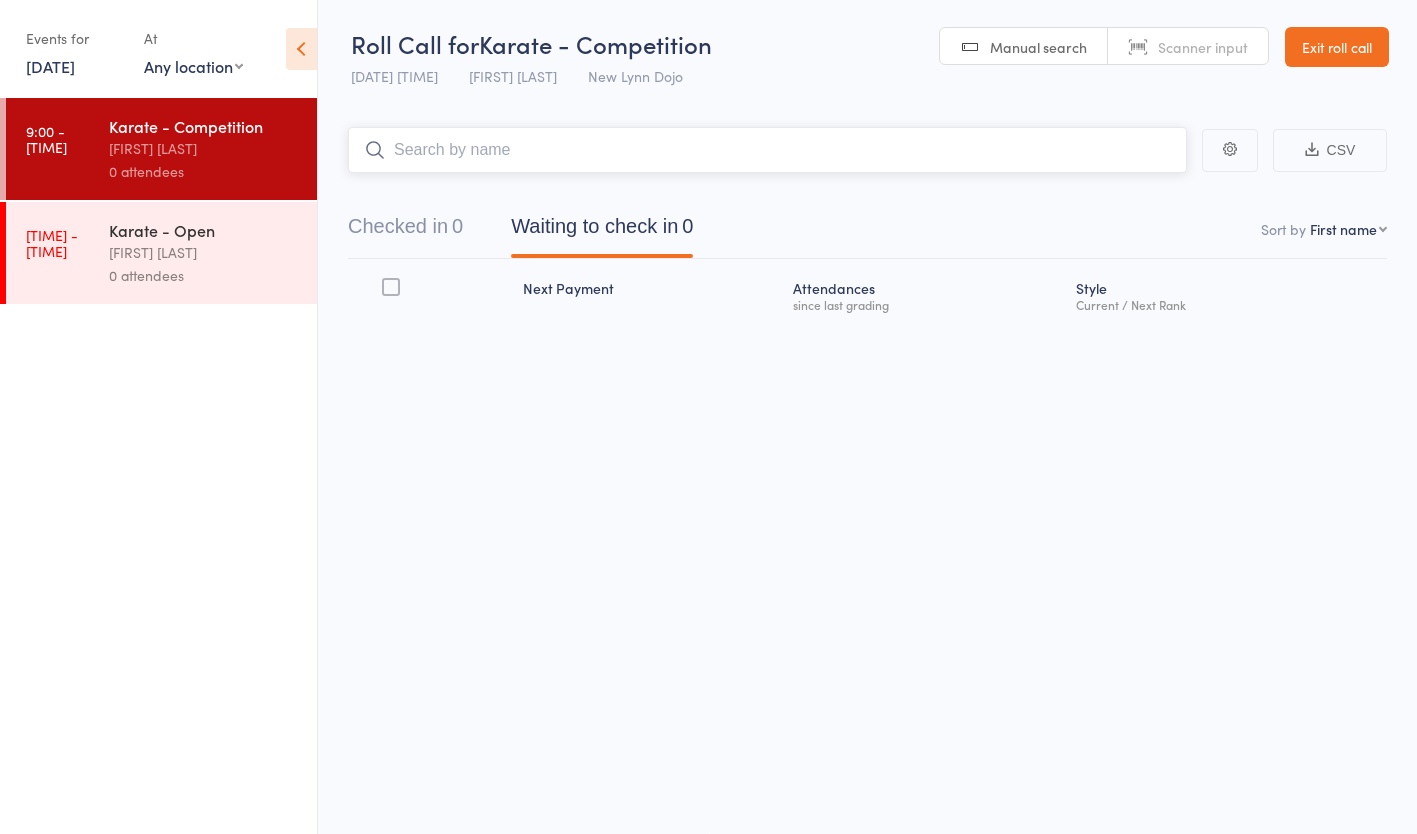 click at bounding box center [767, 150] 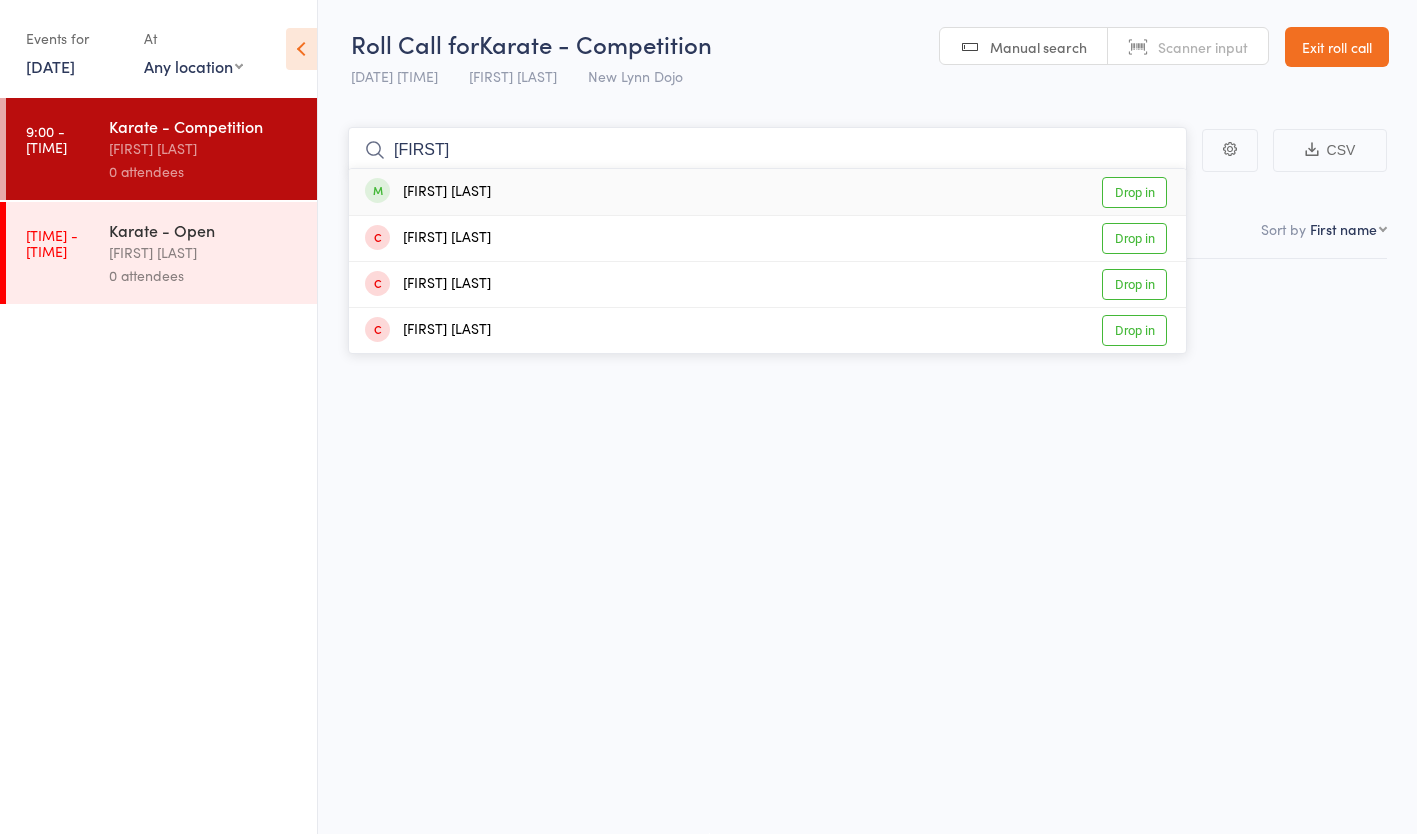 type on "[FIRST]" 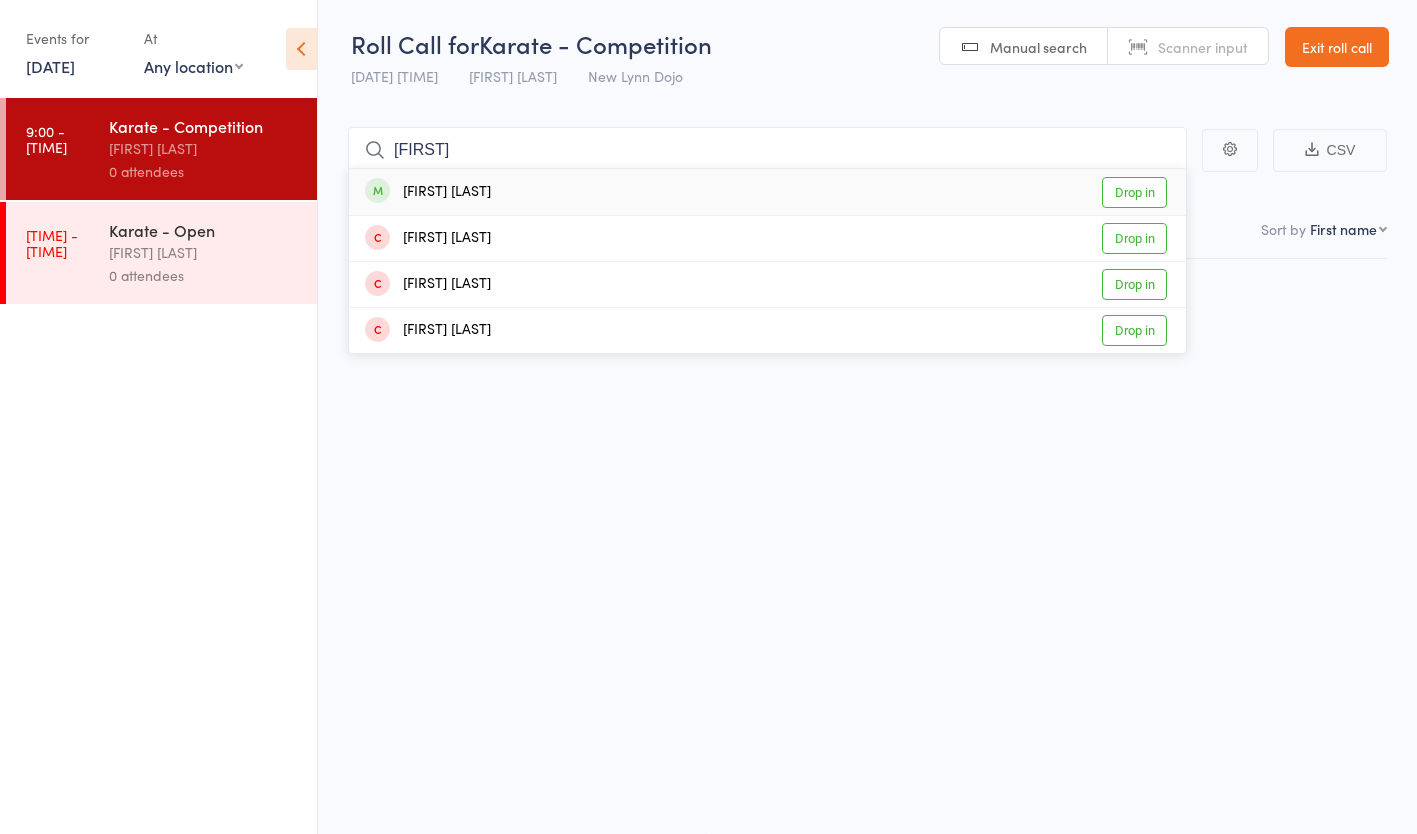 click on "[FIRST] [LAST]" at bounding box center [428, 192] 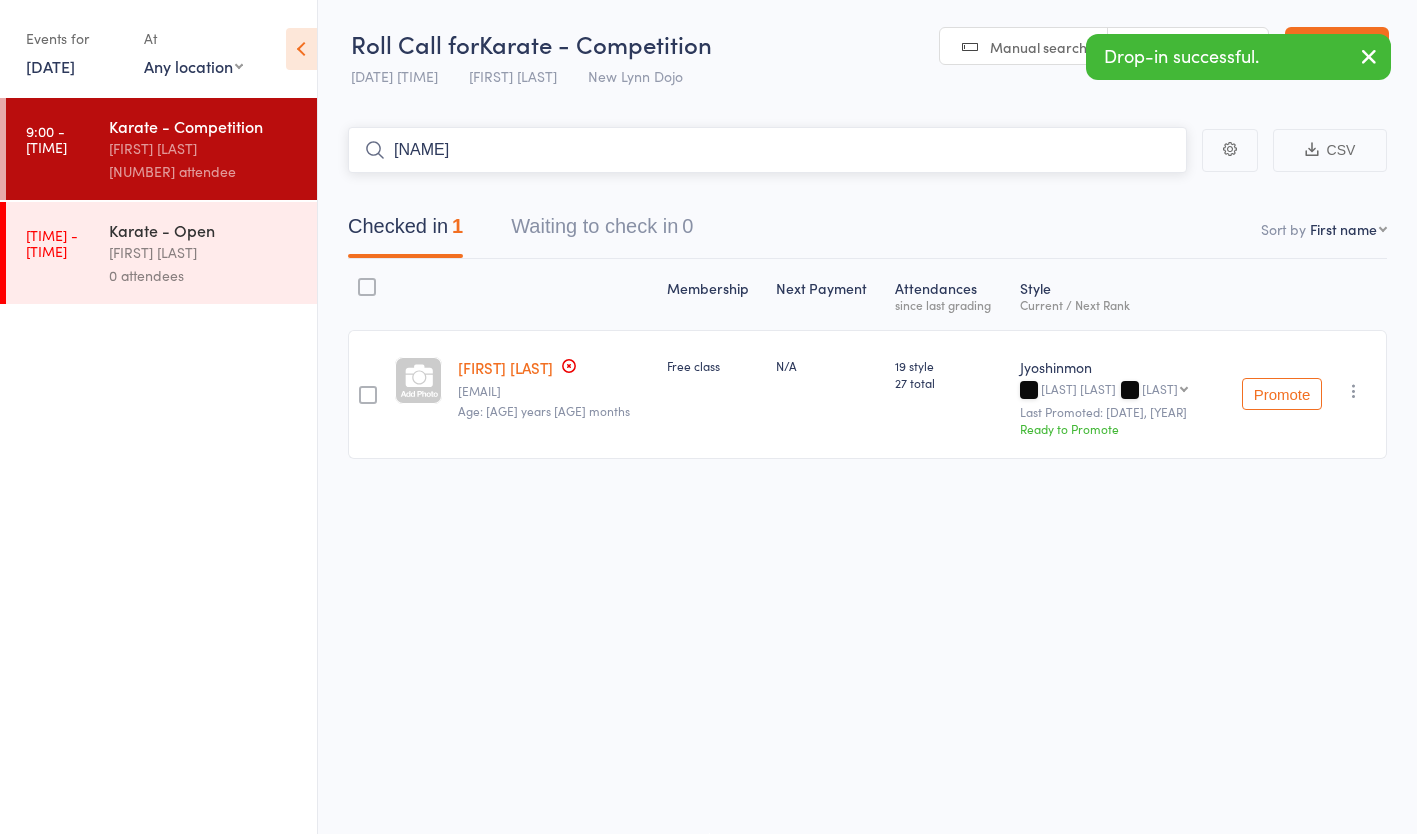 scroll, scrollTop: 0, scrollLeft: 0, axis: both 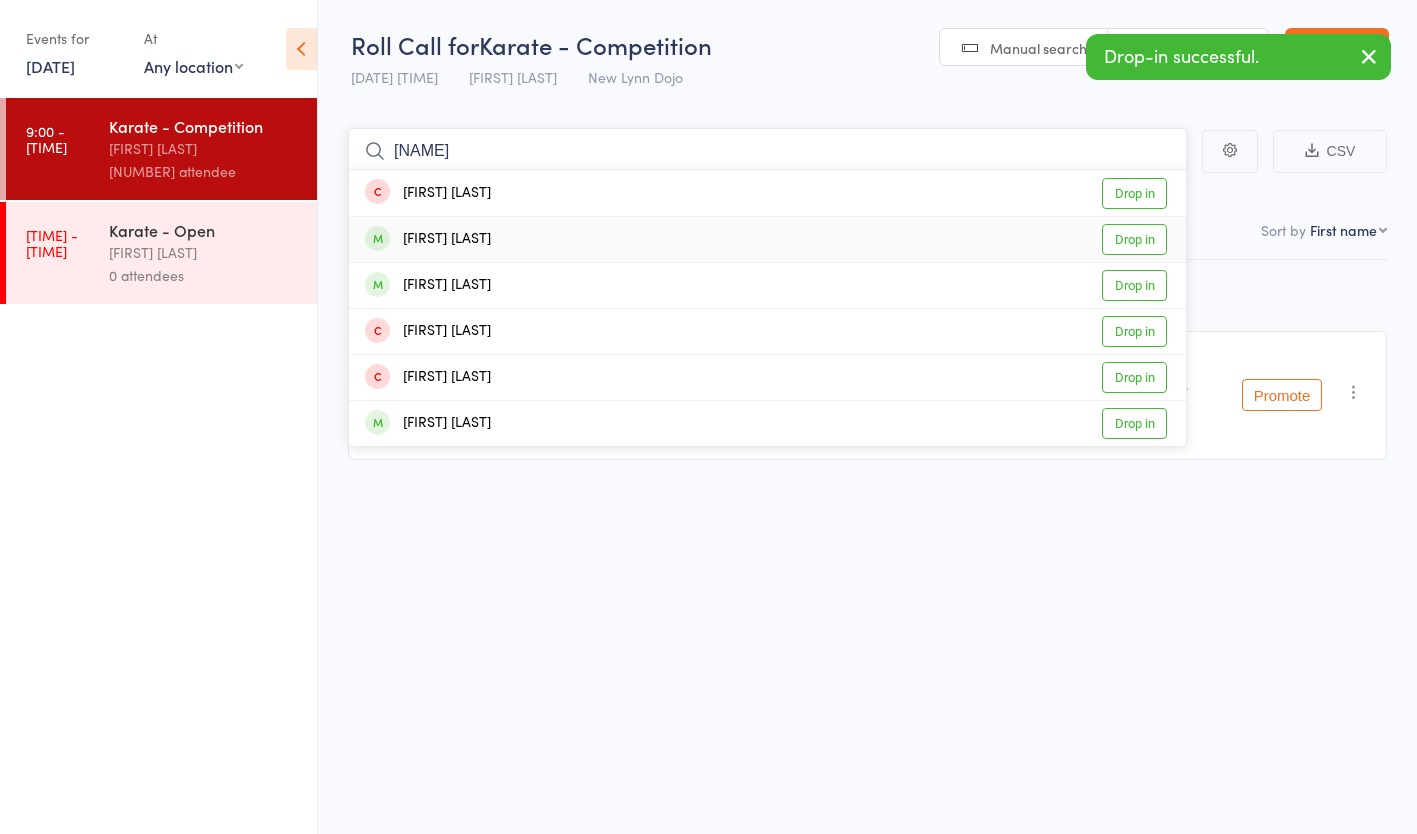 type on "[NAME]" 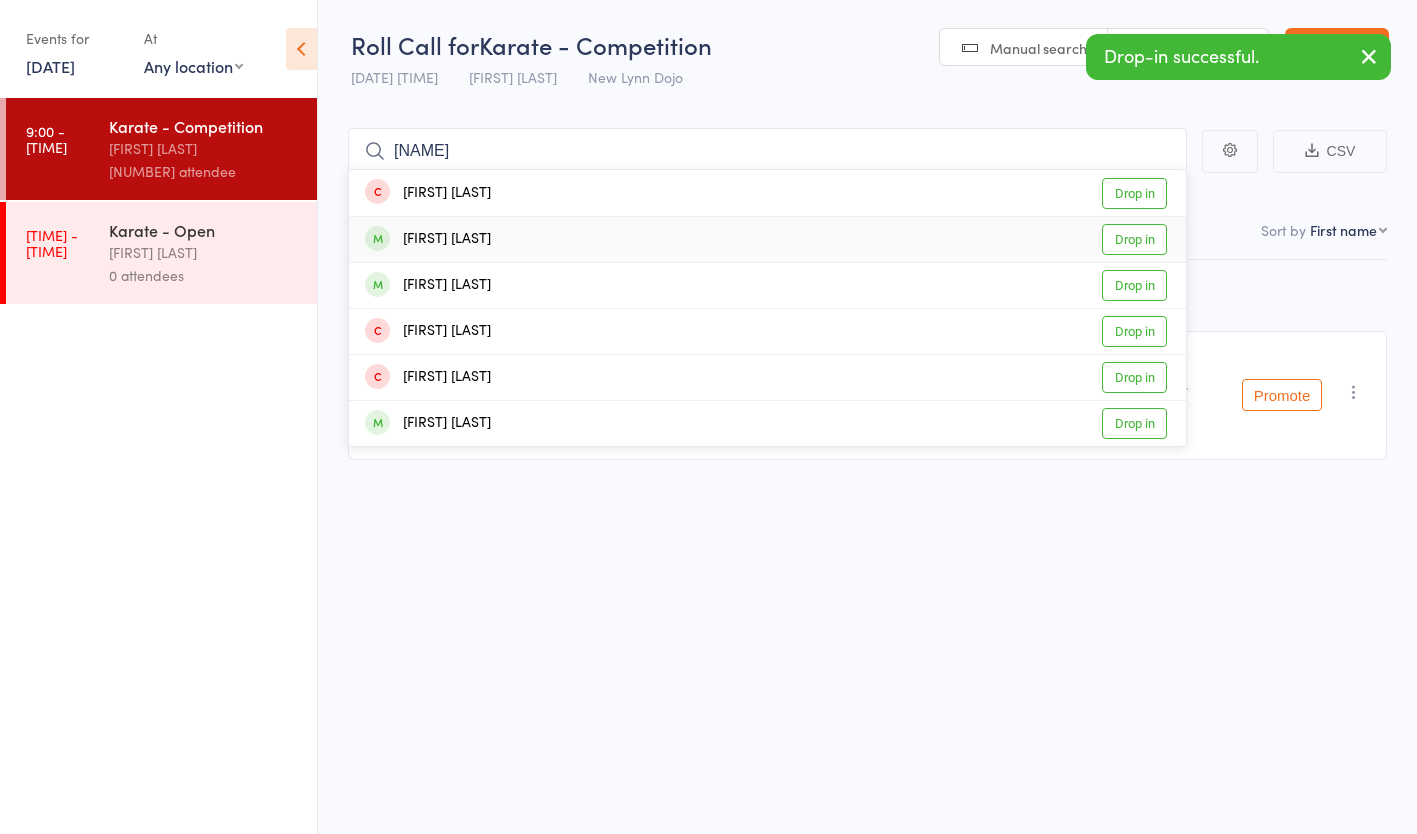 click on "[FIRST] [LAST]" at bounding box center (428, 239) 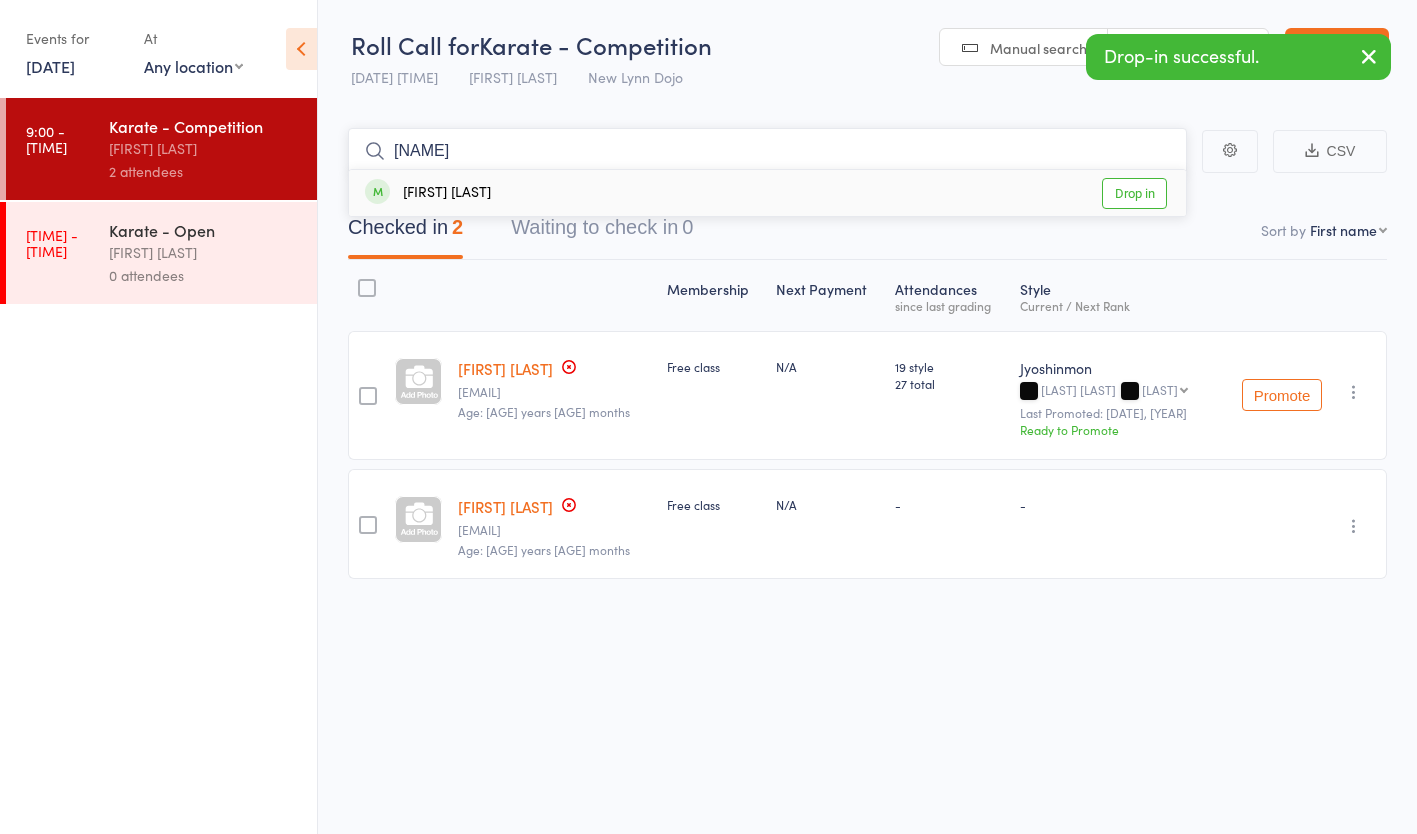 type on "[NAME]" 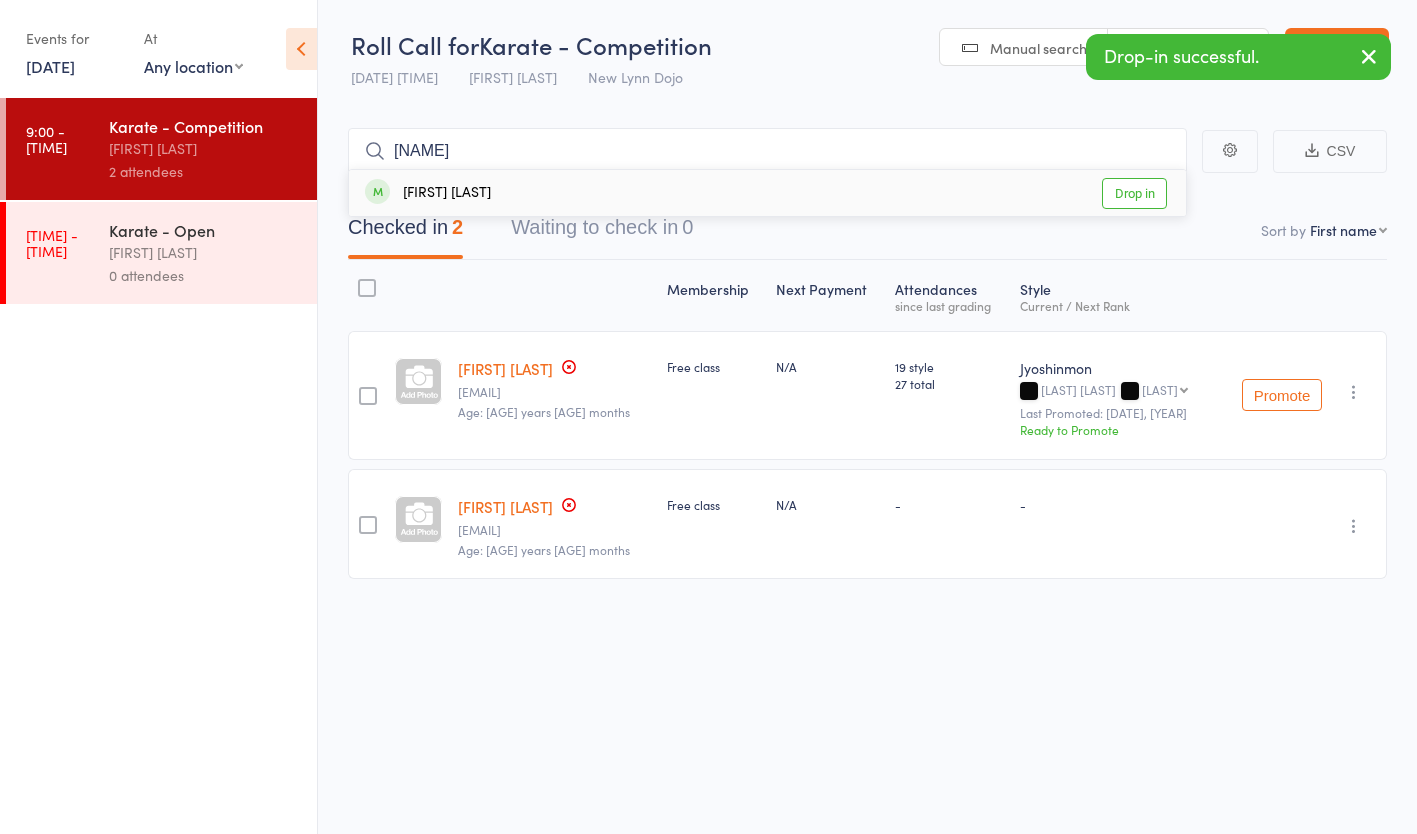 click on "[FIRST] [LAST] Drop in" at bounding box center (767, 193) 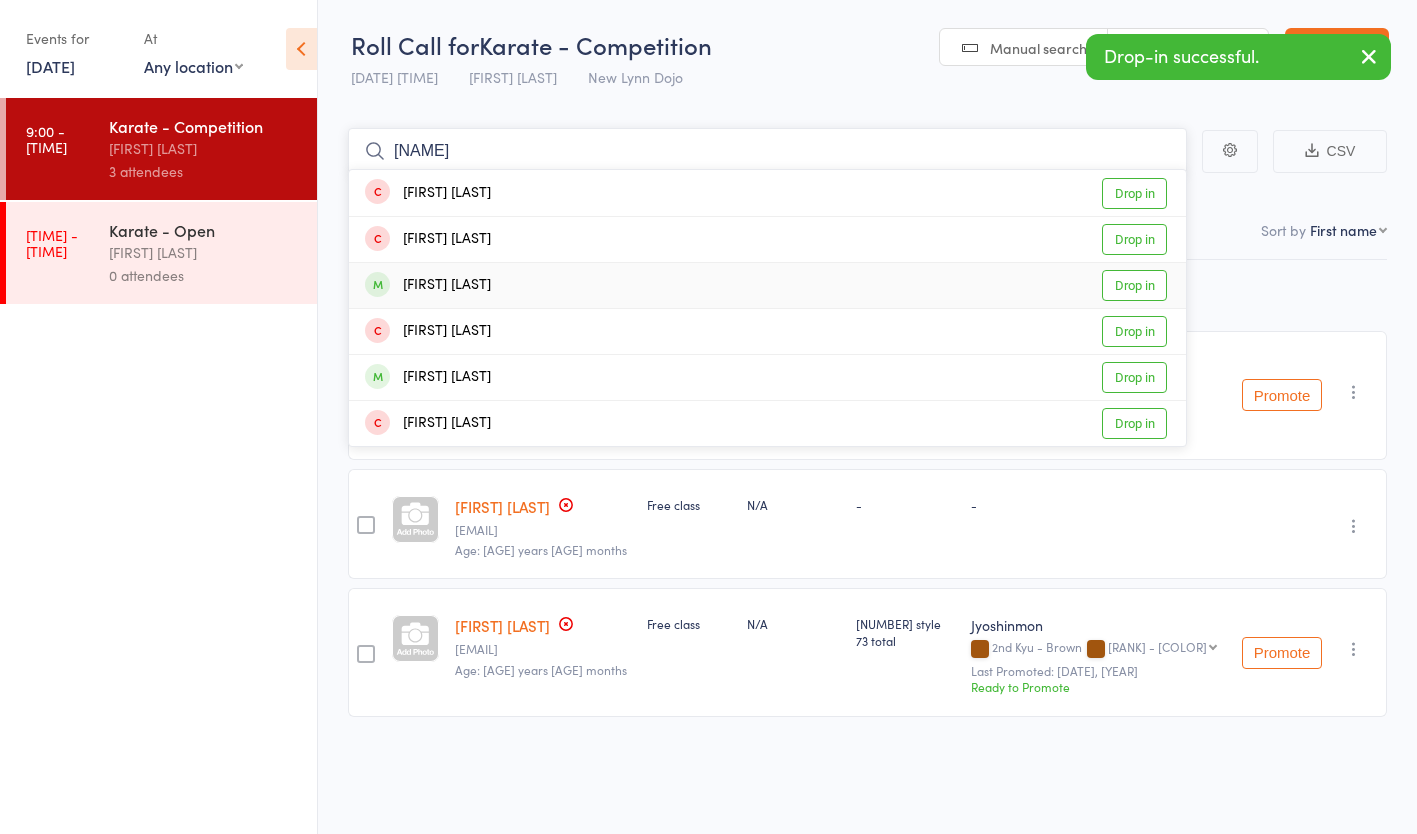 type on "[NAME]" 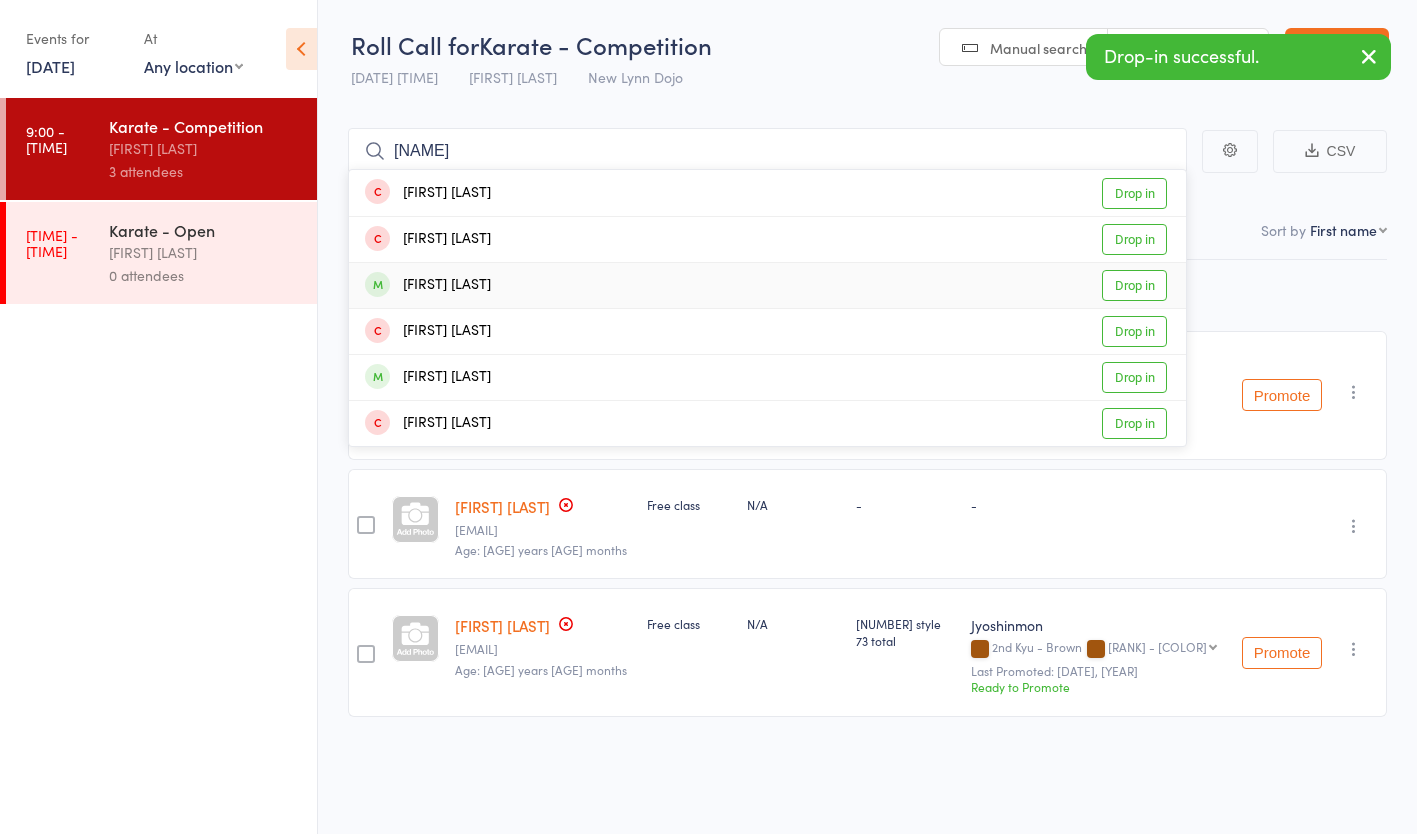 click on "[FIRST] [LAST] Drop in" at bounding box center (767, 285) 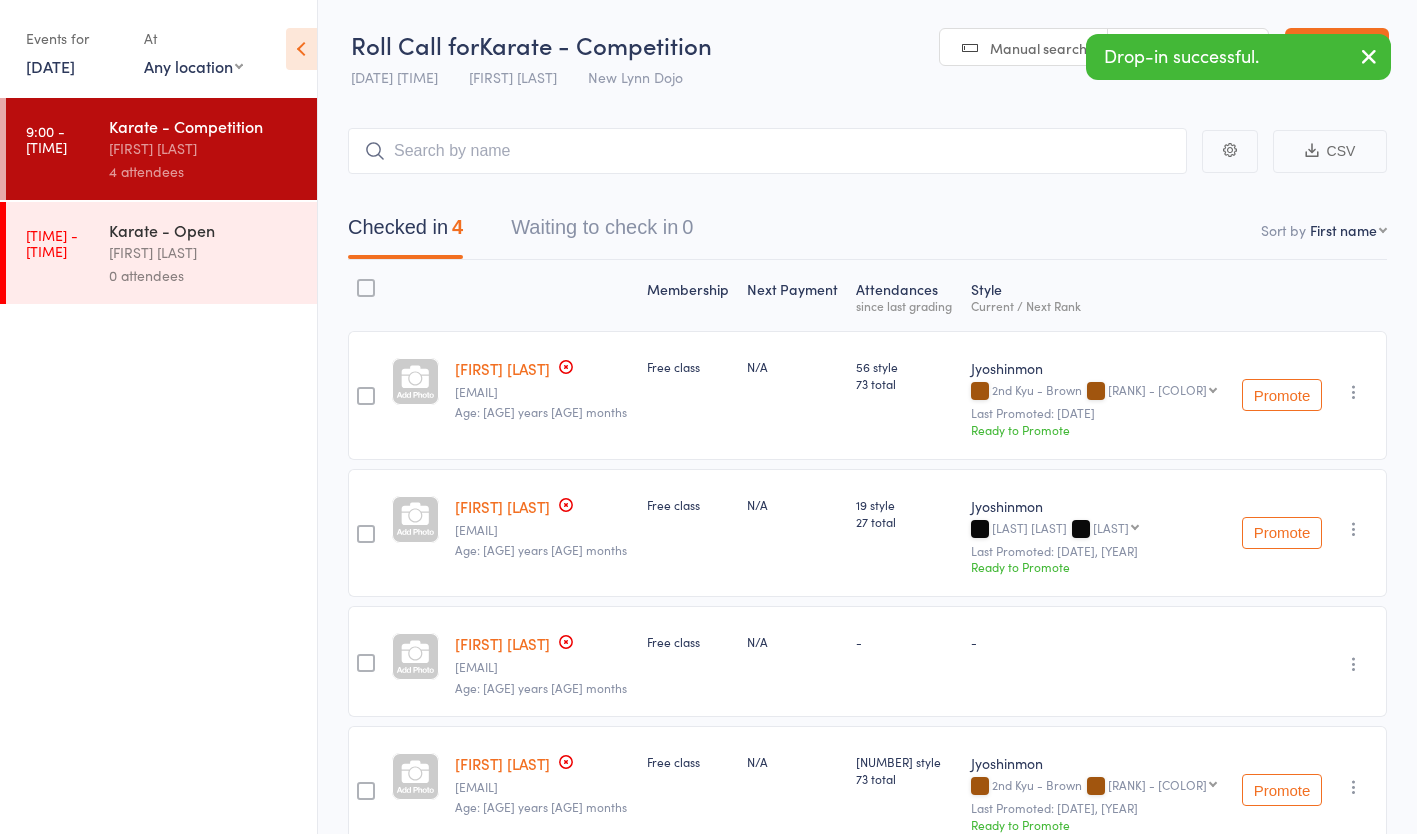 click on "[FIRST] [LAST]" at bounding box center [204, 252] 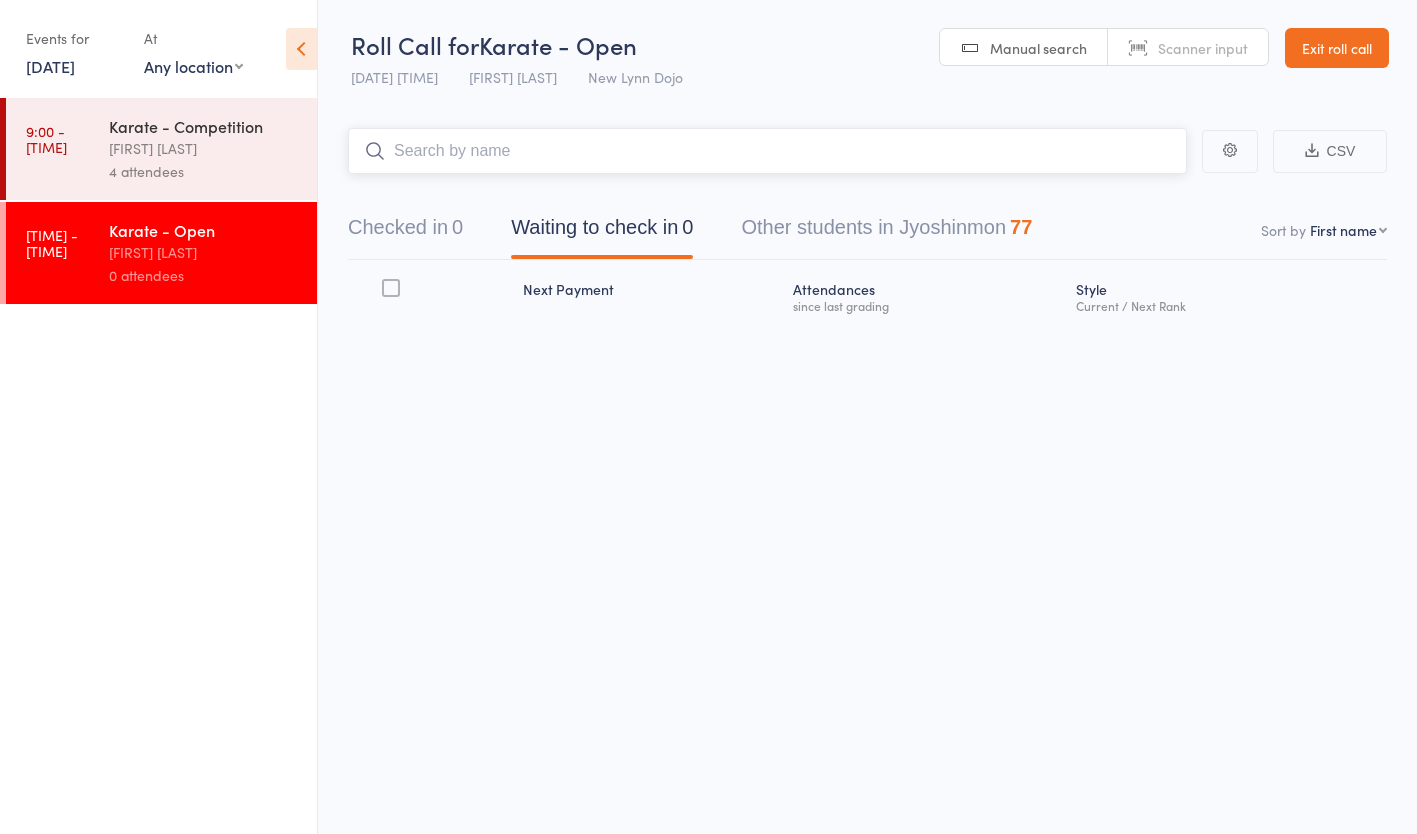 click at bounding box center (767, 151) 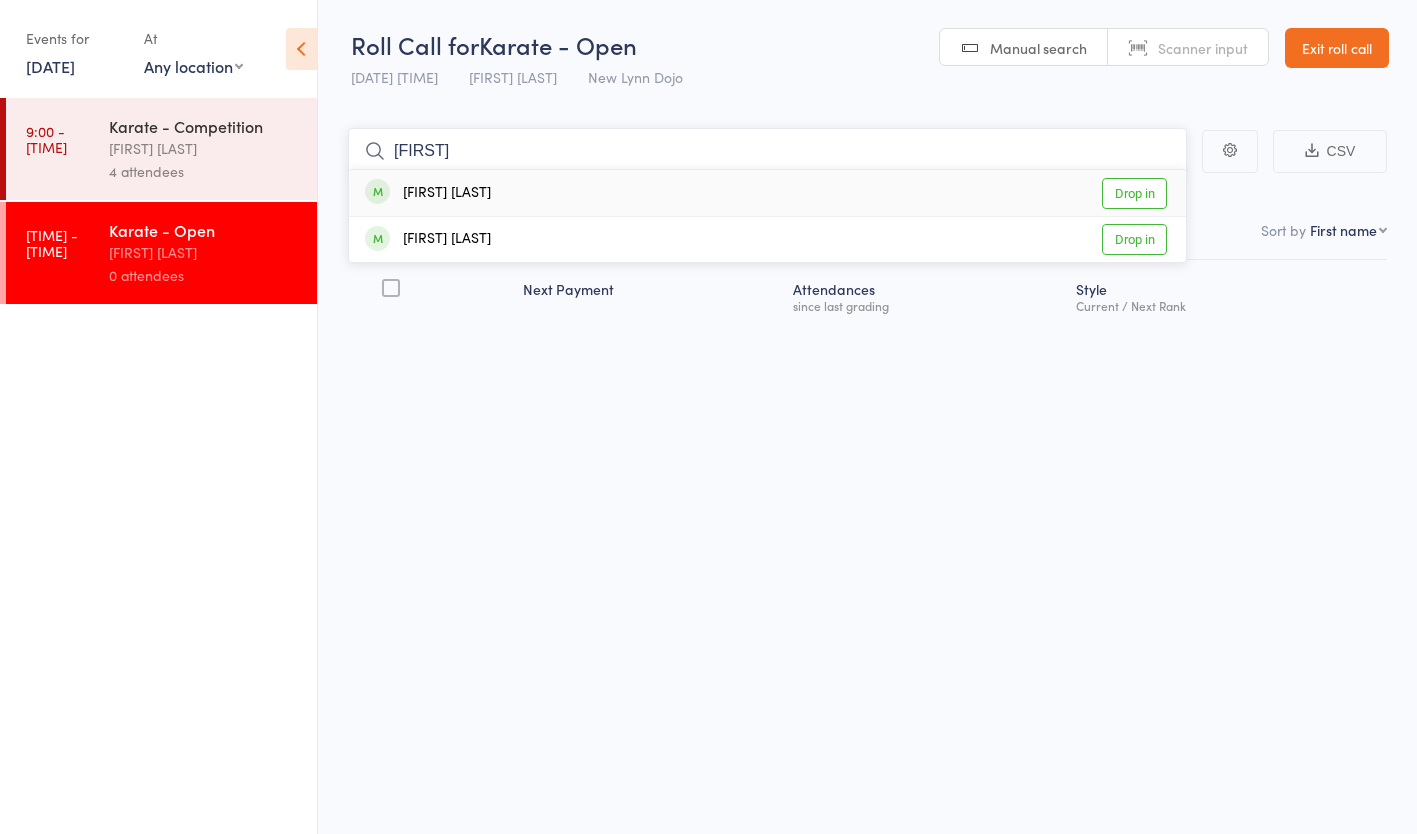 type on "[FIRST]" 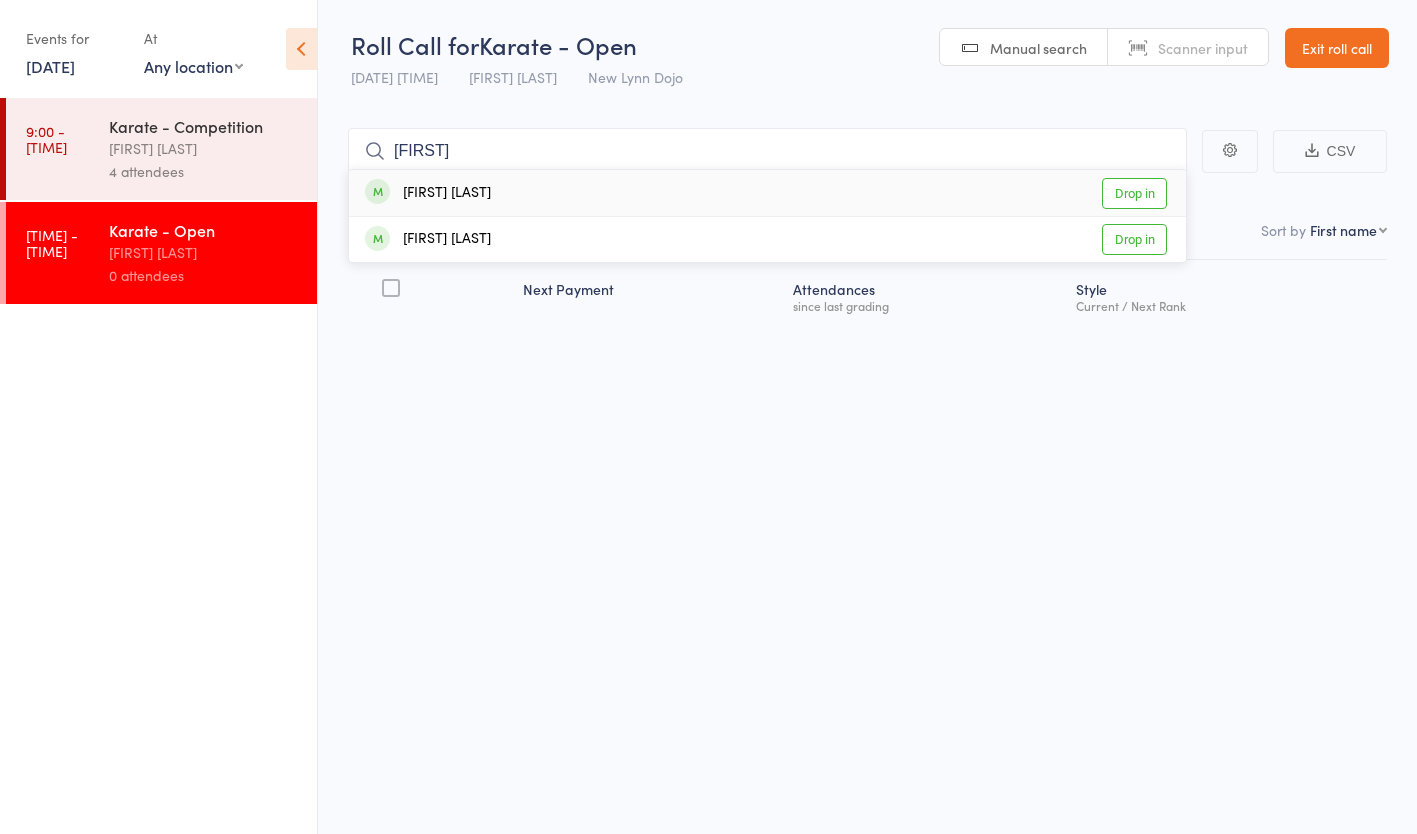 click on "[FIRST] [LAST] Drop in" at bounding box center [767, 193] 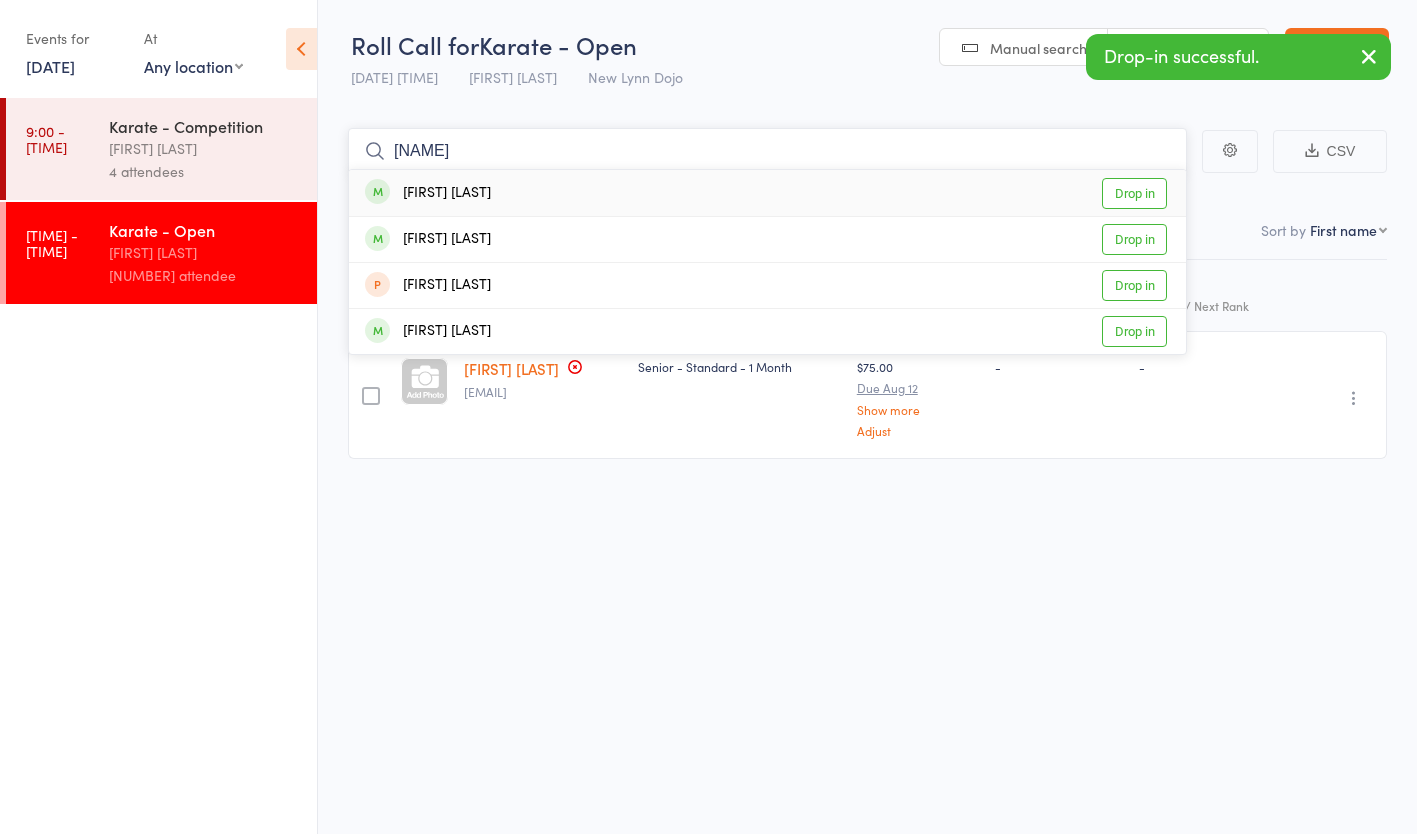 type on "[NAME]" 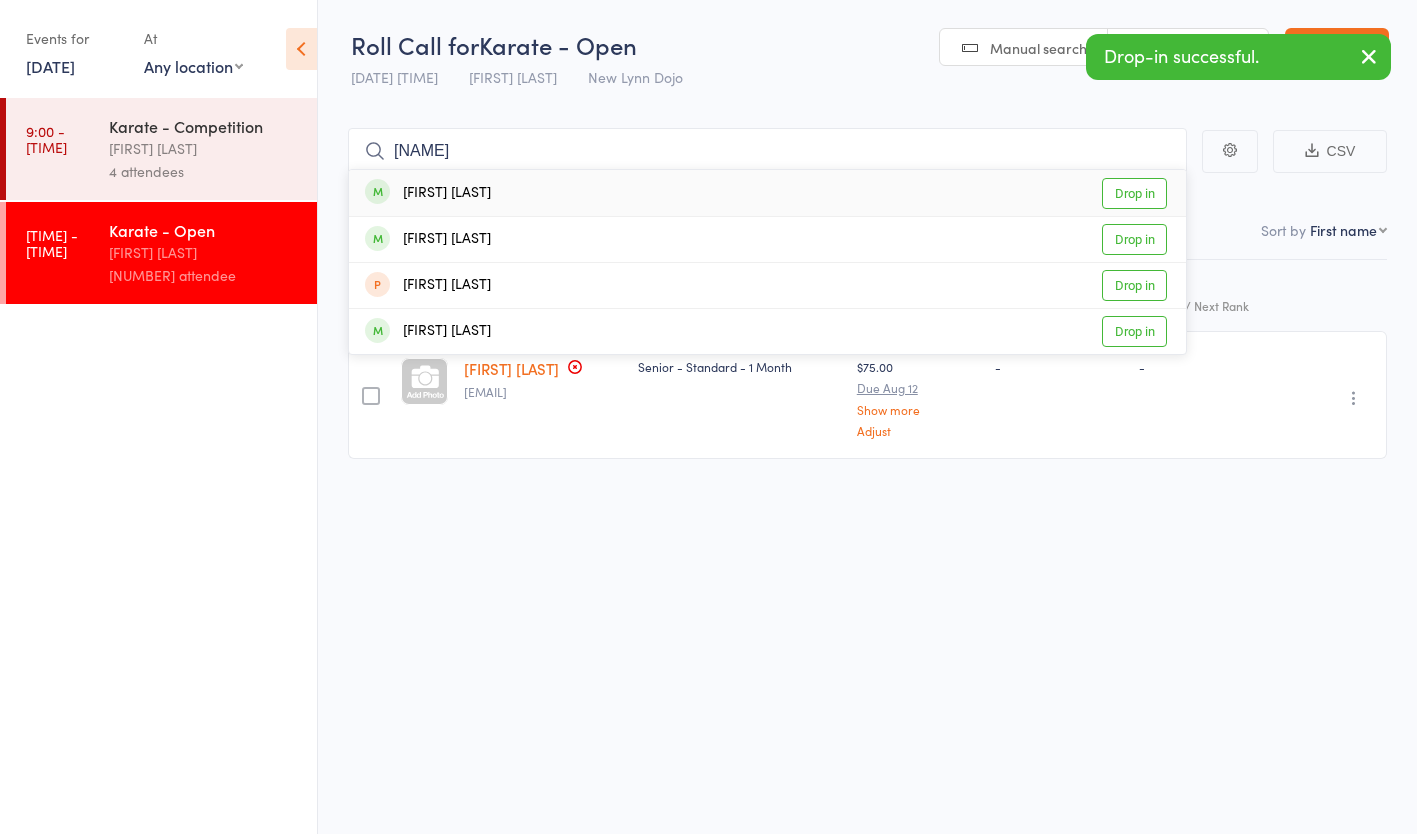 click on "[FIRST] [LAST] Drop in" at bounding box center (767, 193) 